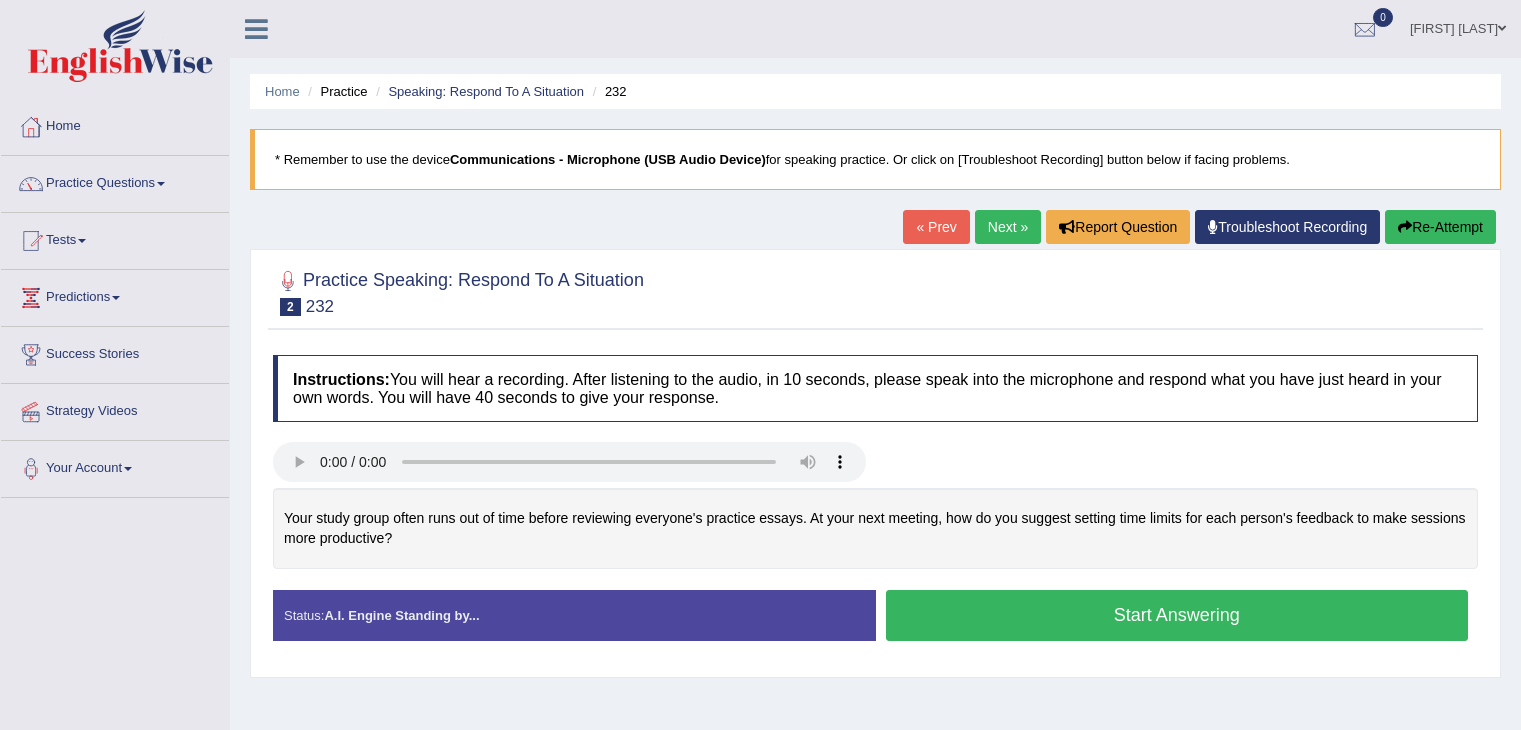 scroll, scrollTop: 0, scrollLeft: 0, axis: both 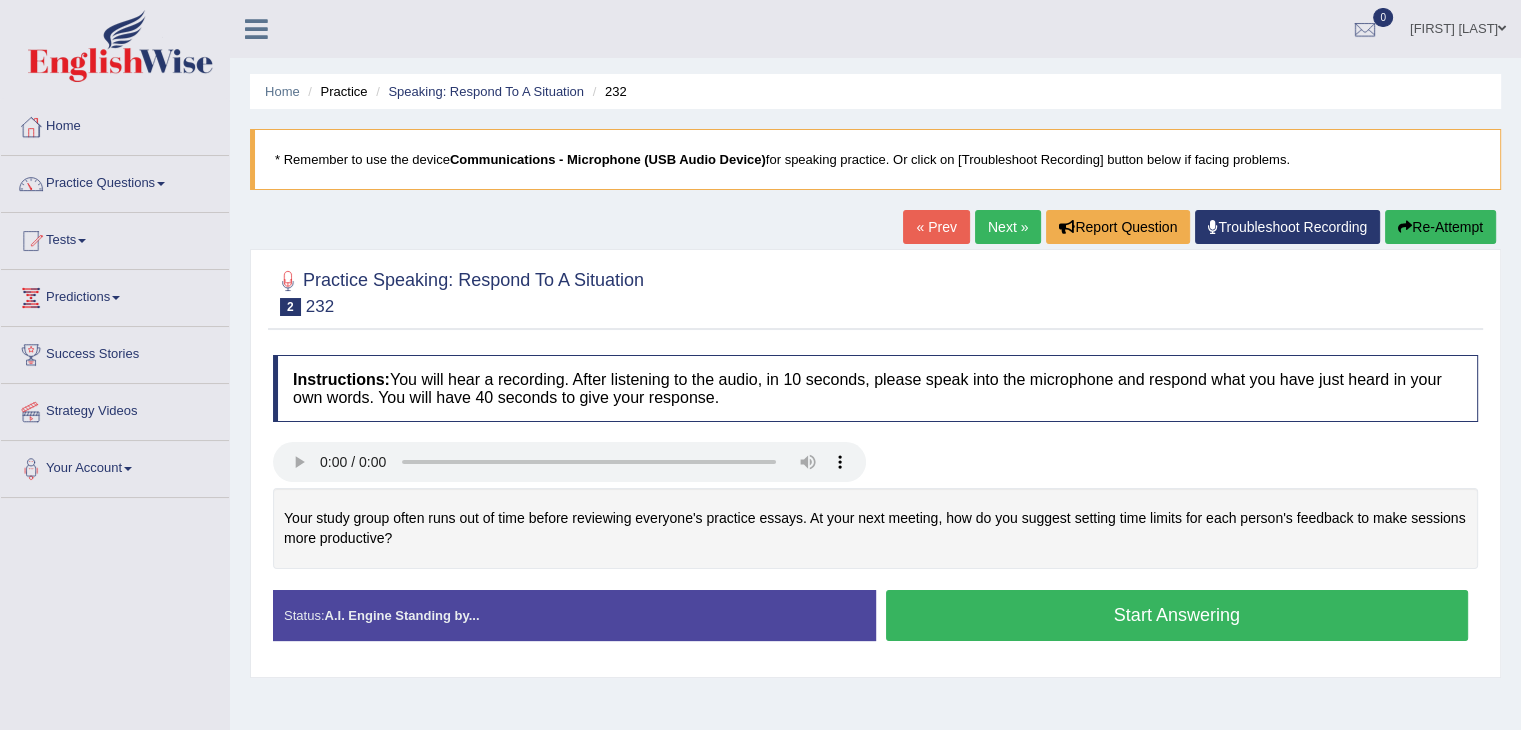 drag, startPoint x: 400, startPoint y: 540, endPoint x: 275, endPoint y: 519, distance: 126.751724 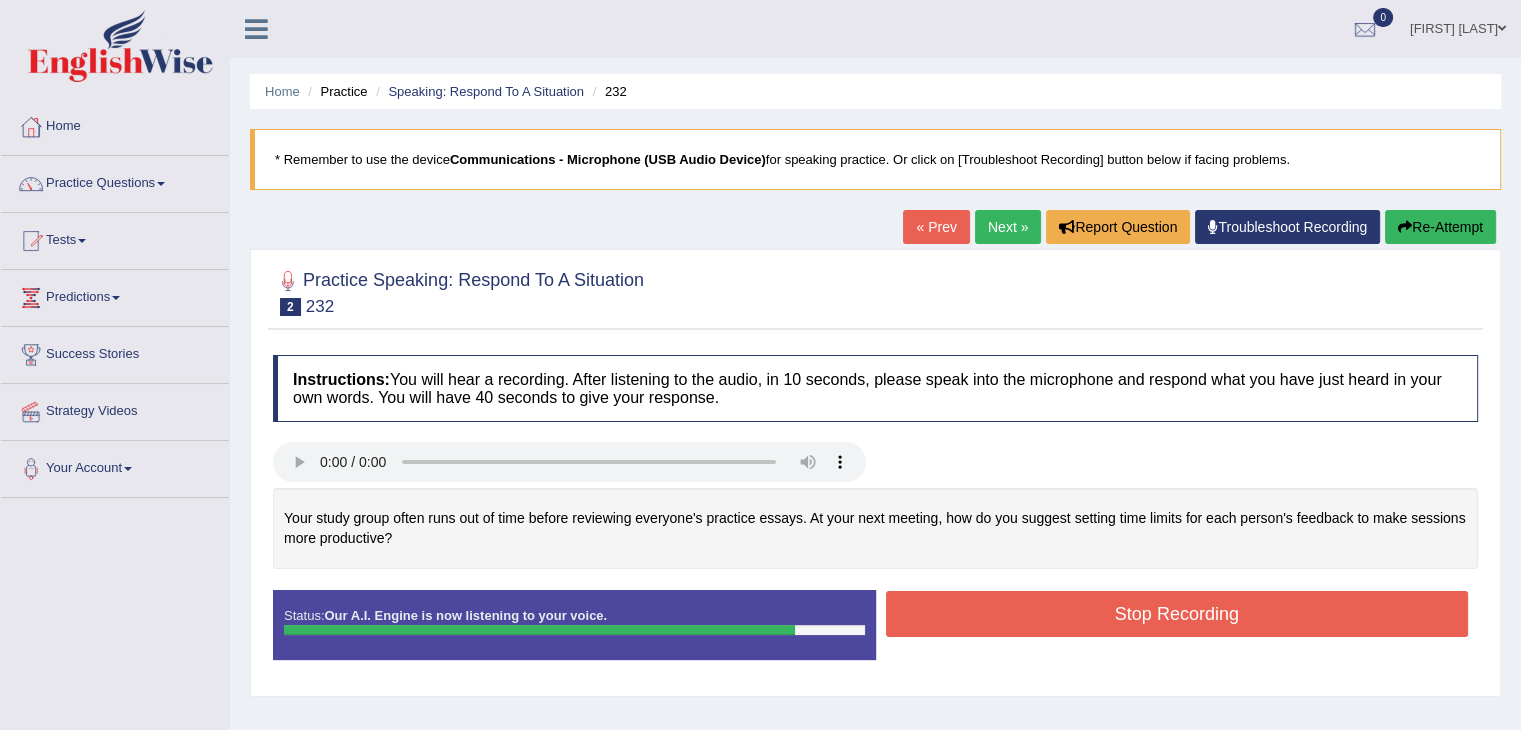 click on "Stop Recording" at bounding box center (1177, 614) 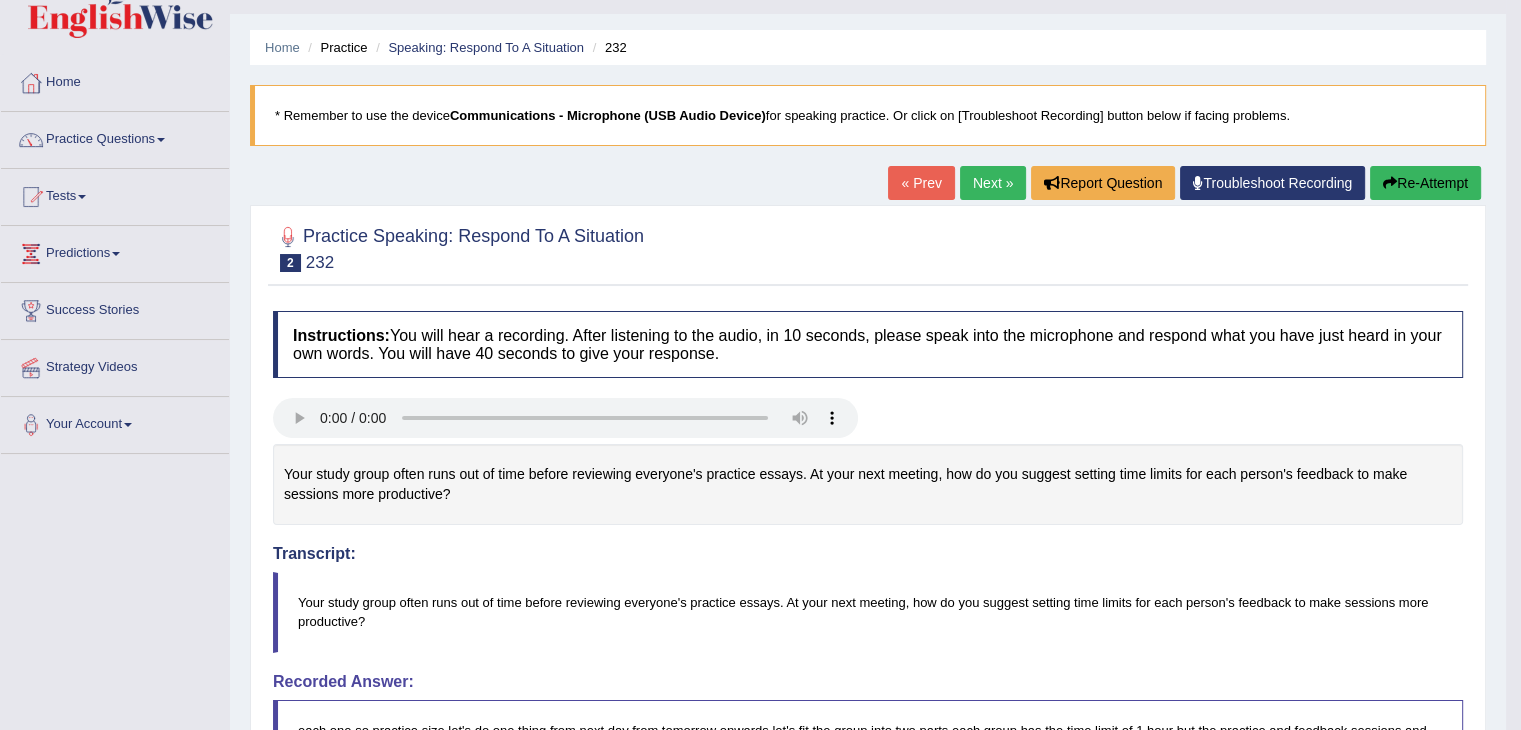 scroll, scrollTop: 0, scrollLeft: 0, axis: both 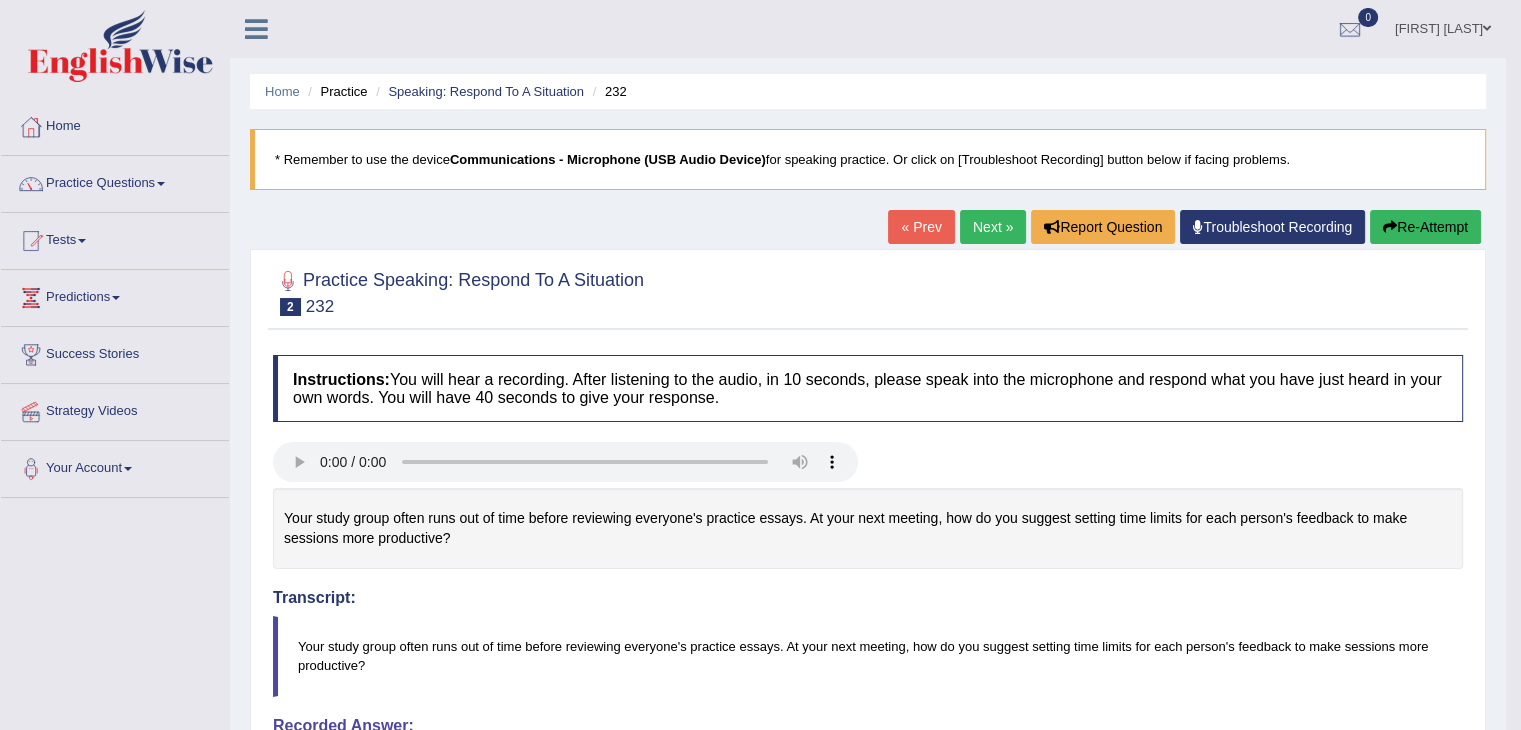 click on "Next »" at bounding box center [993, 227] 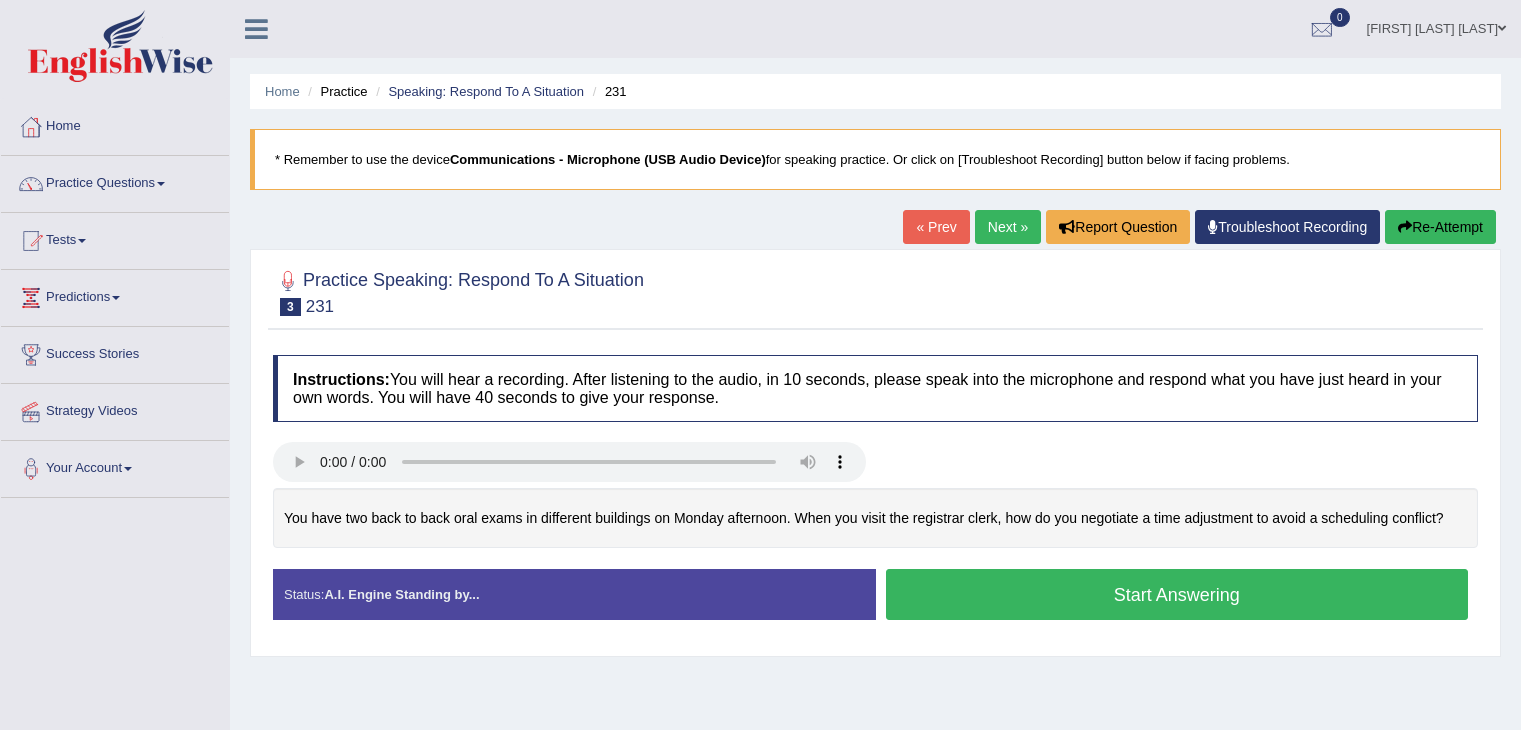 scroll, scrollTop: 0, scrollLeft: 0, axis: both 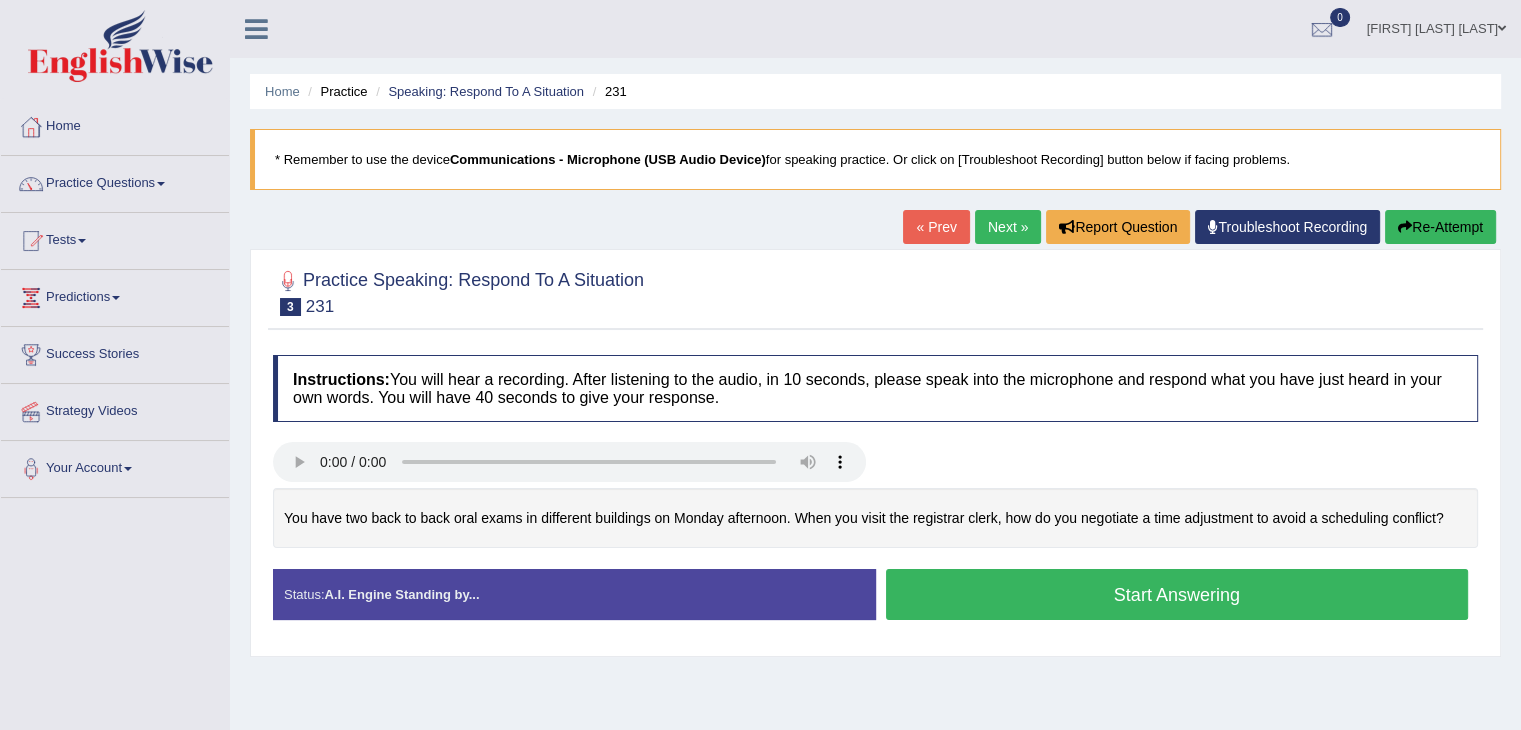 click on "Start Answering" at bounding box center [1177, 594] 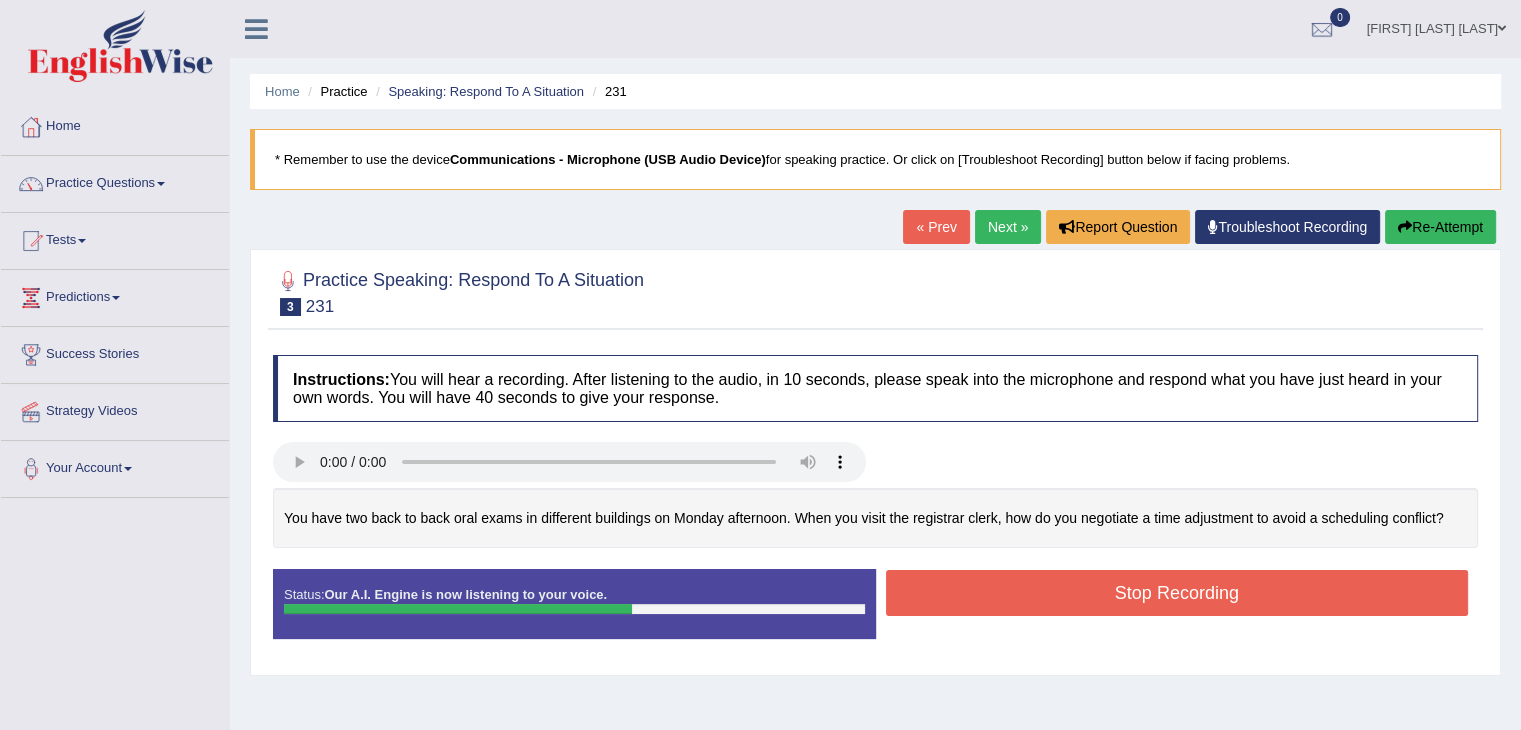 click on "Stop Recording" at bounding box center (1177, 593) 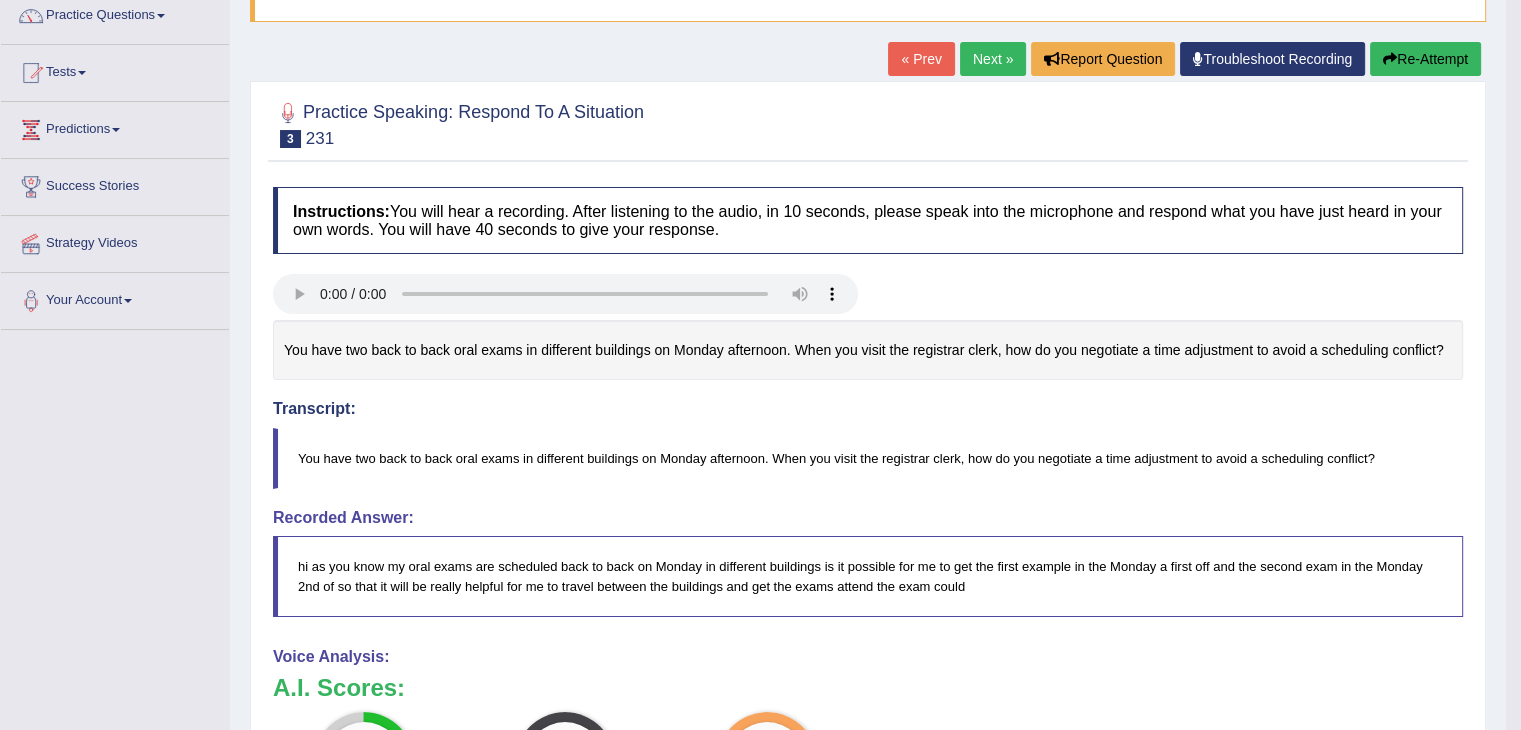 scroll, scrollTop: 150, scrollLeft: 0, axis: vertical 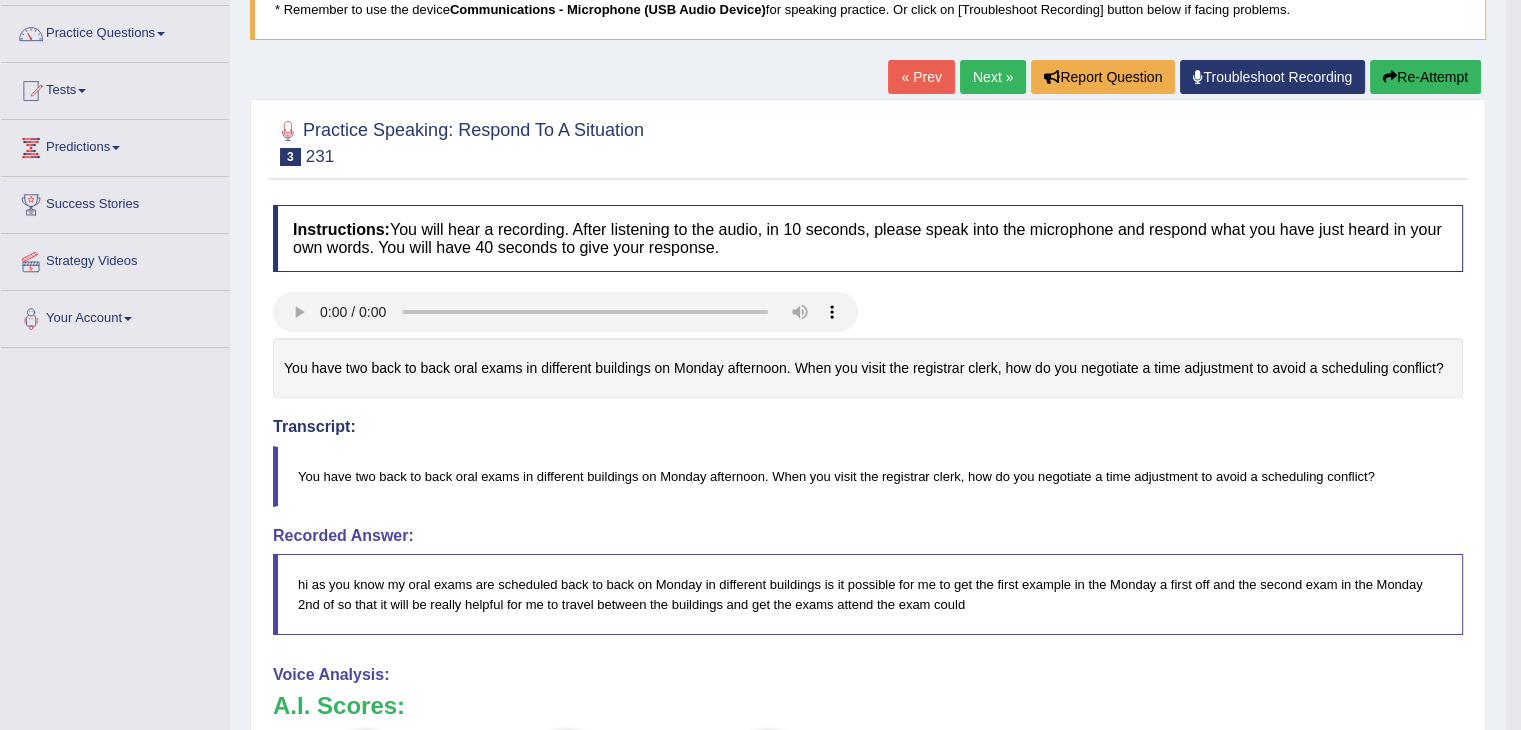 click on "Recorded Answer:" at bounding box center [868, 536] 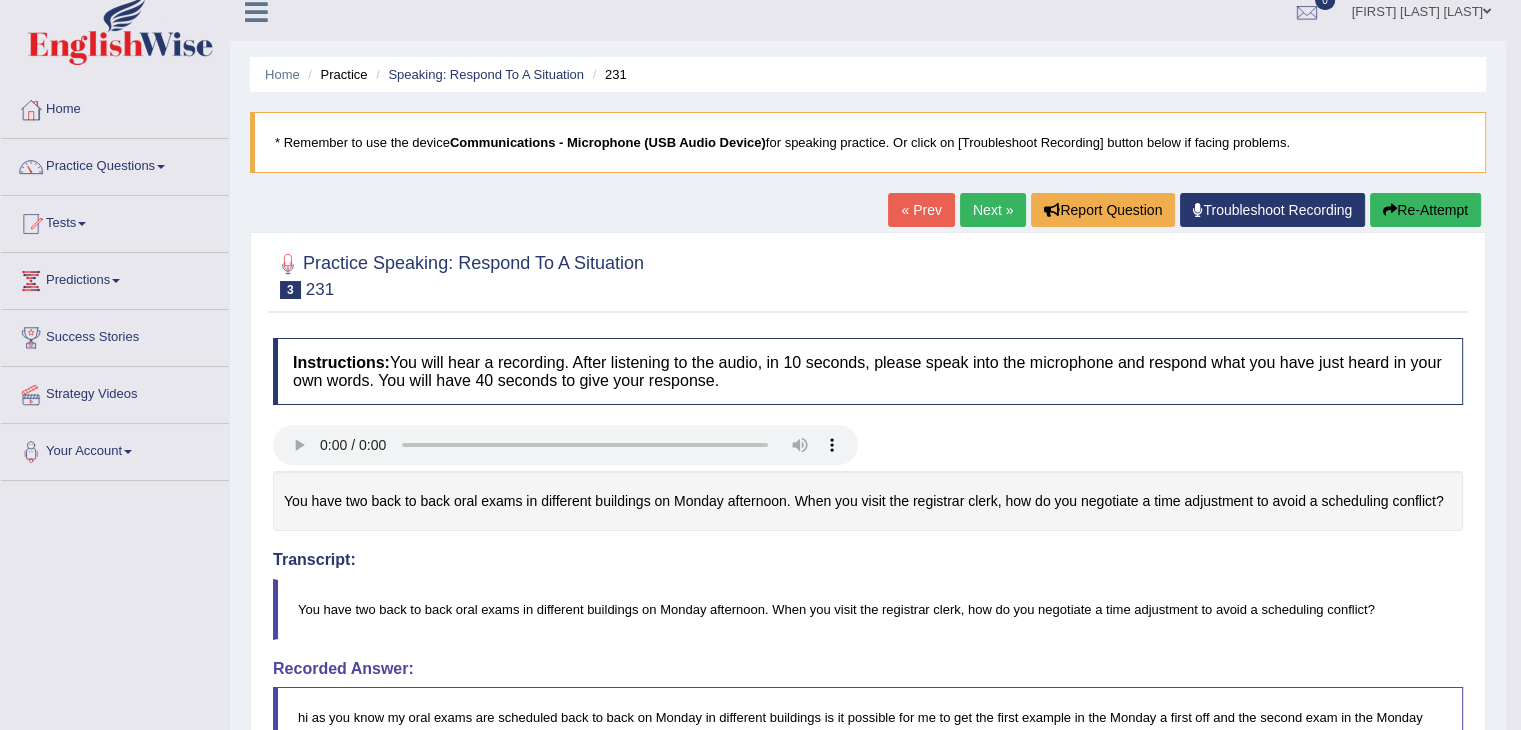 scroll, scrollTop: 0, scrollLeft: 0, axis: both 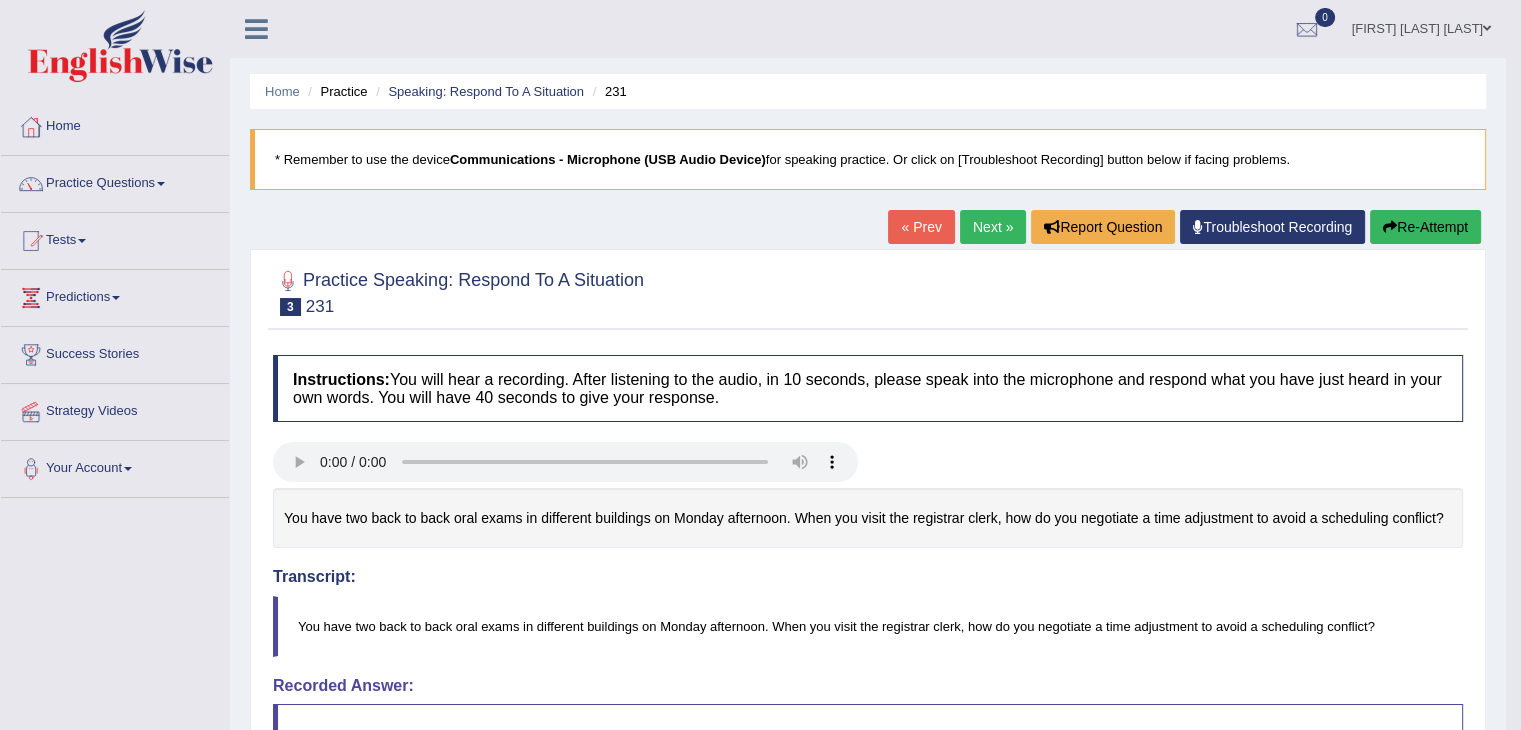 click on "Next »" at bounding box center (993, 227) 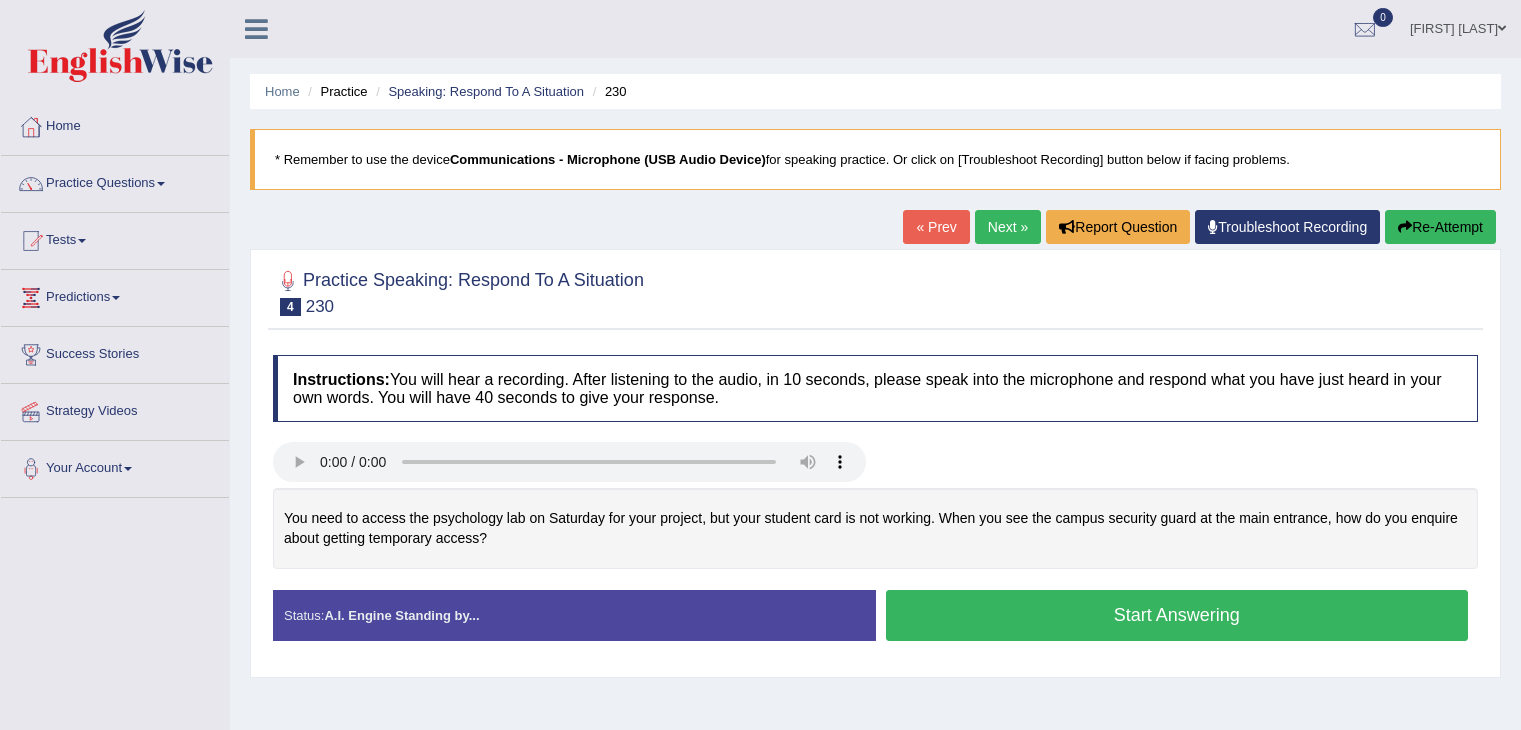 scroll, scrollTop: 0, scrollLeft: 0, axis: both 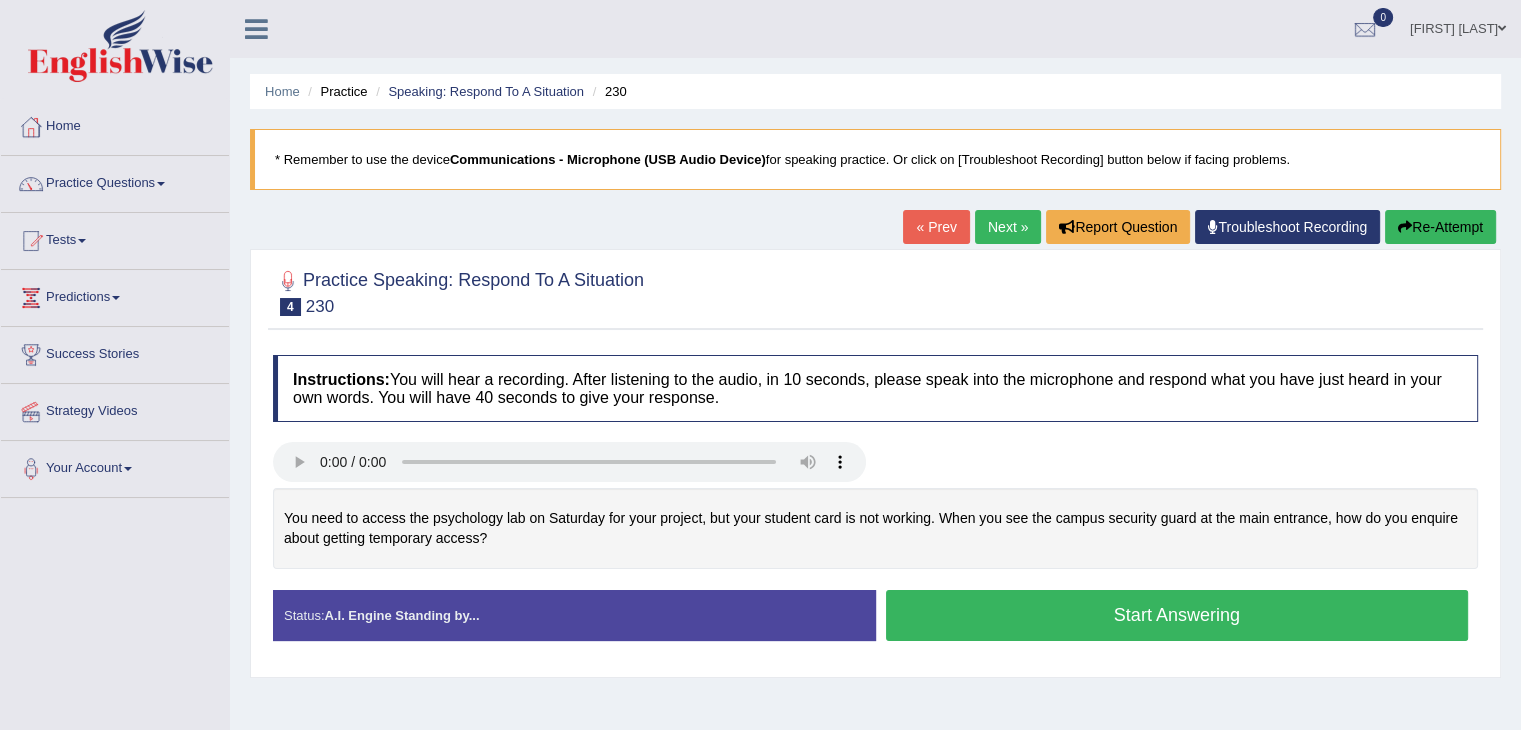 click on "Start Answering" at bounding box center (1177, 615) 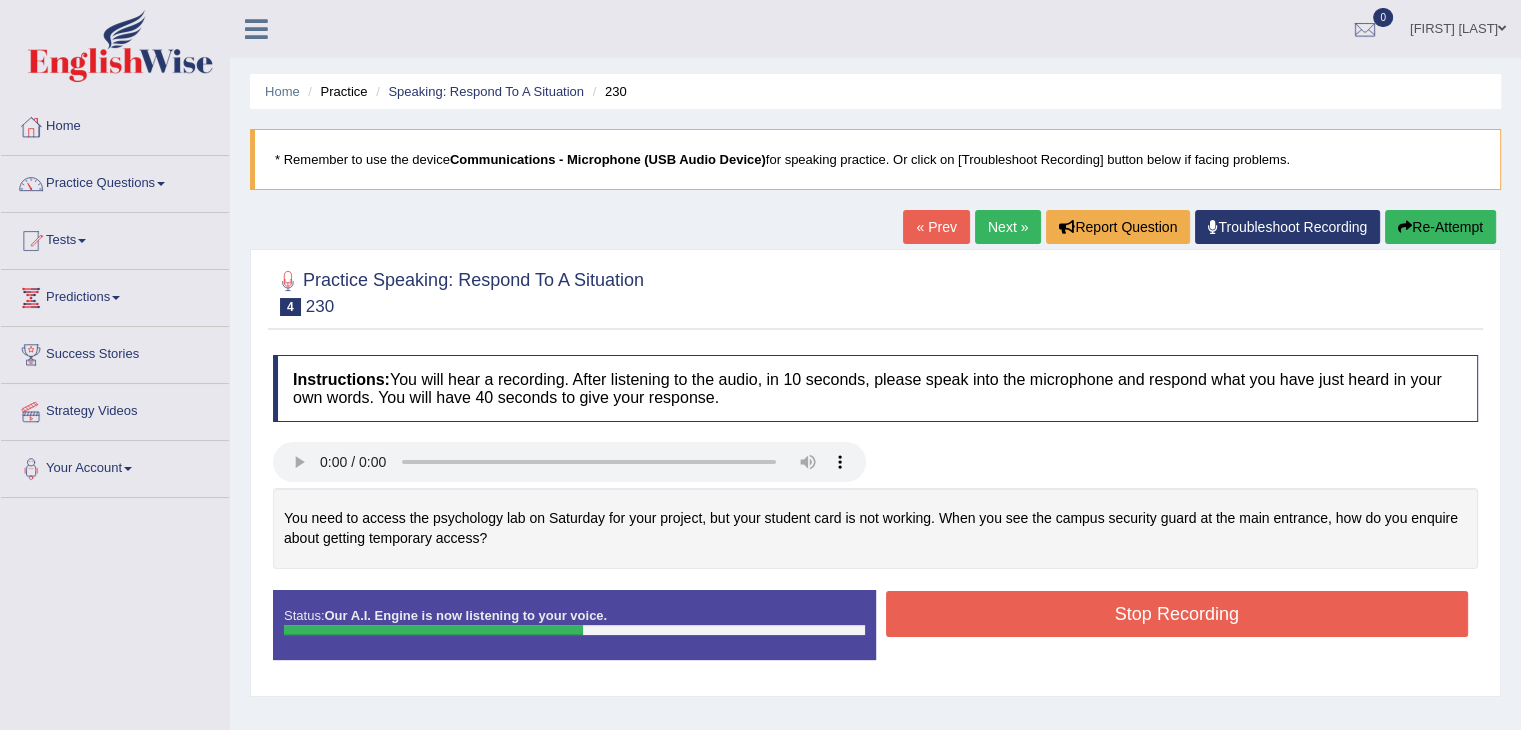 click on "Stop Recording" at bounding box center [1177, 614] 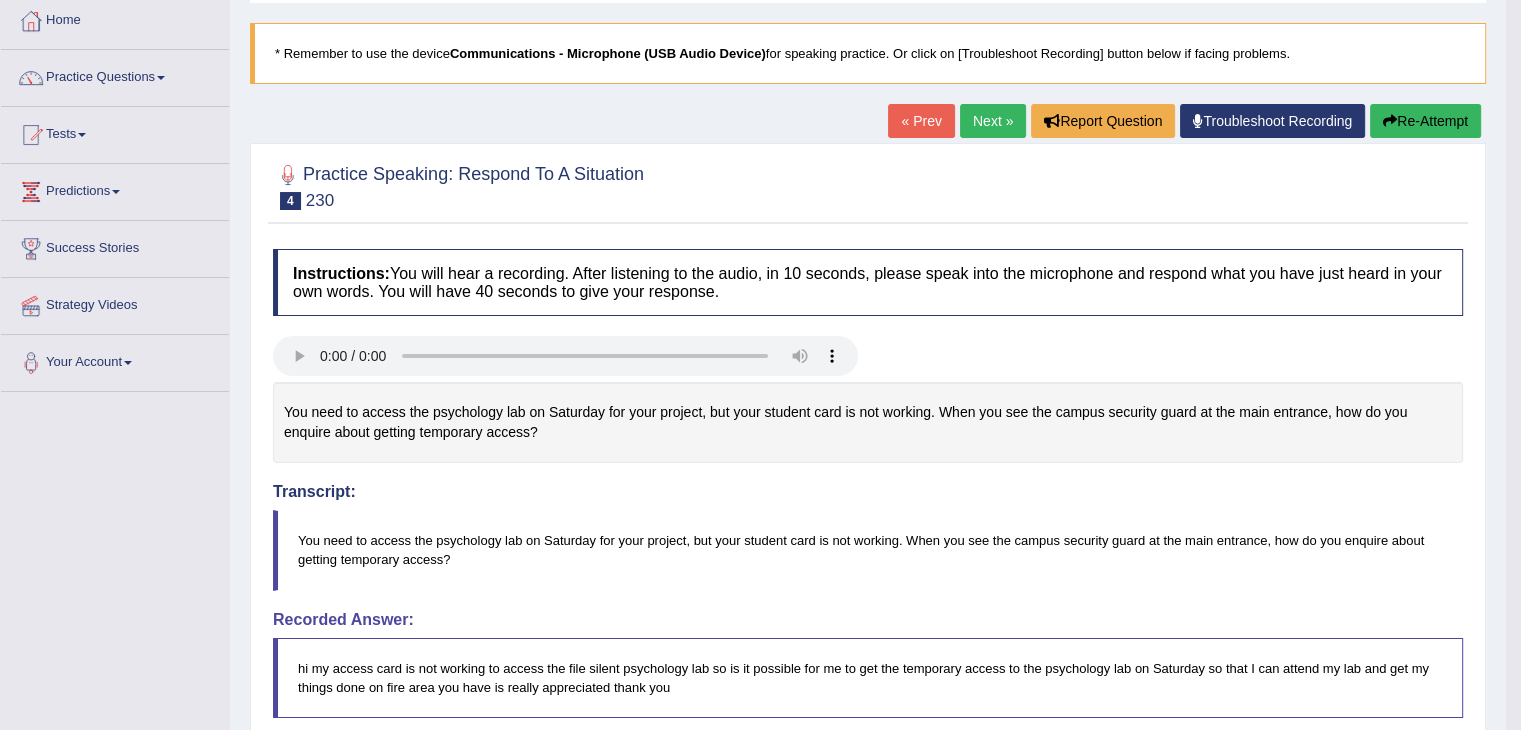 scroll, scrollTop: 0, scrollLeft: 0, axis: both 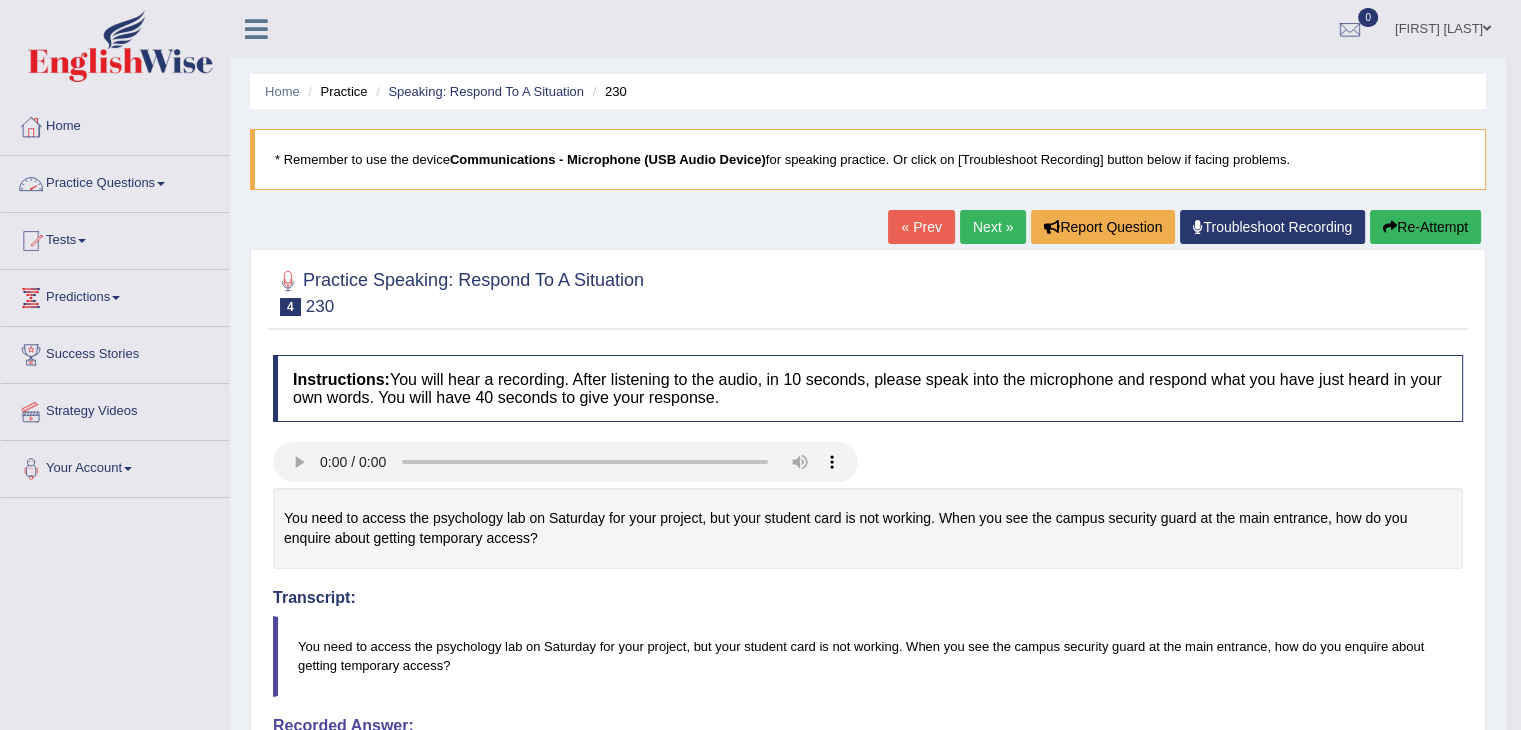 click on "Practice Questions" at bounding box center (115, 181) 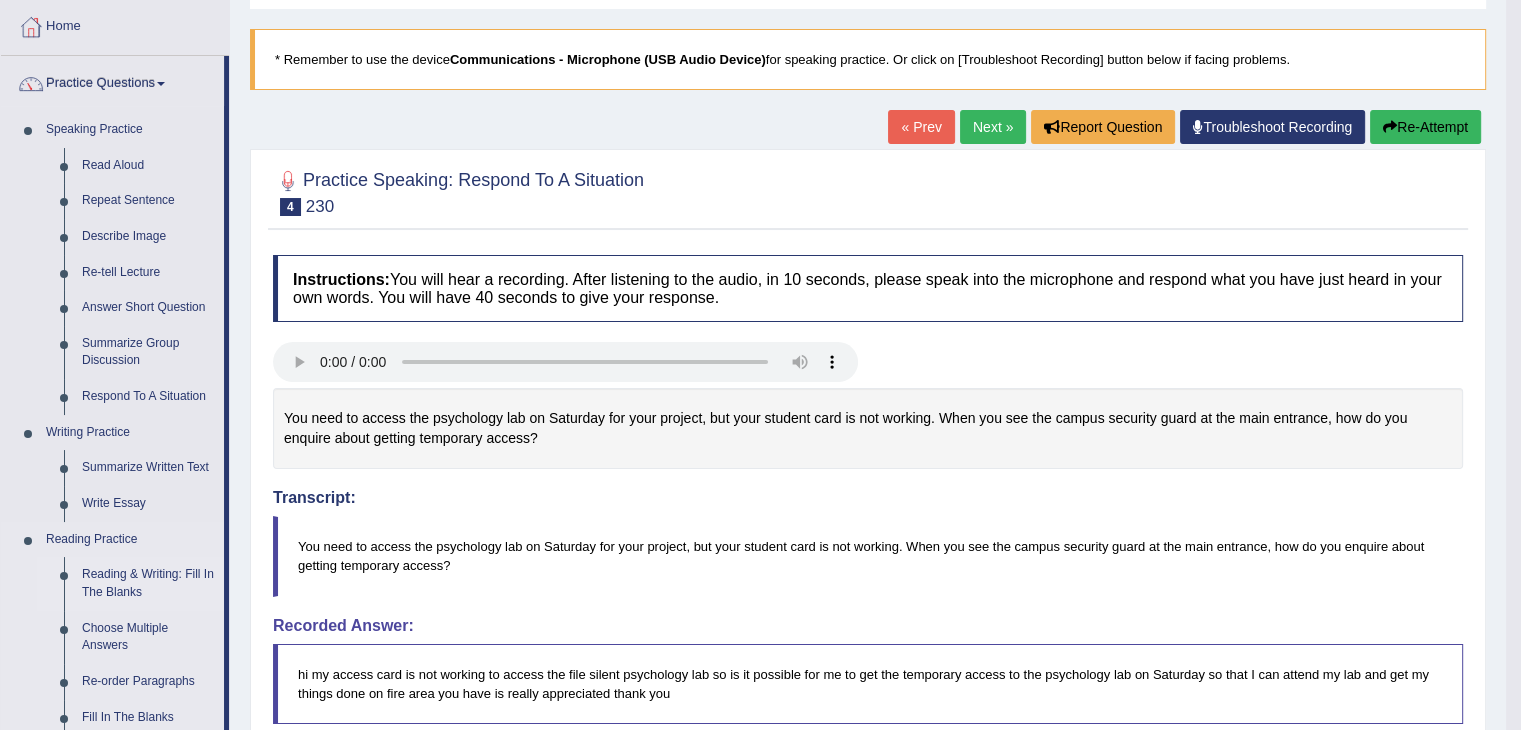 scroll, scrollTop: 200, scrollLeft: 0, axis: vertical 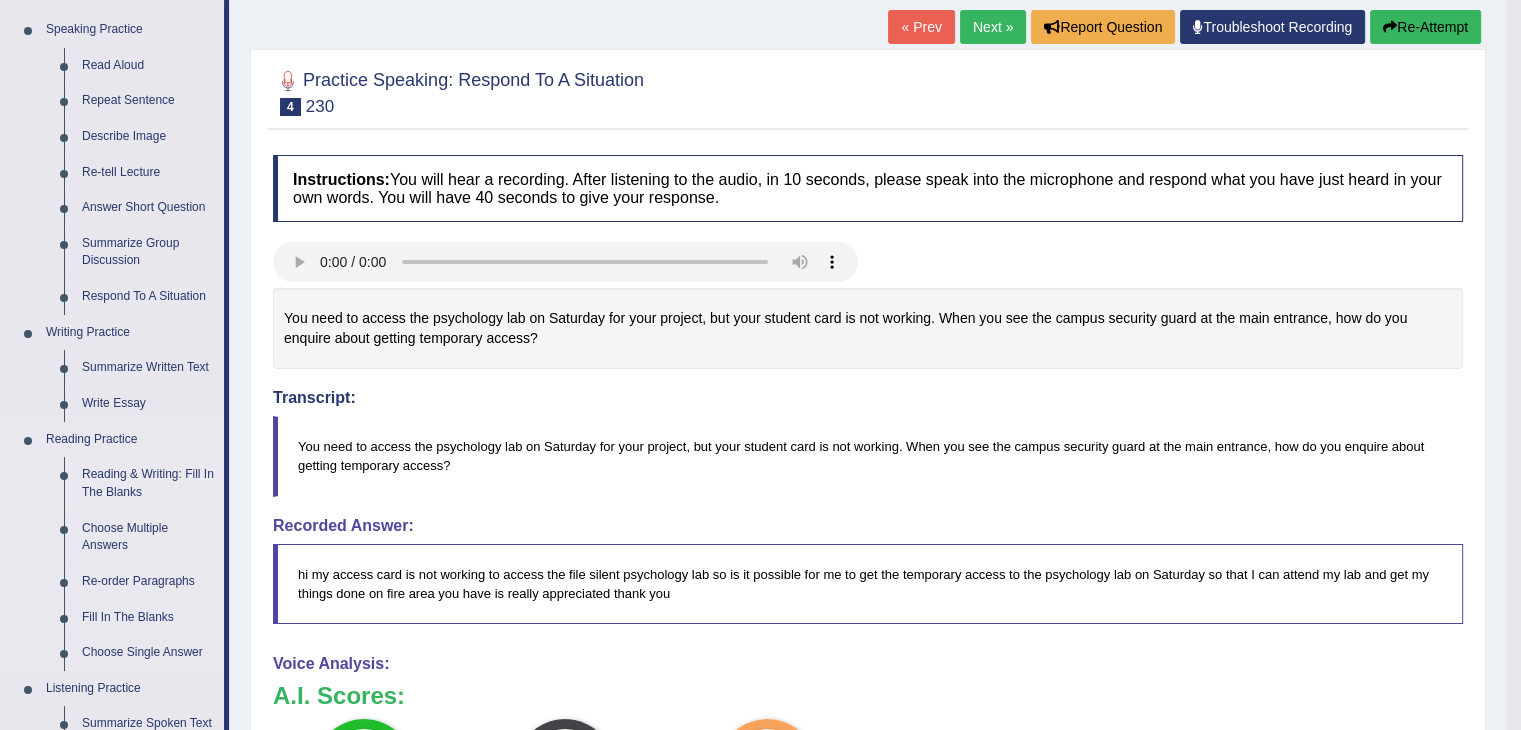 click on "Reading & Writing: Fill In The Blanks" at bounding box center [148, 483] 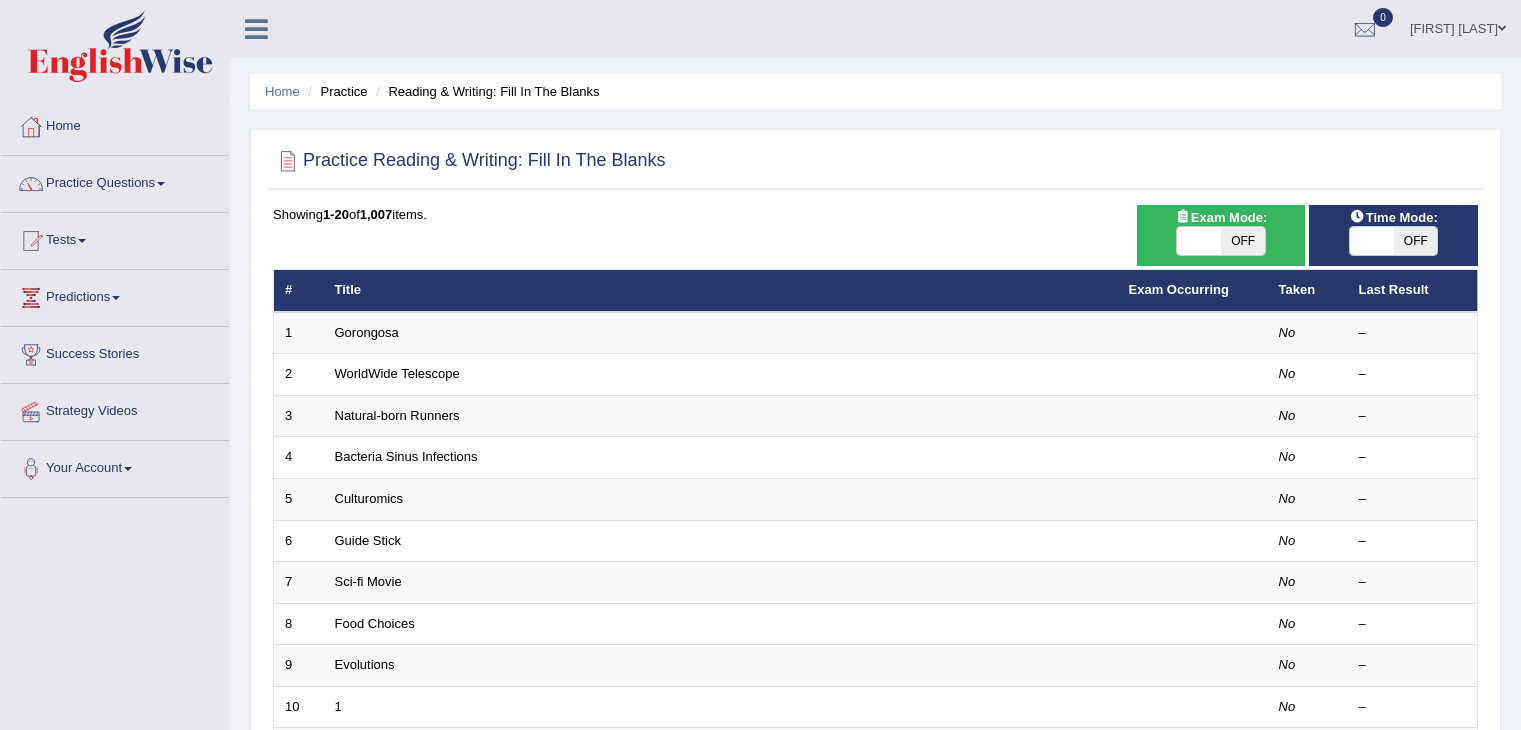 scroll, scrollTop: 0, scrollLeft: 0, axis: both 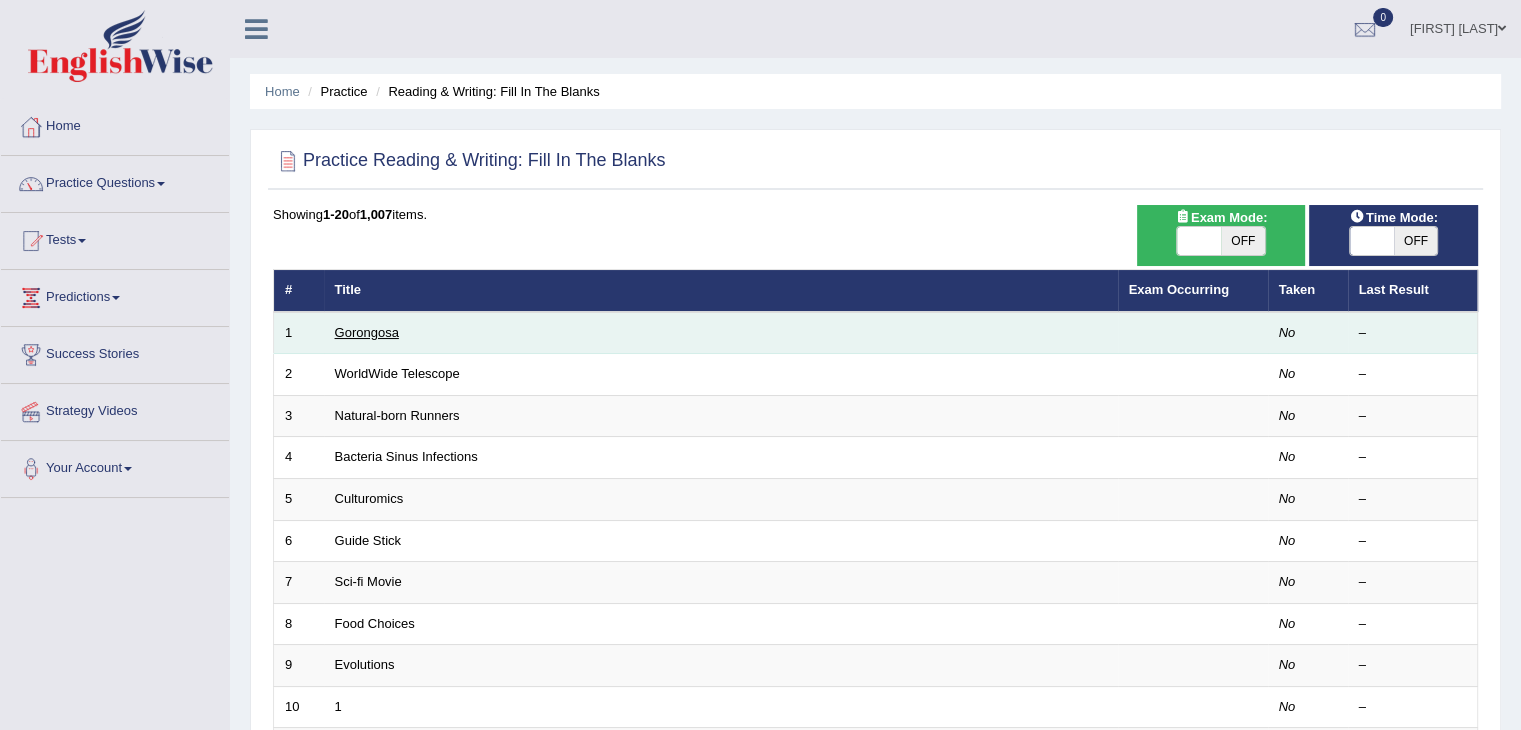 click on "Gorongosa" at bounding box center [367, 332] 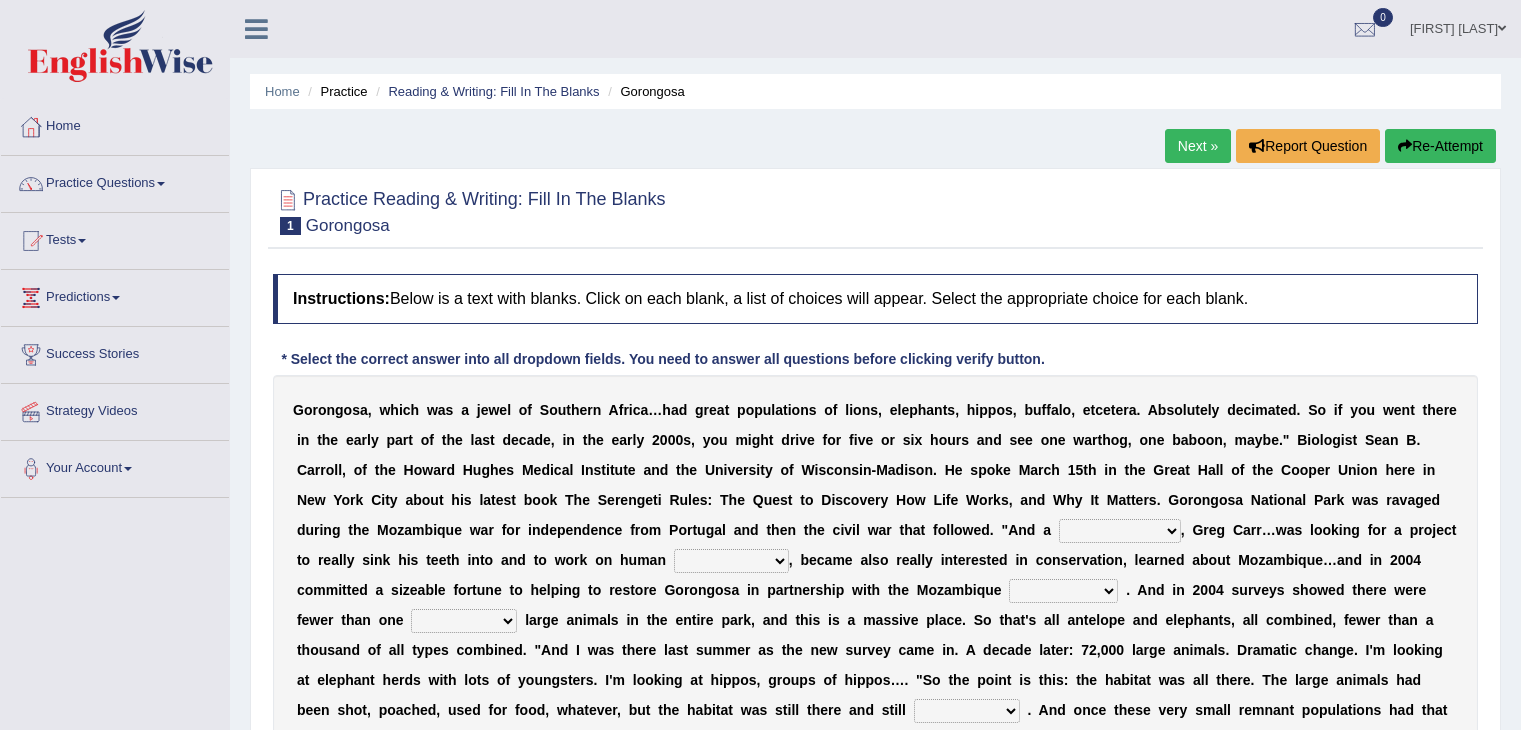 scroll, scrollTop: 0, scrollLeft: 0, axis: both 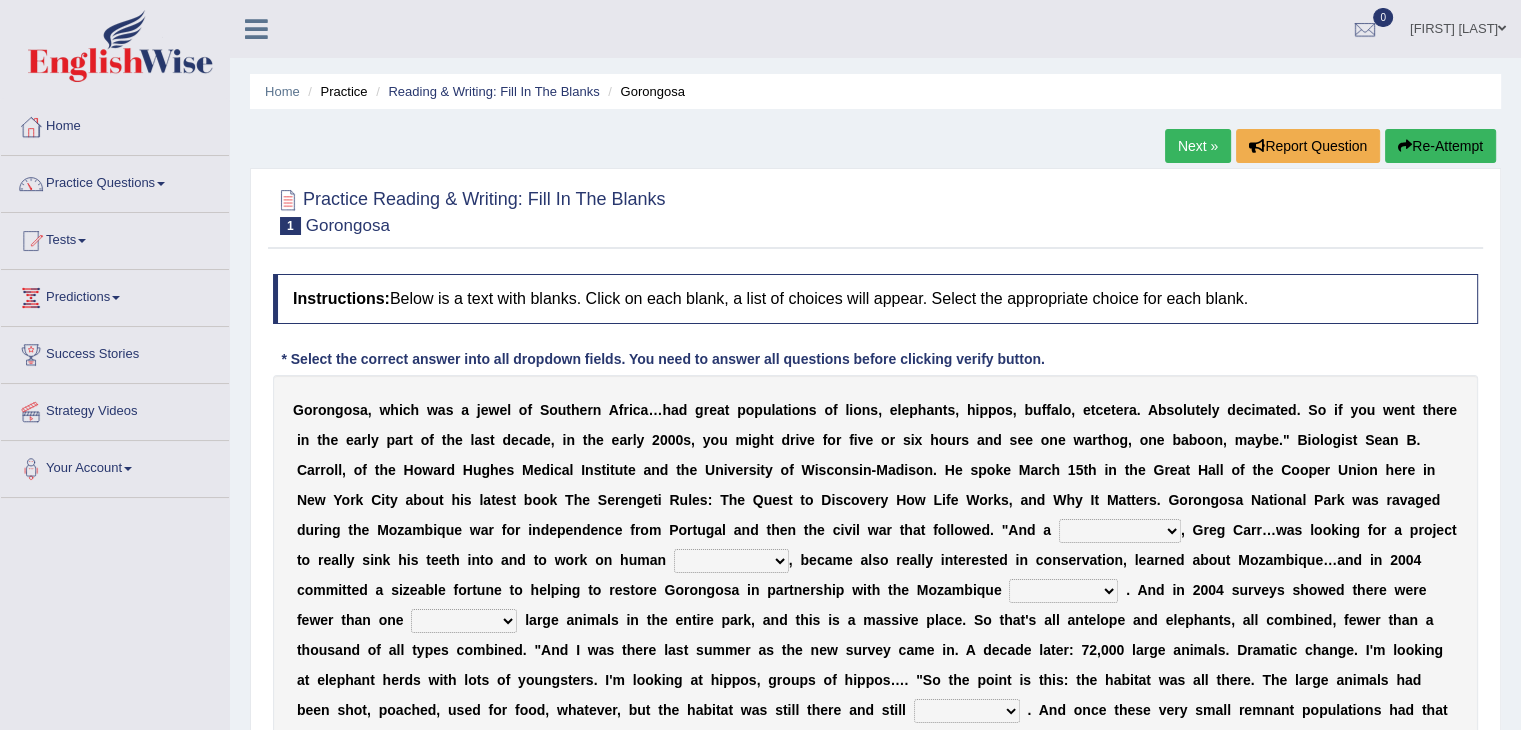 click on "passion solstice ballast philanthropist" at bounding box center [1120, 531] 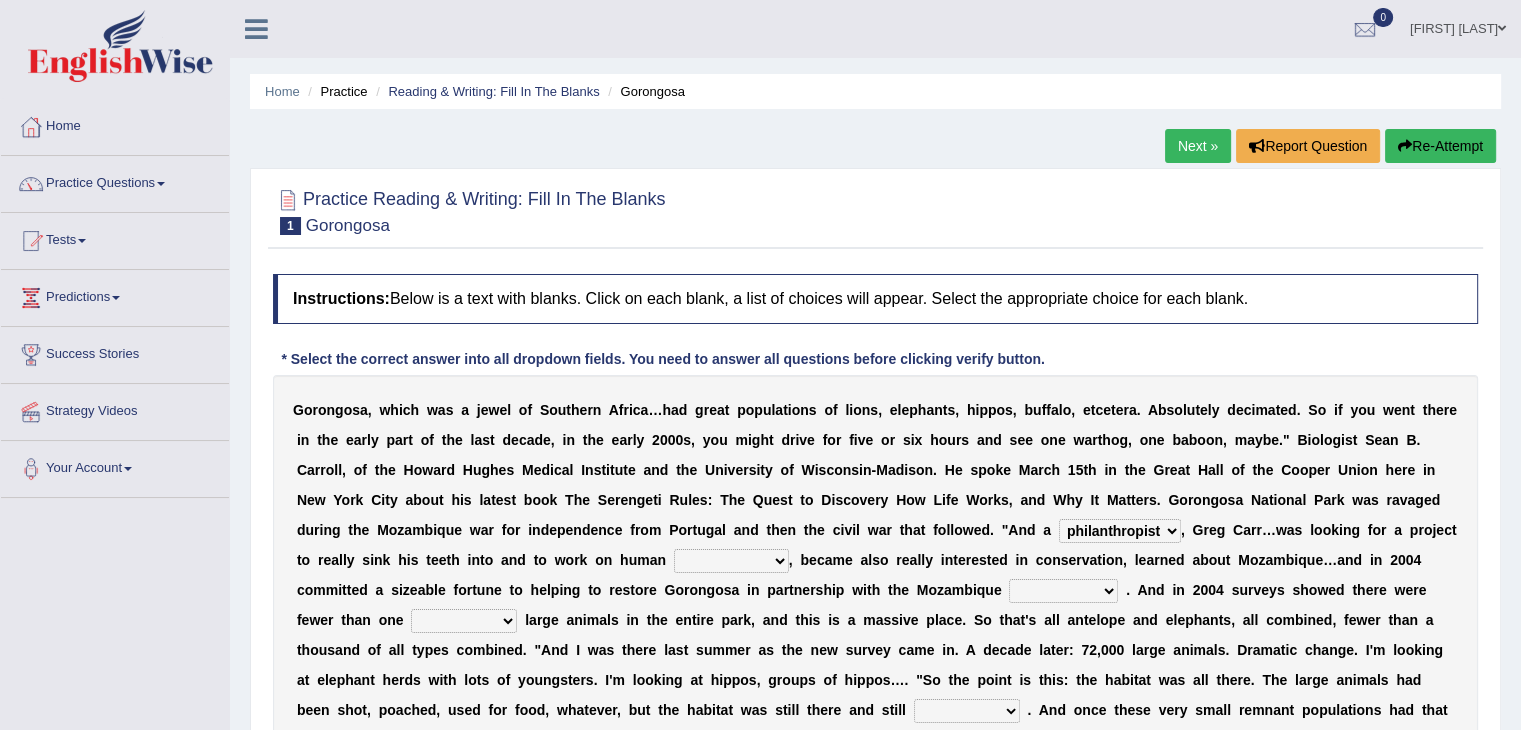 click on "passion solstice ballast philanthropist" at bounding box center (1120, 531) 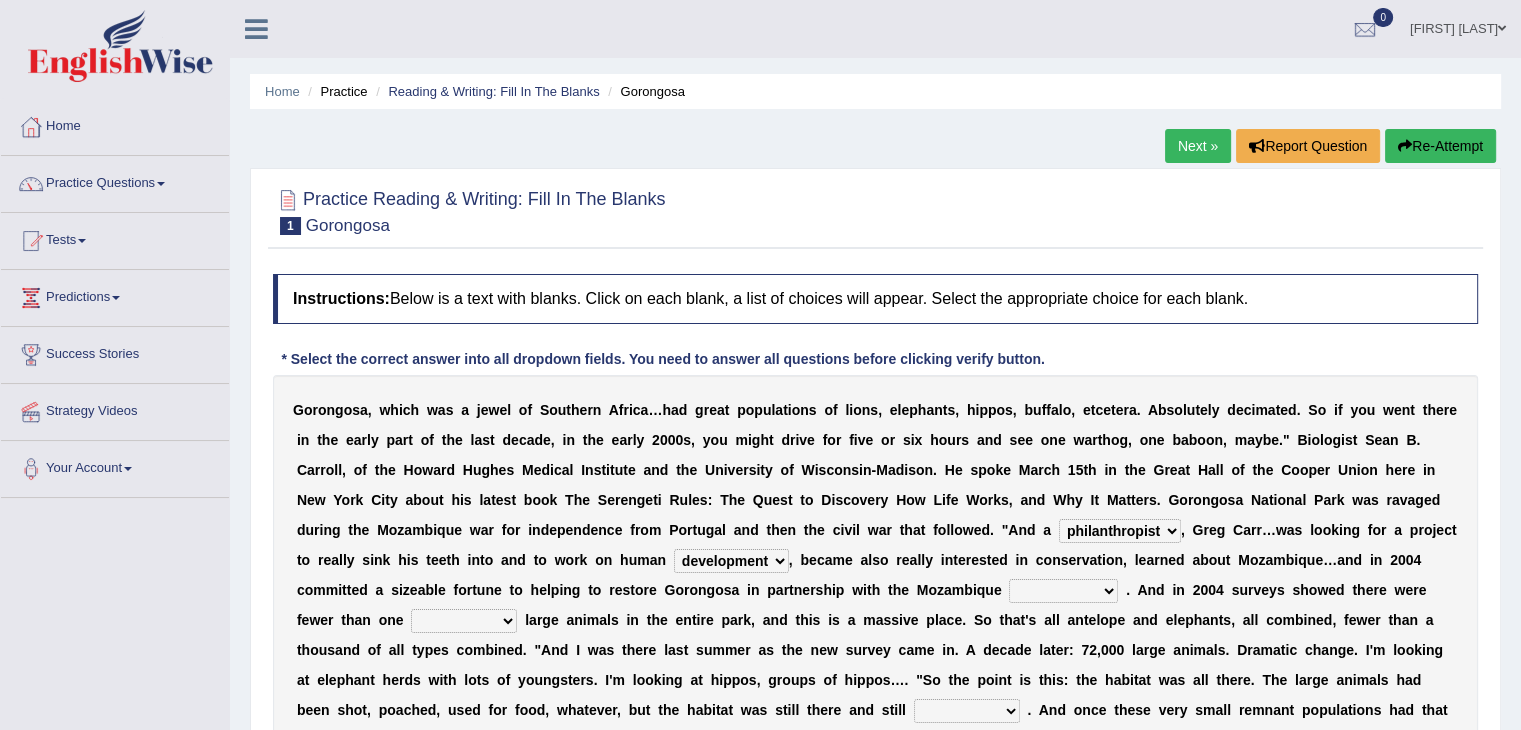 click on "negligence prevalence development malevolence" at bounding box center (731, 561) 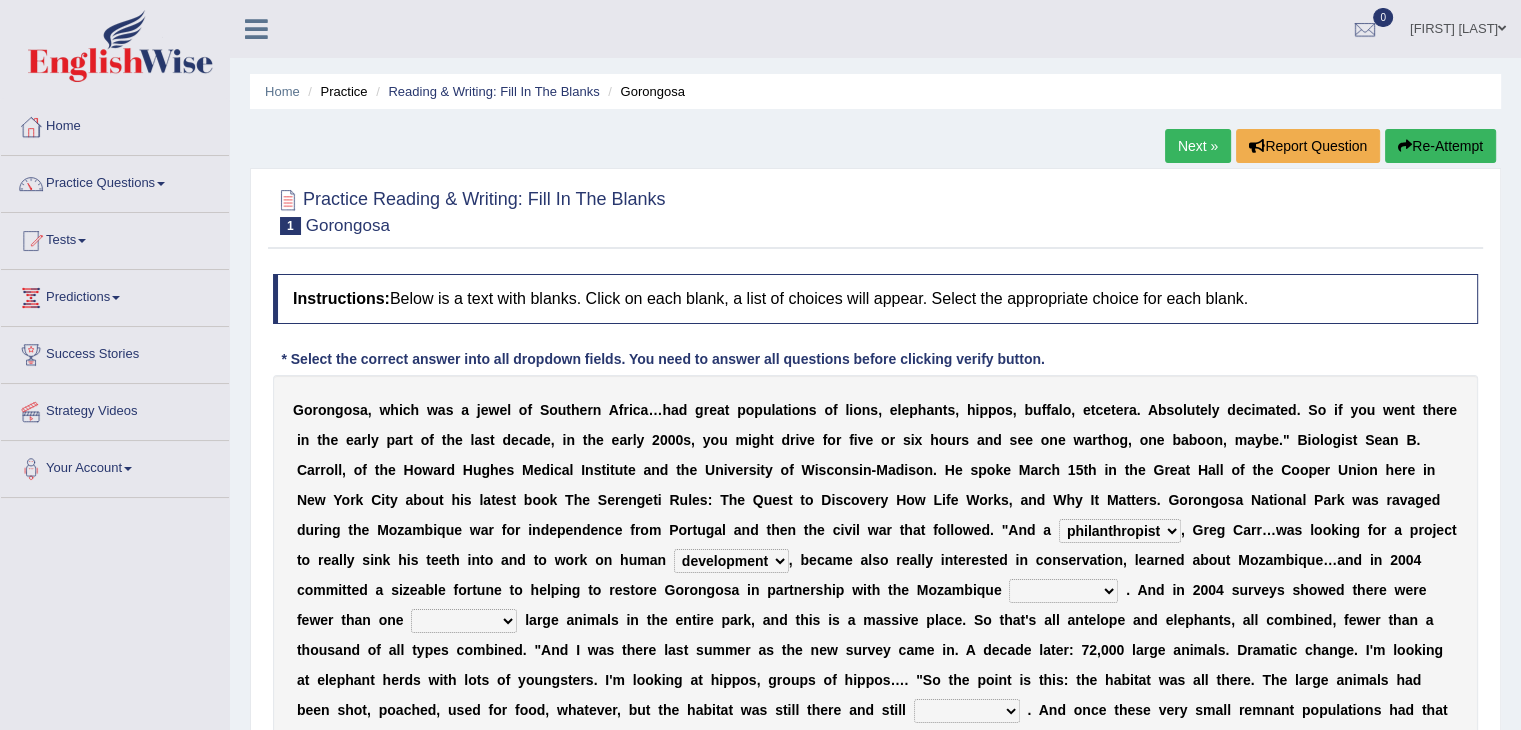 click on "parliament semanticist government journalist" at bounding box center [1063, 591] 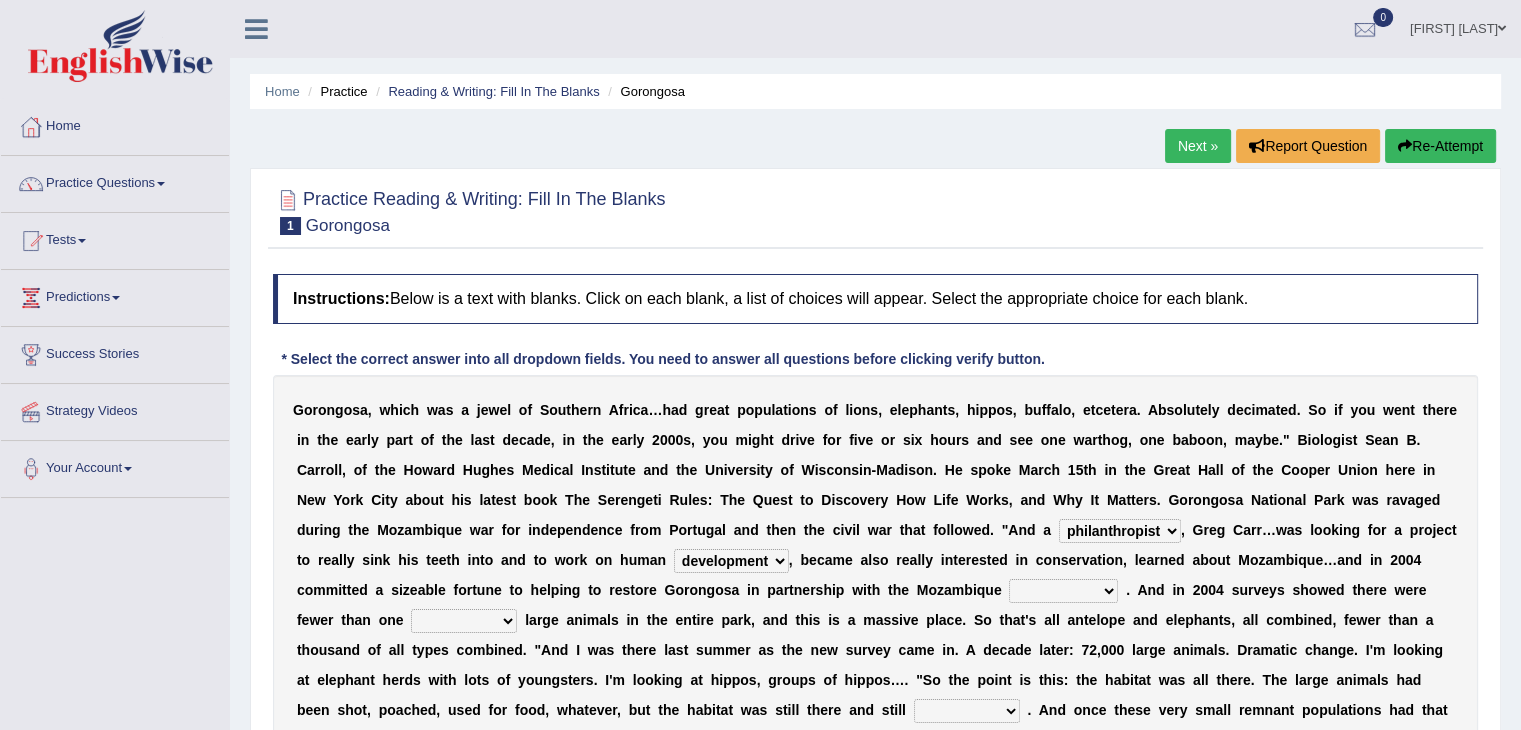 select on "government" 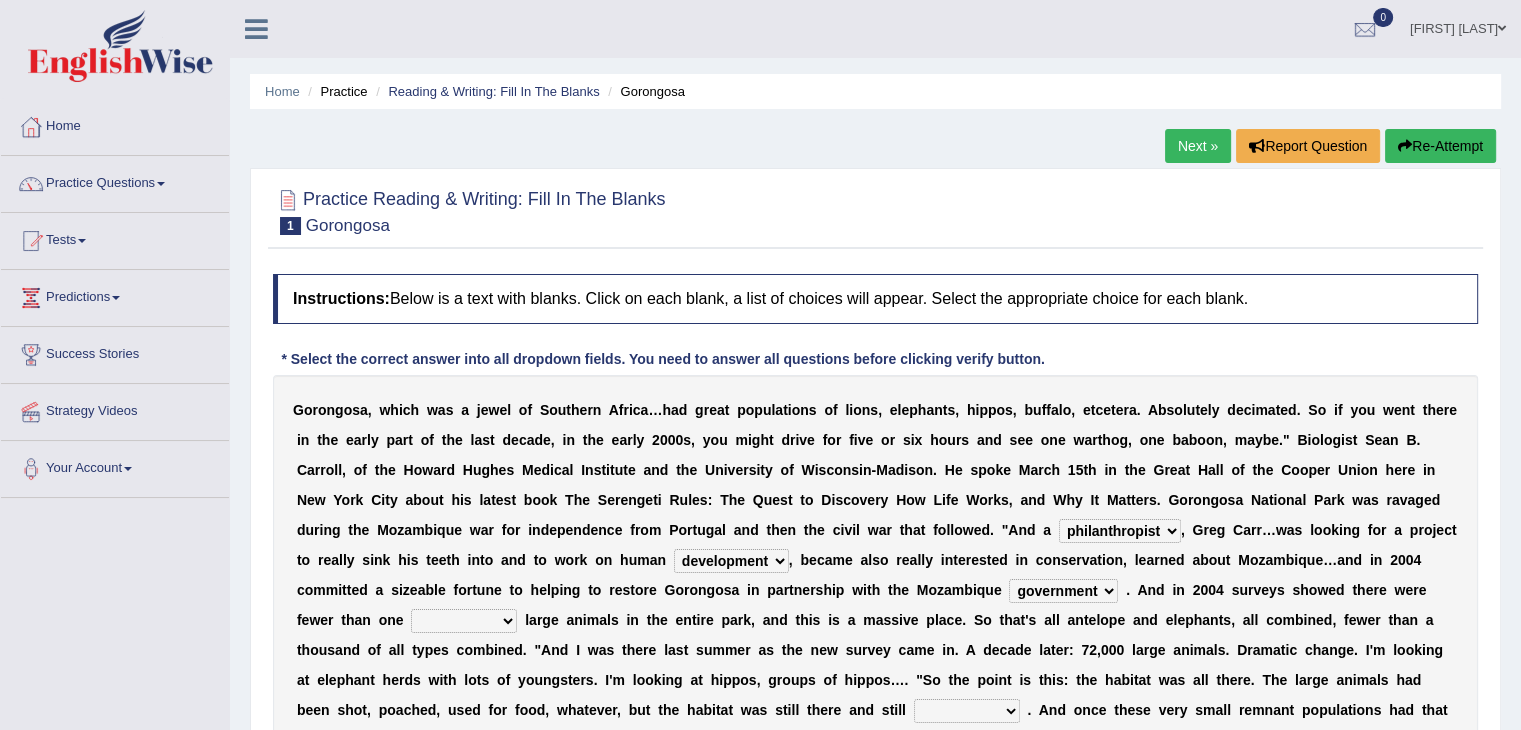 click on "parliament semanticist government journalist" at bounding box center (1063, 591) 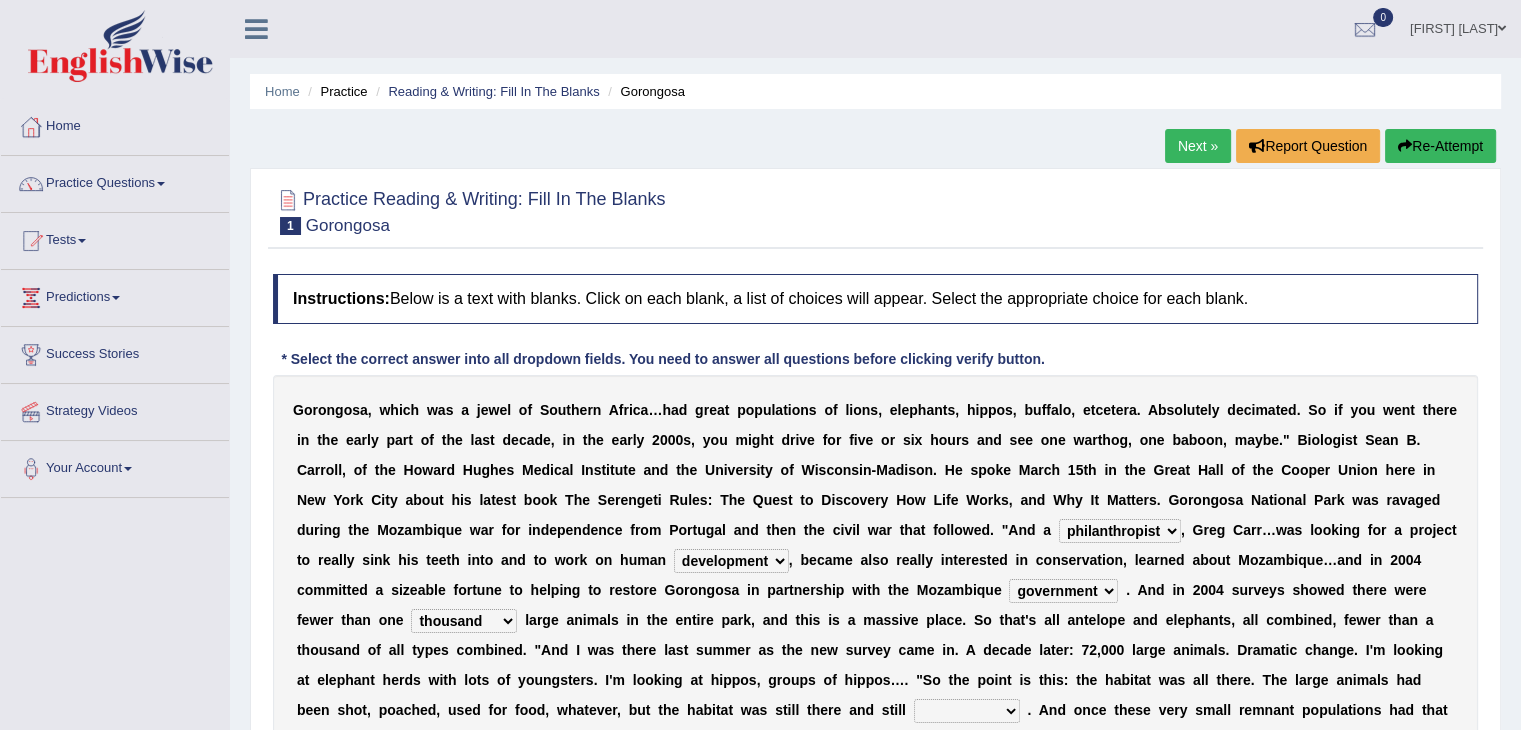 click on "deflowered embowered roundest thousand" at bounding box center [464, 621] 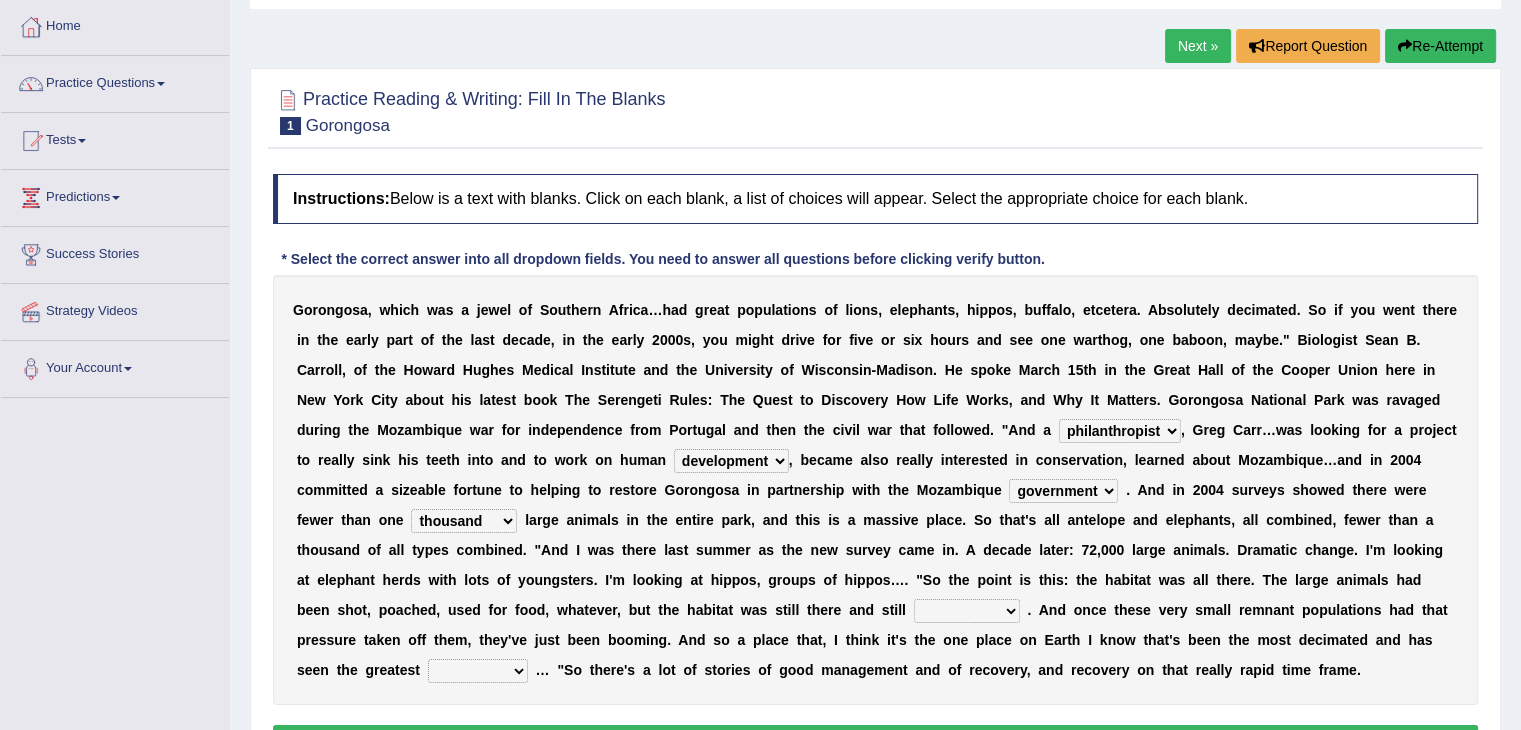 click on "assertive incidental compulsive productive" at bounding box center [967, 611] 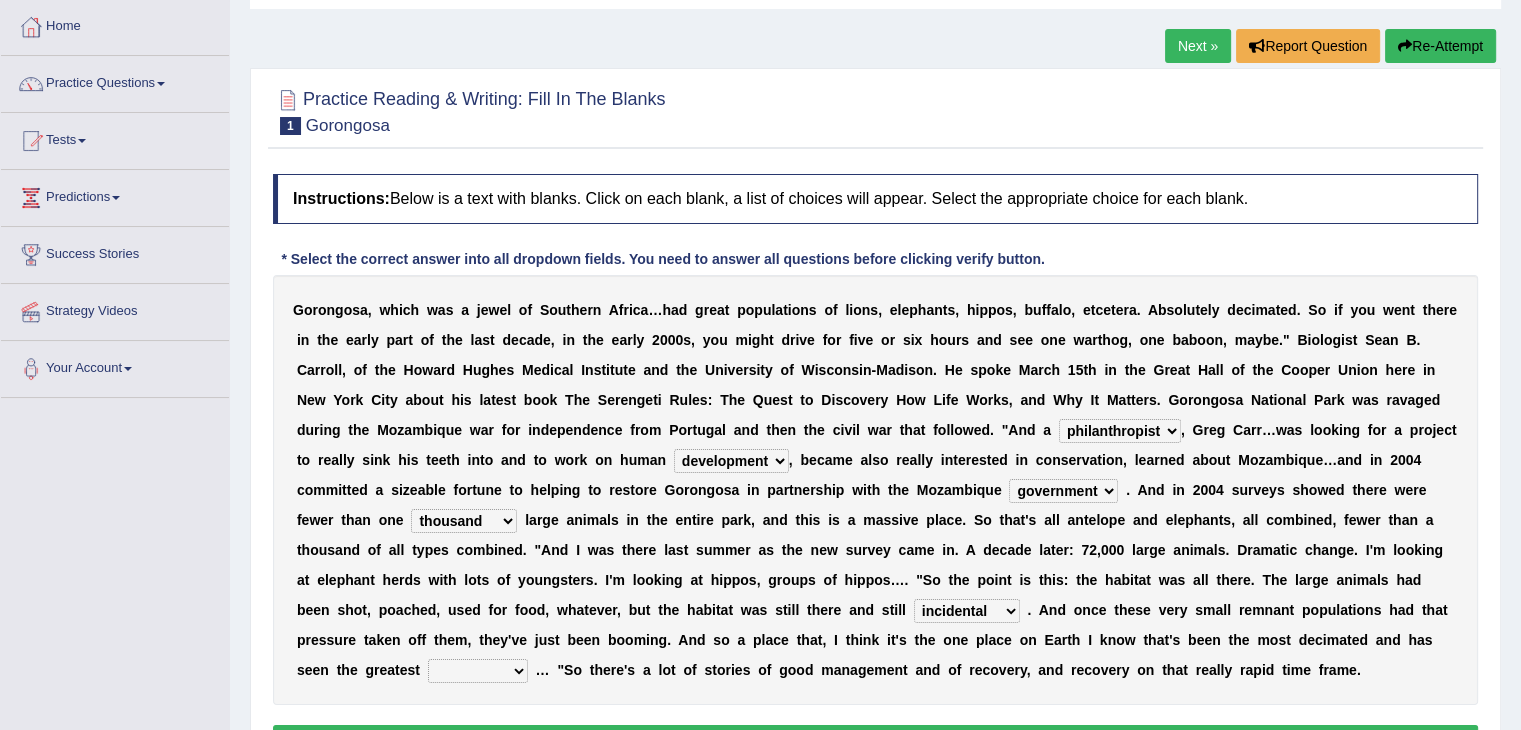 click on "assertive incidental compulsive productive" at bounding box center [967, 611] 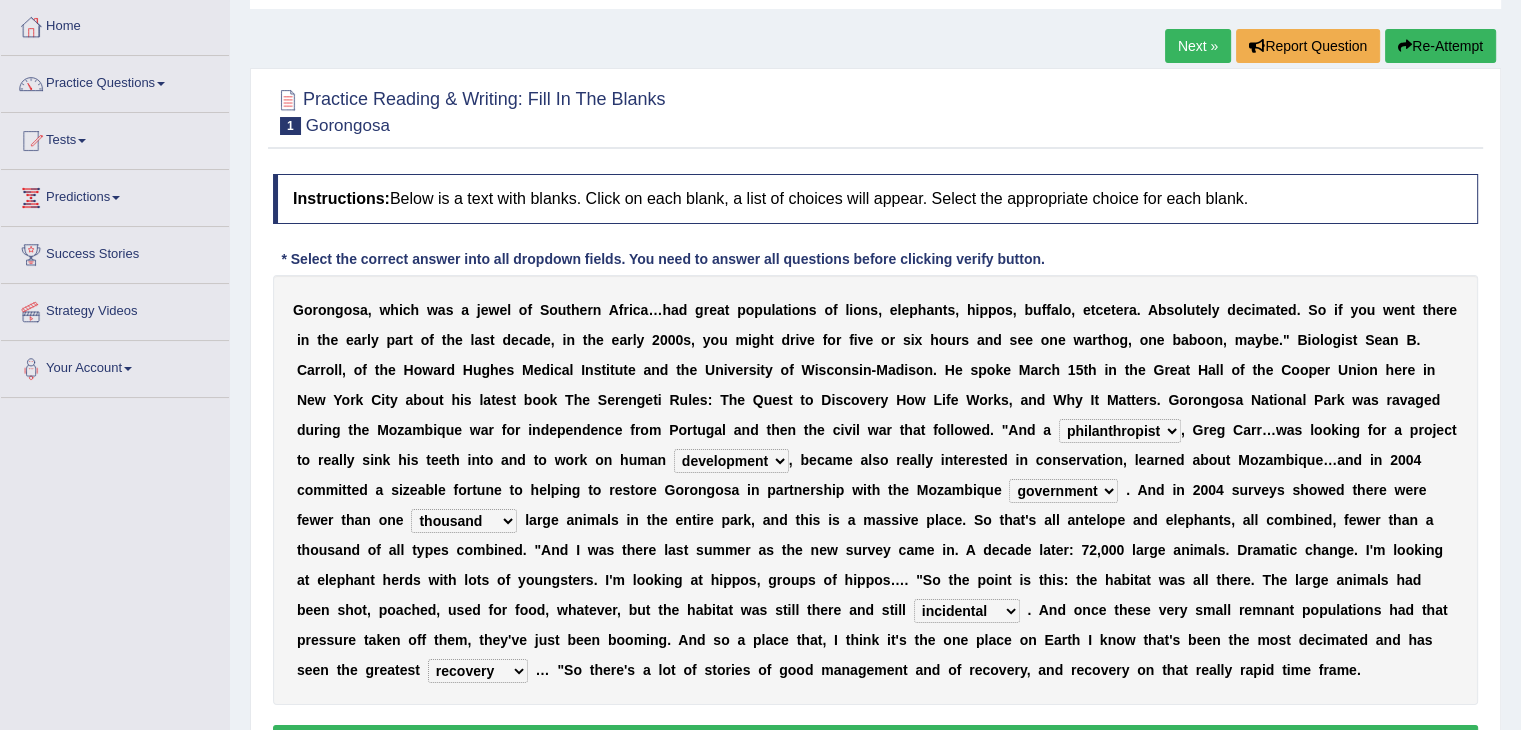 click on "recovery efficacy golly stumpy" at bounding box center [478, 671] 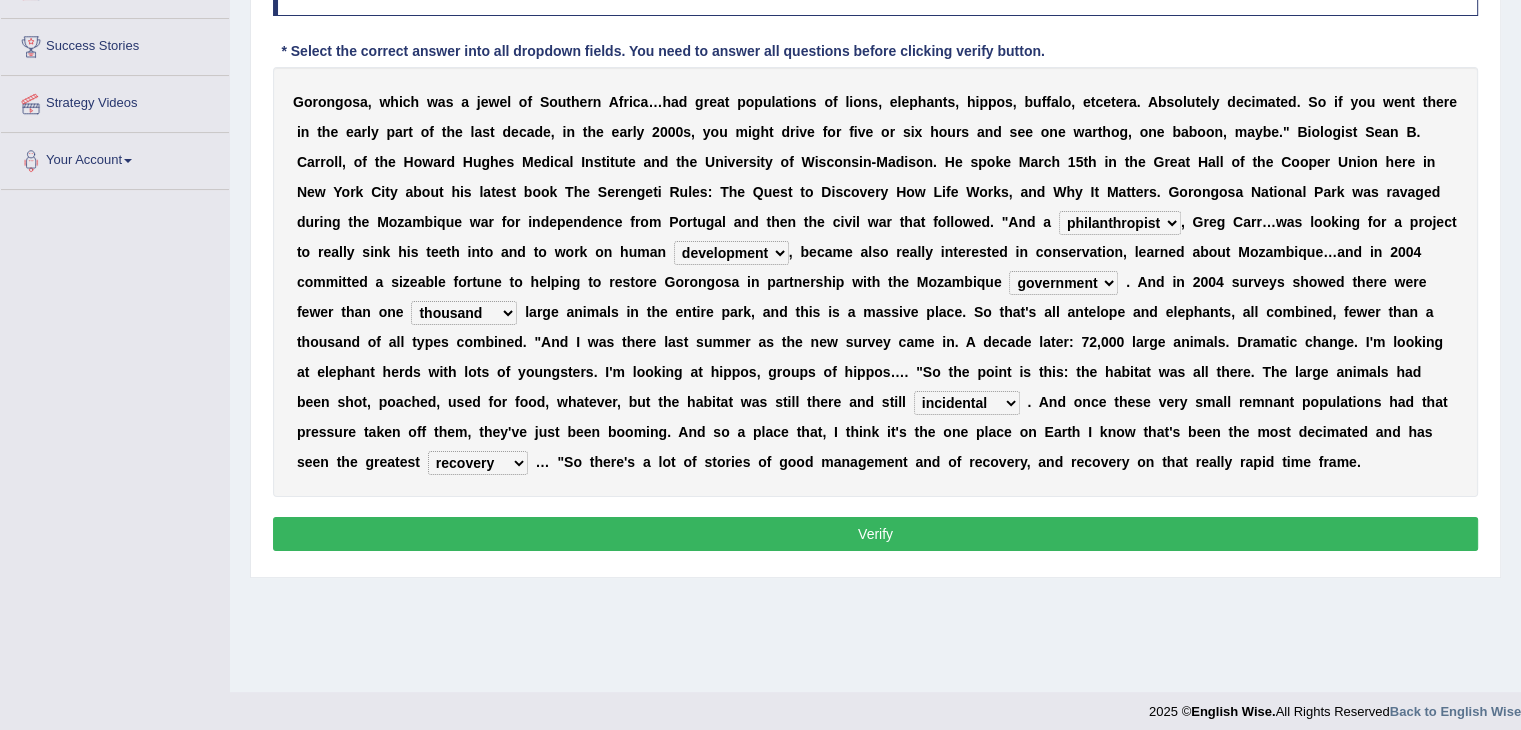 scroll, scrollTop: 320, scrollLeft: 0, axis: vertical 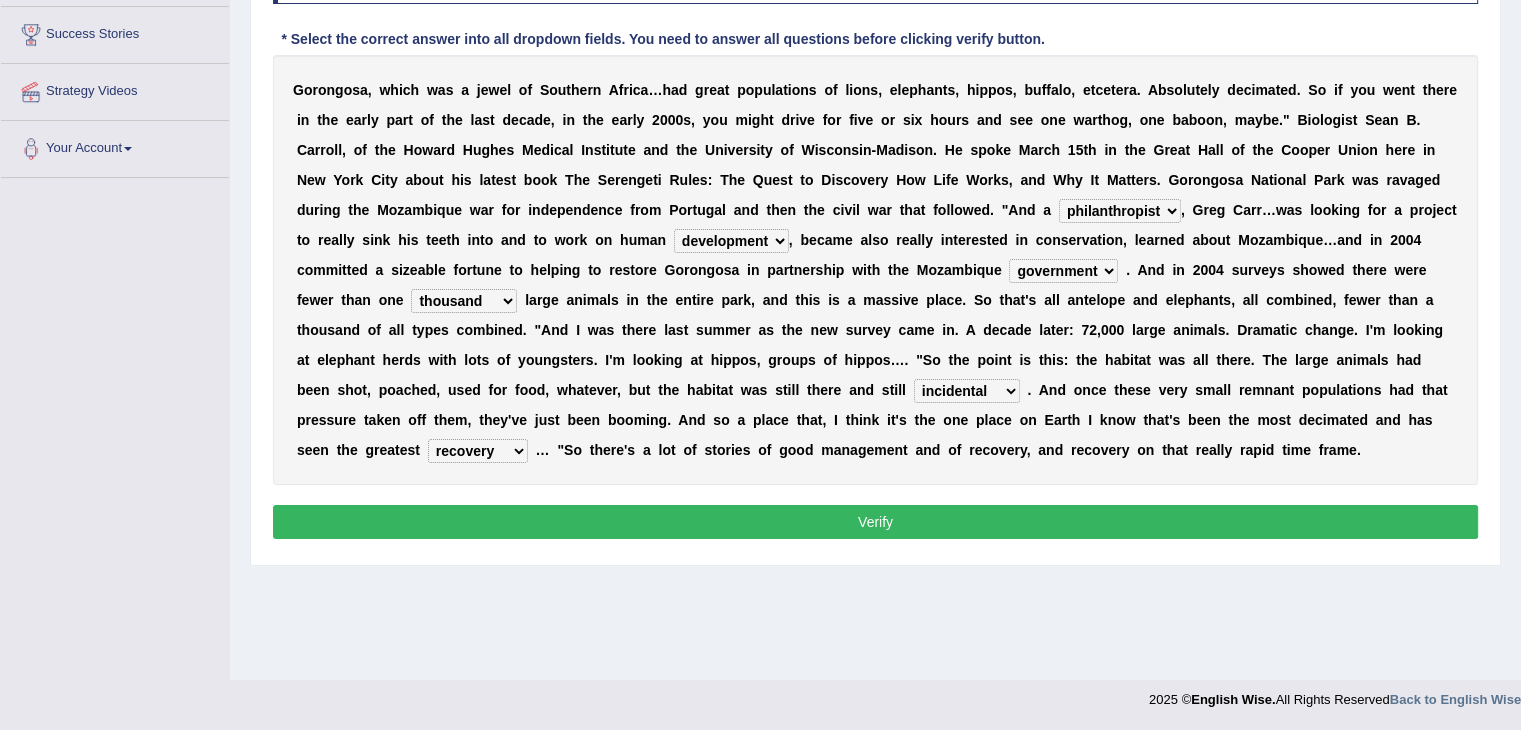 click on "Verify" at bounding box center (875, 522) 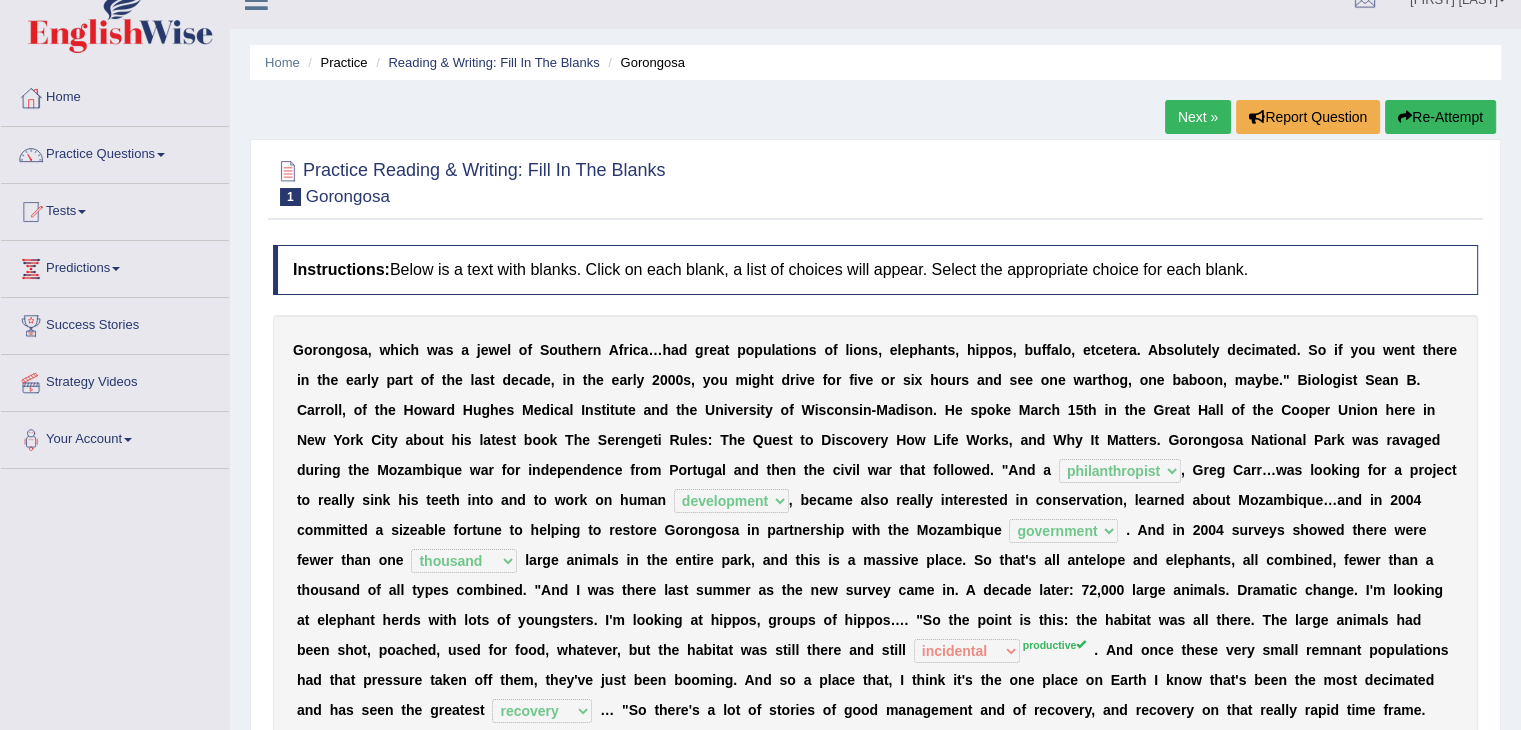 scroll, scrollTop: 0, scrollLeft: 0, axis: both 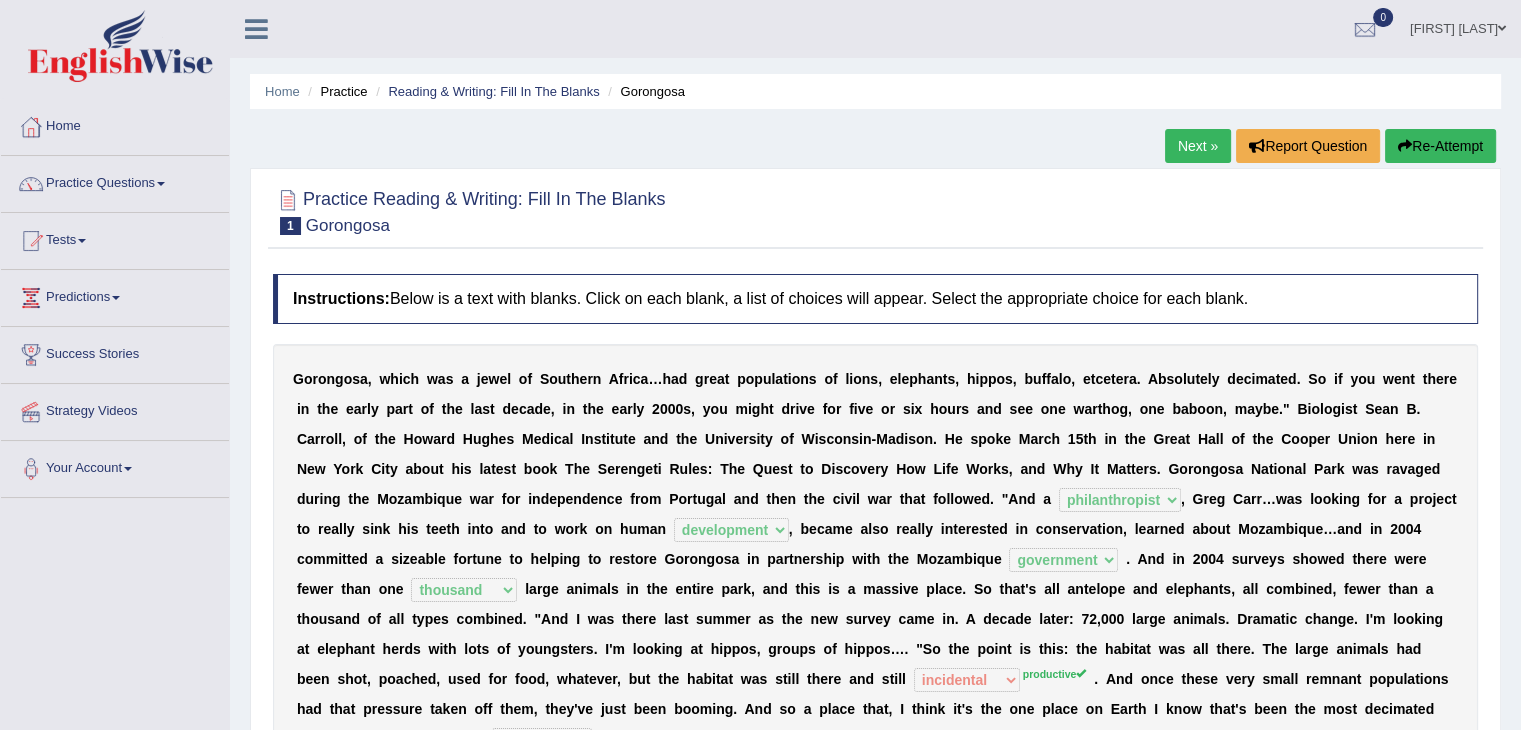 click on "Next »" at bounding box center [1198, 146] 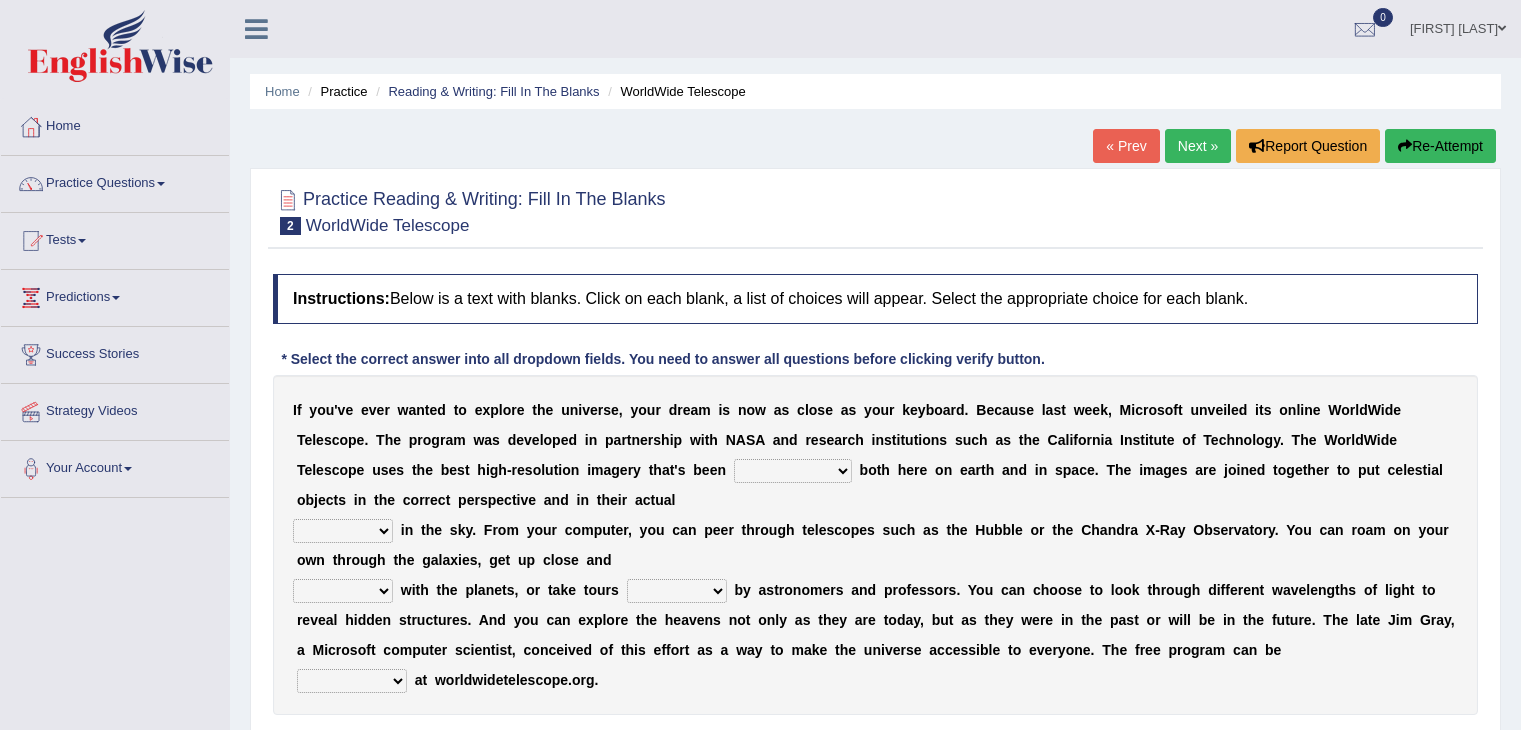 scroll, scrollTop: 0, scrollLeft: 0, axis: both 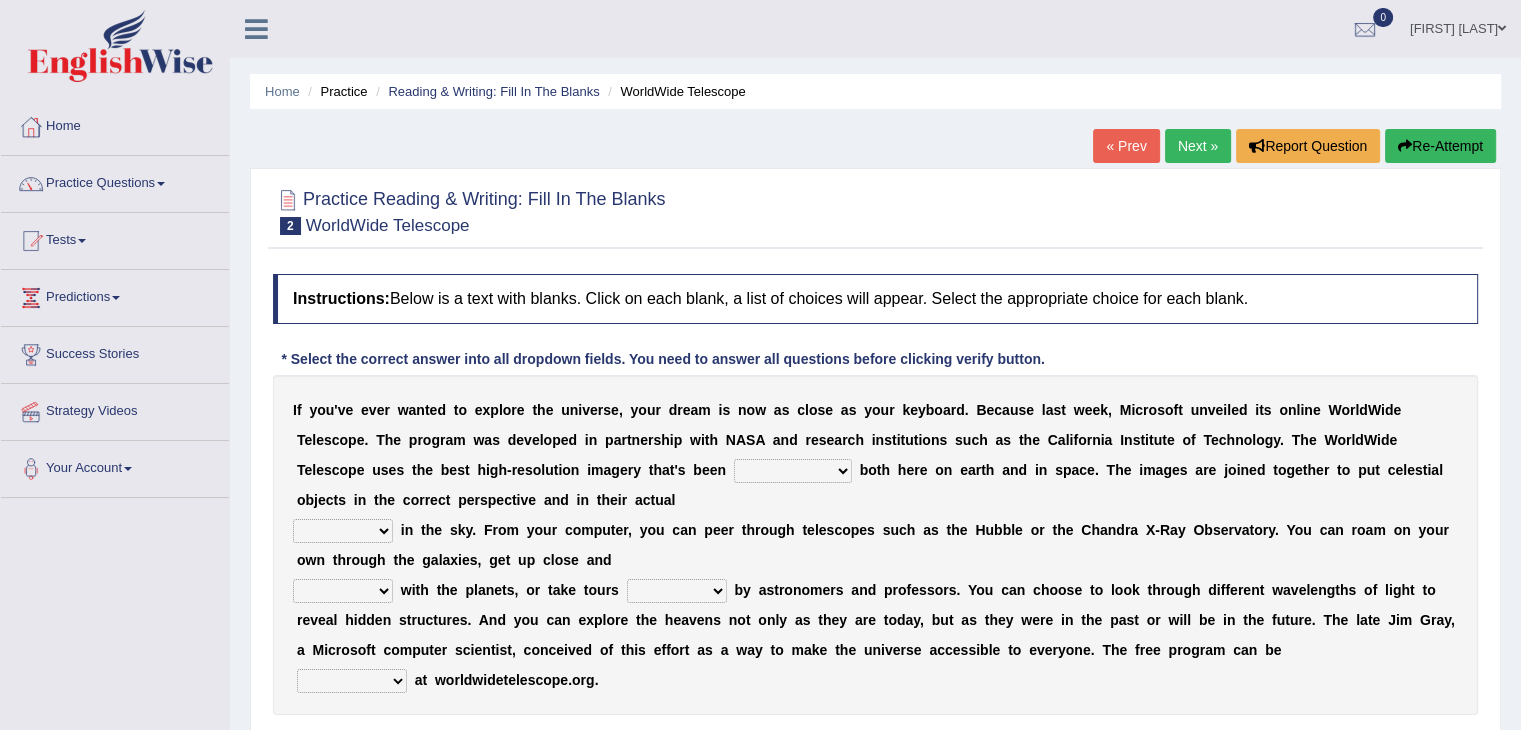 click on "degraded ascended remonstrated generated" at bounding box center [793, 471] 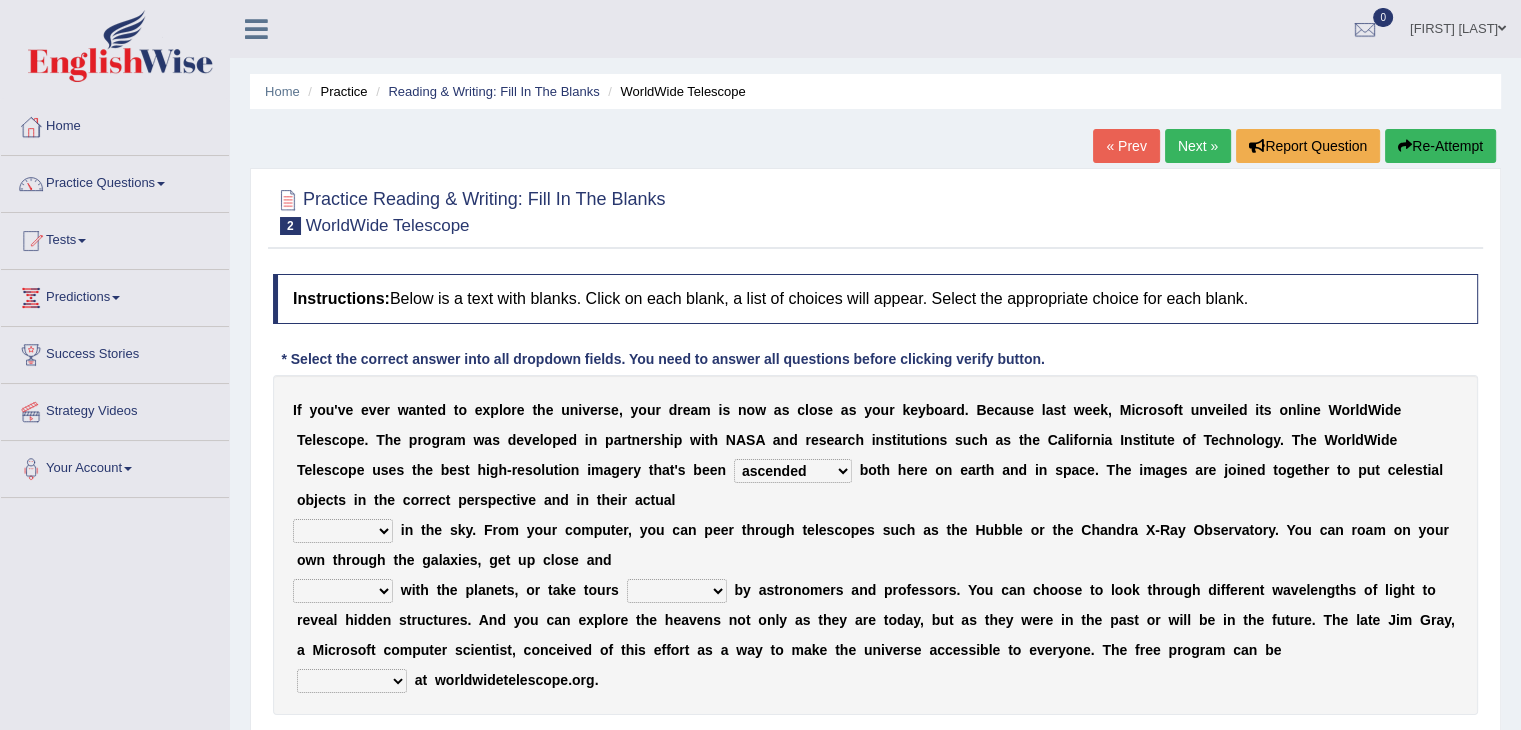 click on "degraded ascended remonstrated generated" at bounding box center [793, 471] 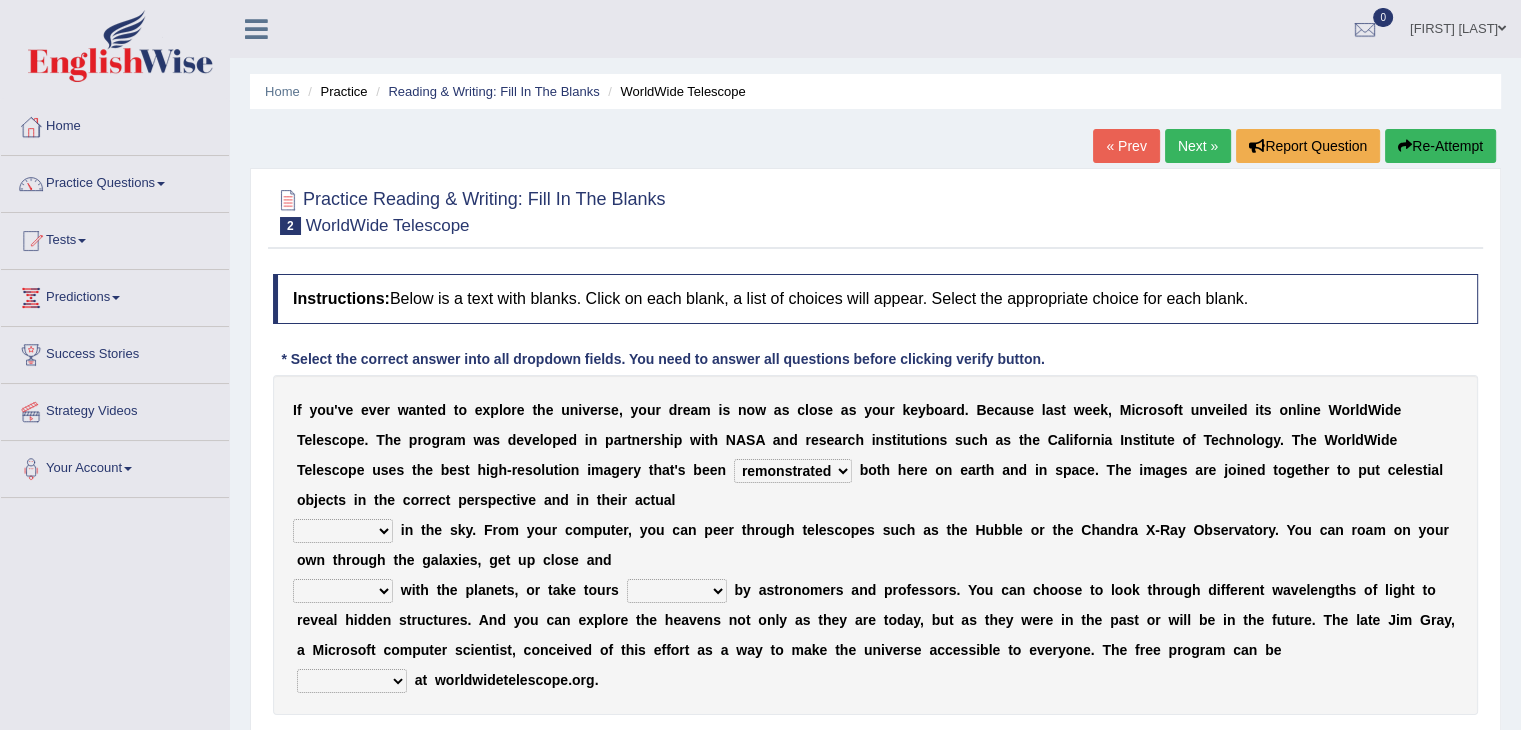 click on "degraded ascended remonstrated generated" at bounding box center (793, 471) 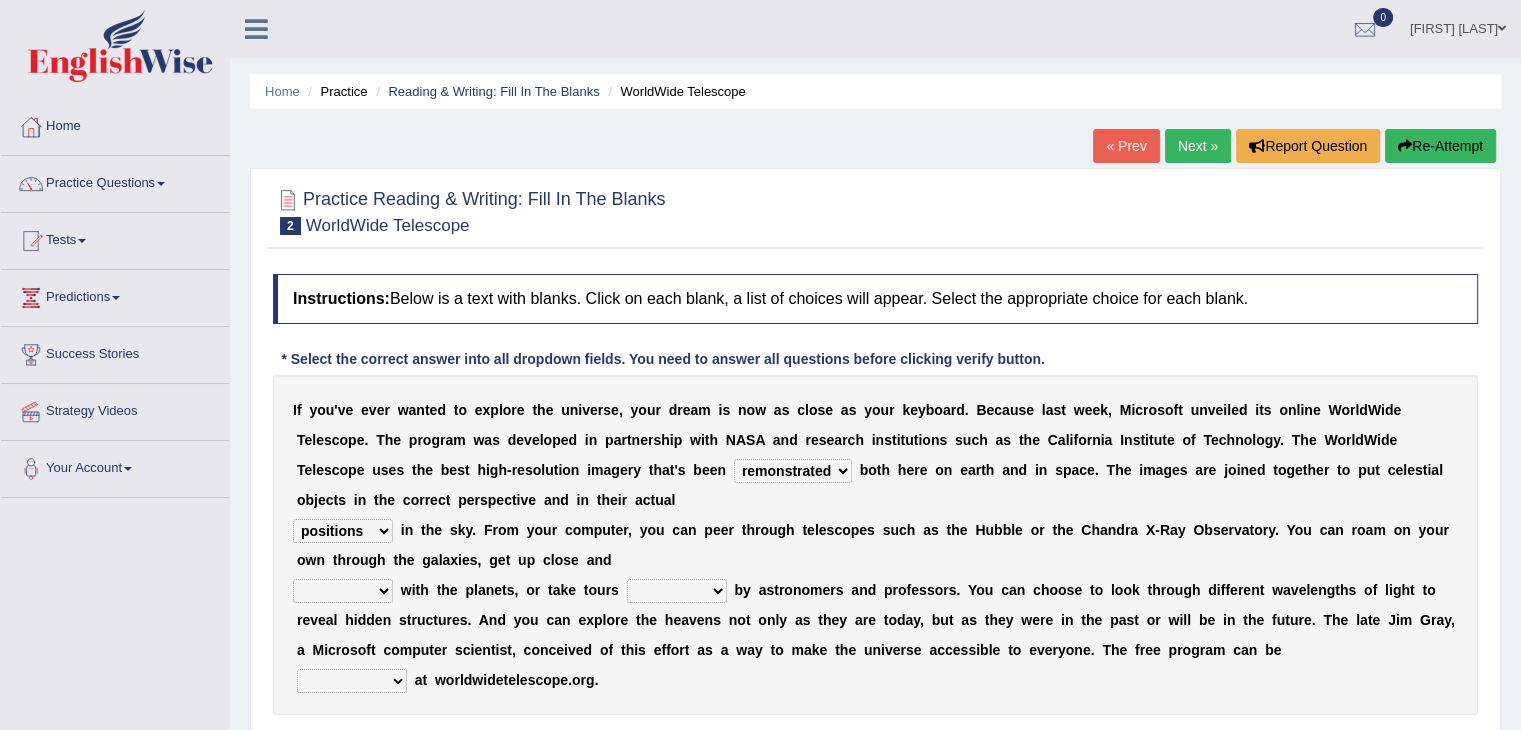 click on "aspects parts conditions positions" at bounding box center [343, 531] 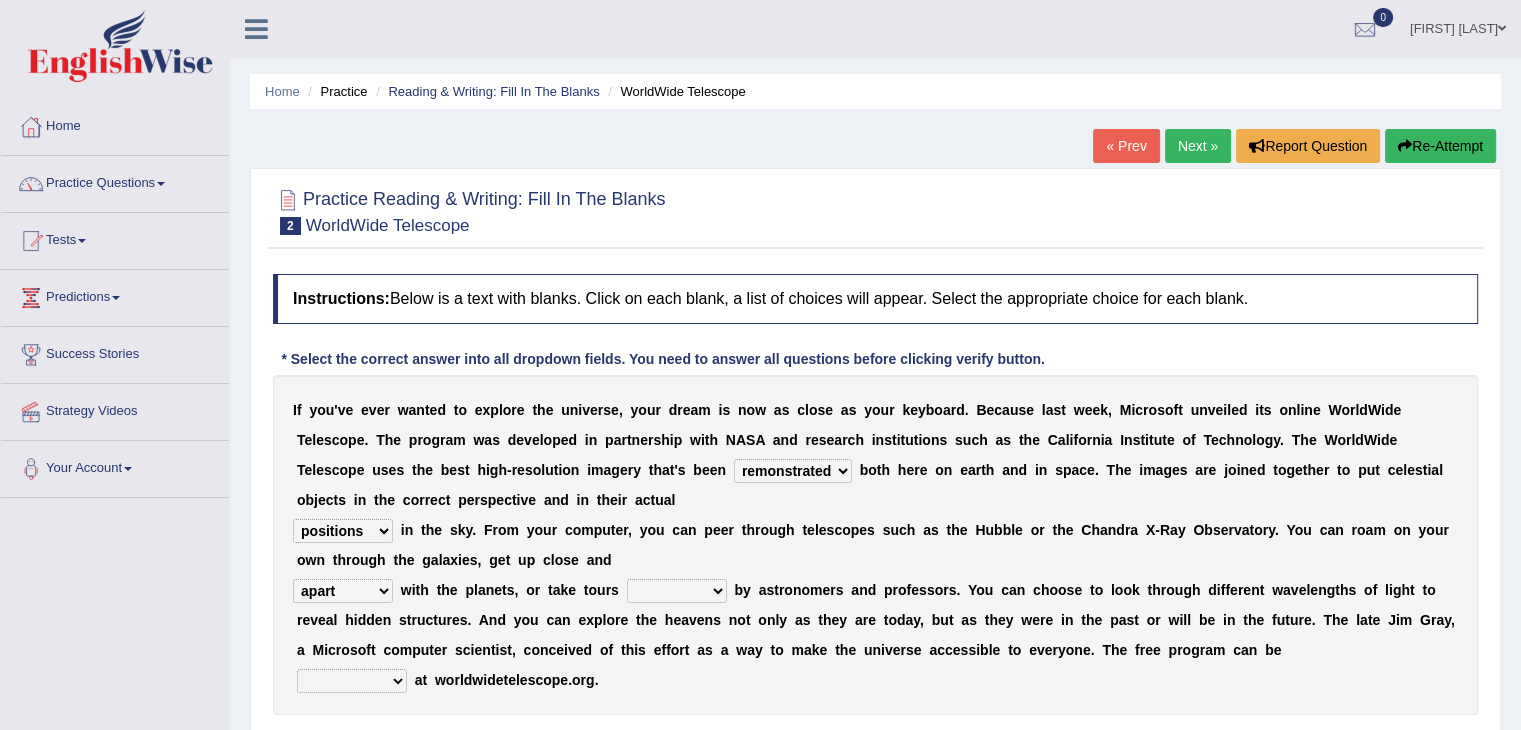 click on "personal individual apart polite" at bounding box center [343, 591] 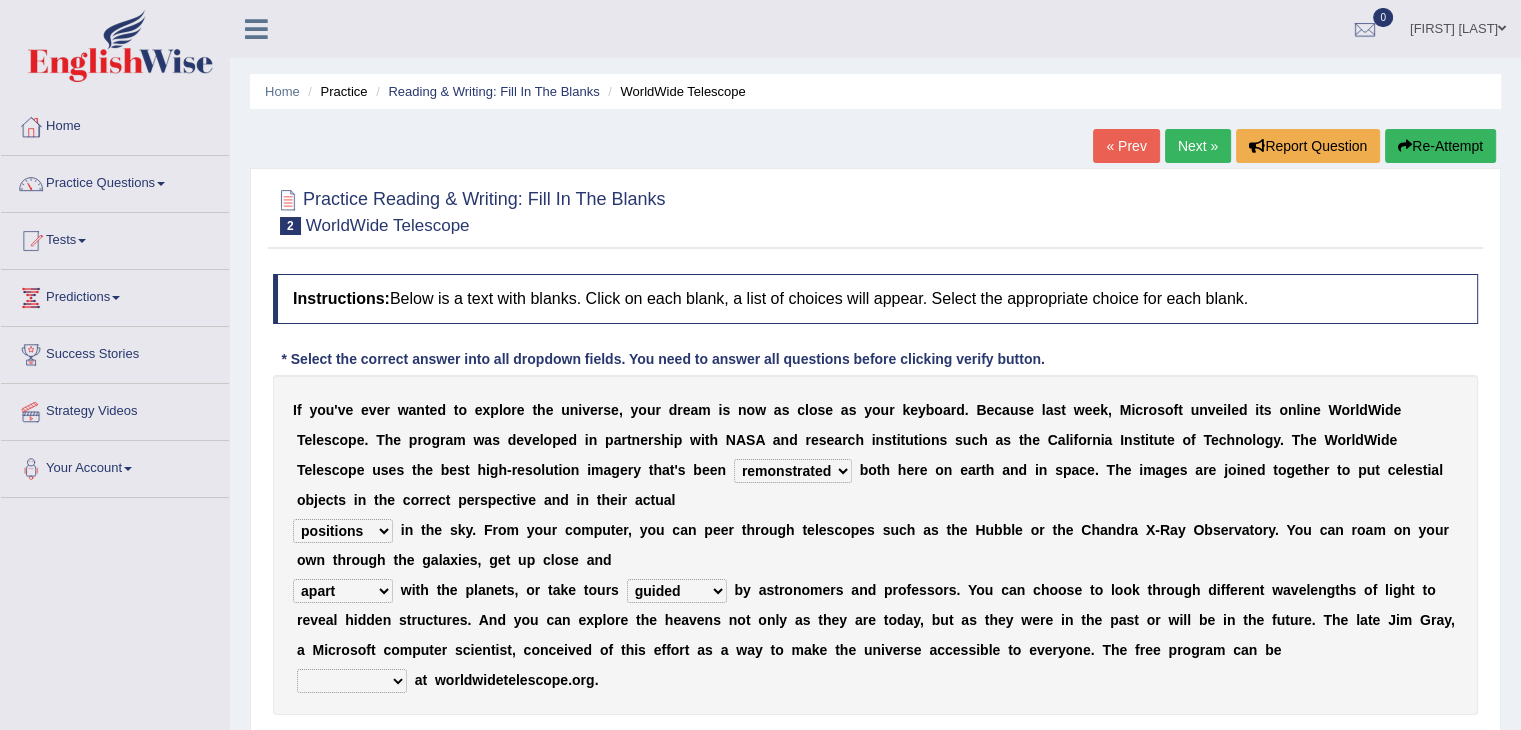 click on "guide guided guiding to guide" at bounding box center (677, 591) 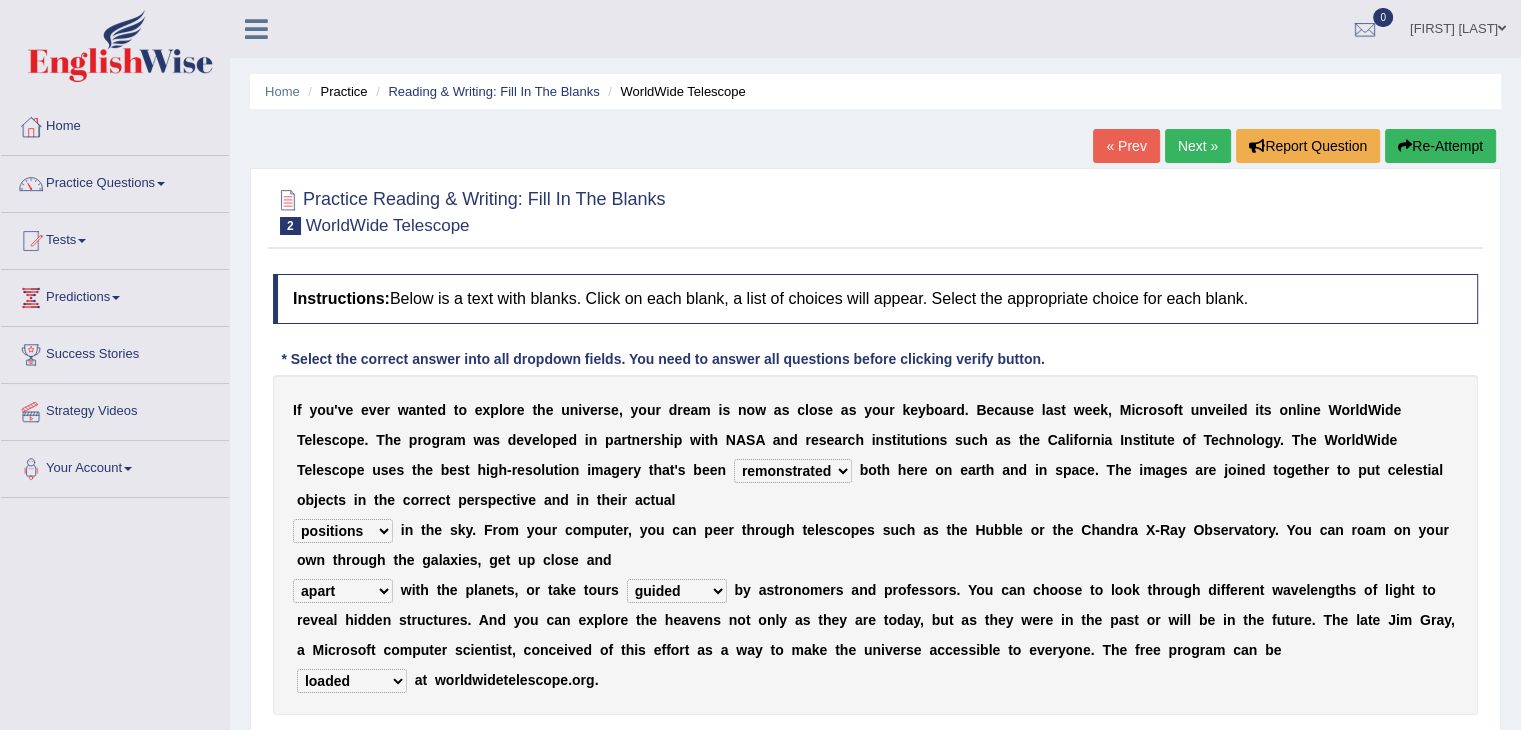 click on "I f    y o u ' v e    e v e r    w a n t e d    t o    e x p l o r e    t h e    u n i v e r s e ,    y o u r    d r e a m    i s    n o w    a s    c l o s e    a s    y o u r    k e y b o a r d .    B e c a u s e    l a s t    w e e k ,    M i c r o s o f t    u n v e i l e d    i t s    o n l i n e    W o r l d W i d e    T e l e s c o p e .    T h e    p r o g r a m    w a s    d e v e l o p e d    i n    p a r t n e r s h i p    w i t h    N A S A    a n d    r e s e a r c h    i n s t i t u t i o n s    s u c h    a s    t h e    C a l i f o r n i a    I n s t i t u t e    o f    T e c h n o l o g y .    T h e    W o r l d W i d e    T e l e s c o p e    u s e s    t h e    b e s t    h i g h - r e s o l u t i o n    i m a g e r y    t h a t ' s    b e e n    degraded ascended remonstrated generated    b o t h    h e r e    o n    e a r t h    a n d    i n    s p a c e .    T h e    i m a g e s    a r e    j o i n e d    t o g e t h e r t" at bounding box center (875, 545) 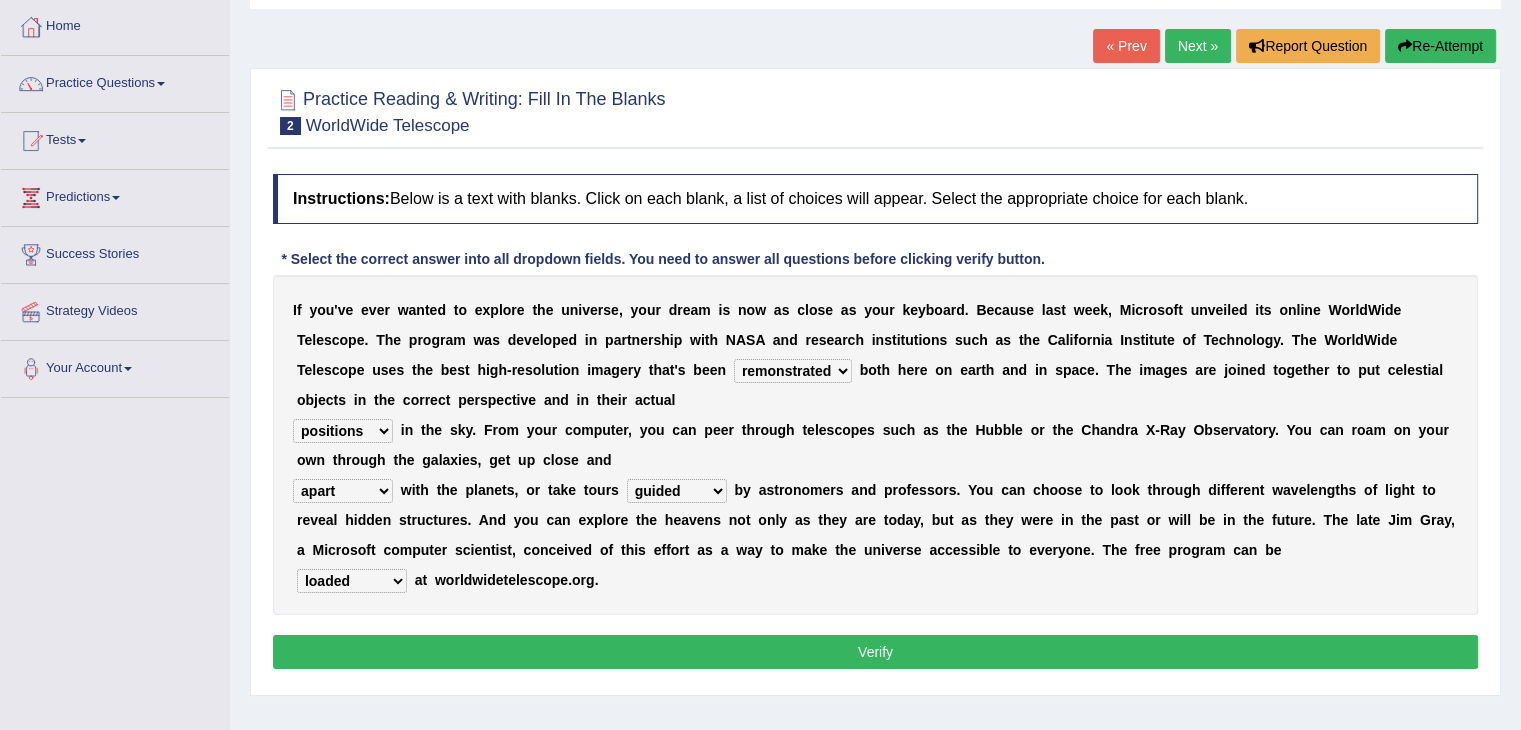 scroll, scrollTop: 200, scrollLeft: 0, axis: vertical 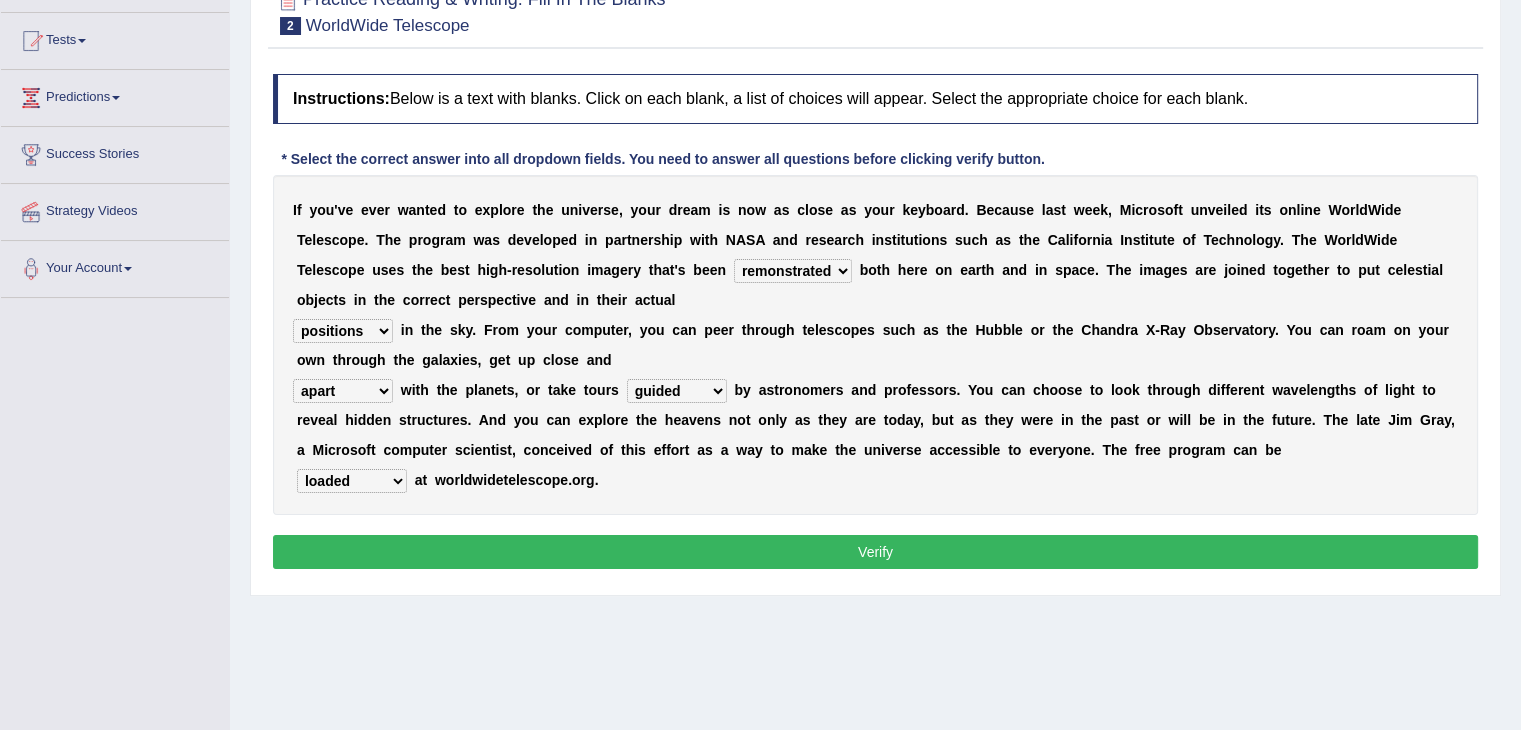 click on "Verify" at bounding box center [875, 552] 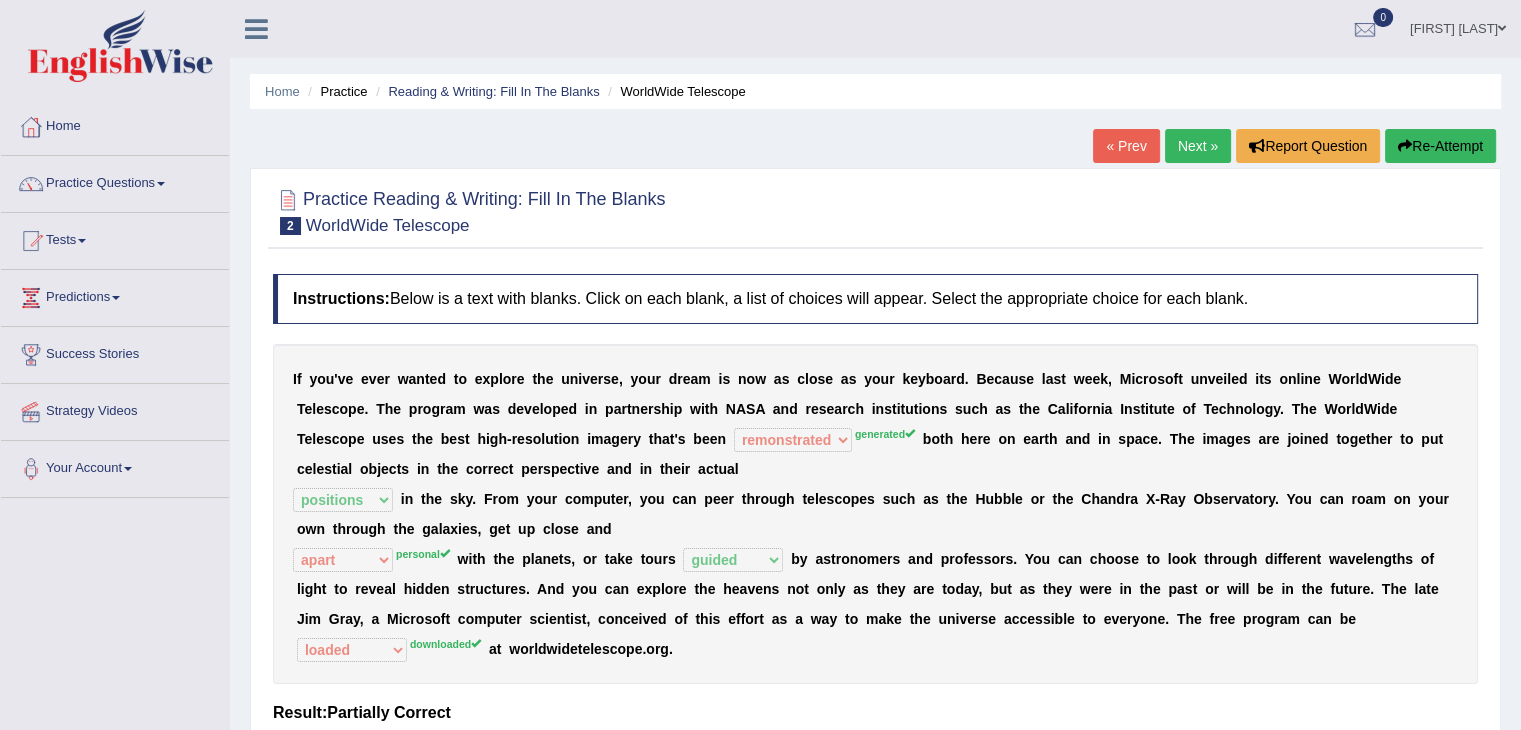 scroll, scrollTop: 0, scrollLeft: 0, axis: both 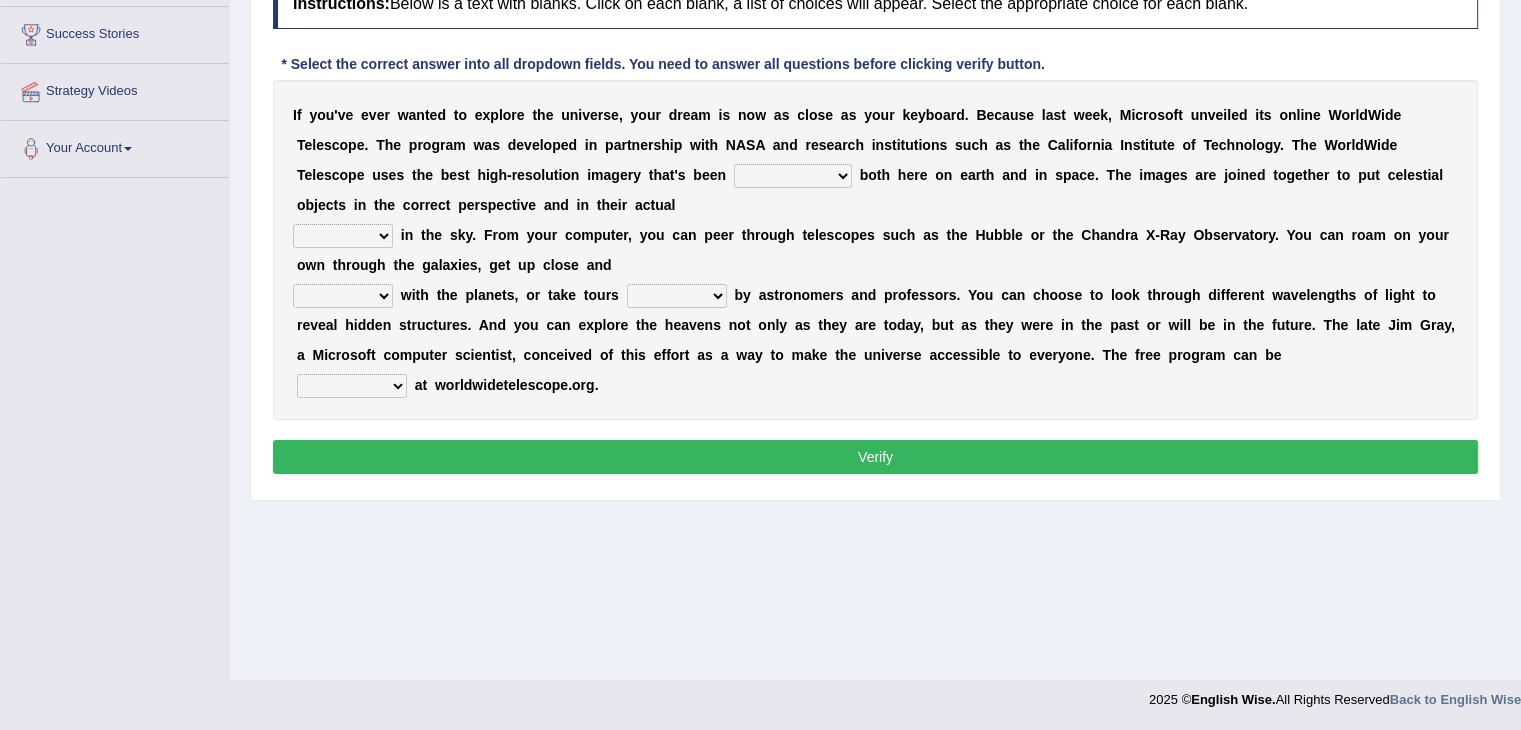 click on "degraded ascended remonstrated generated" at bounding box center (793, 176) 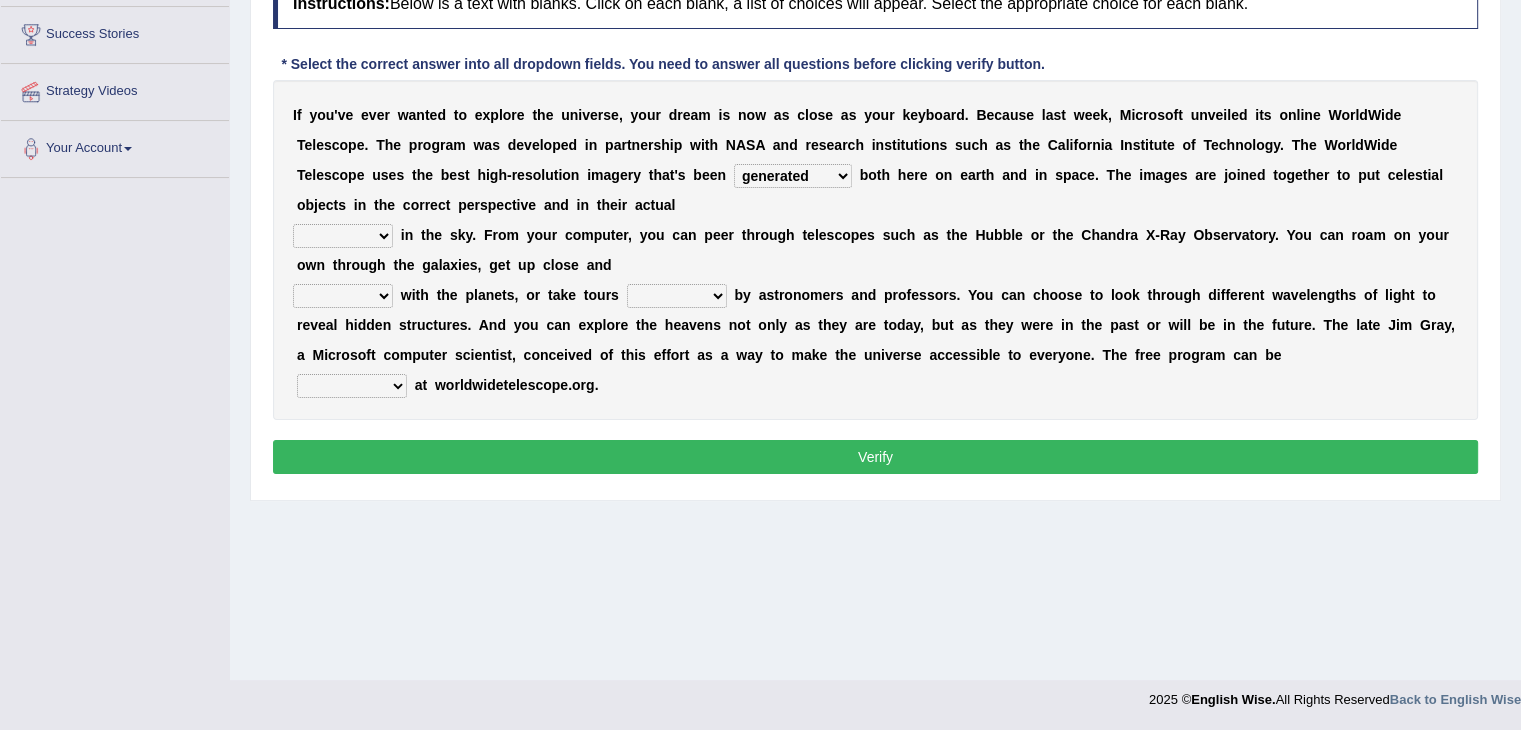 click on "degraded ascended remonstrated generated" at bounding box center (793, 176) 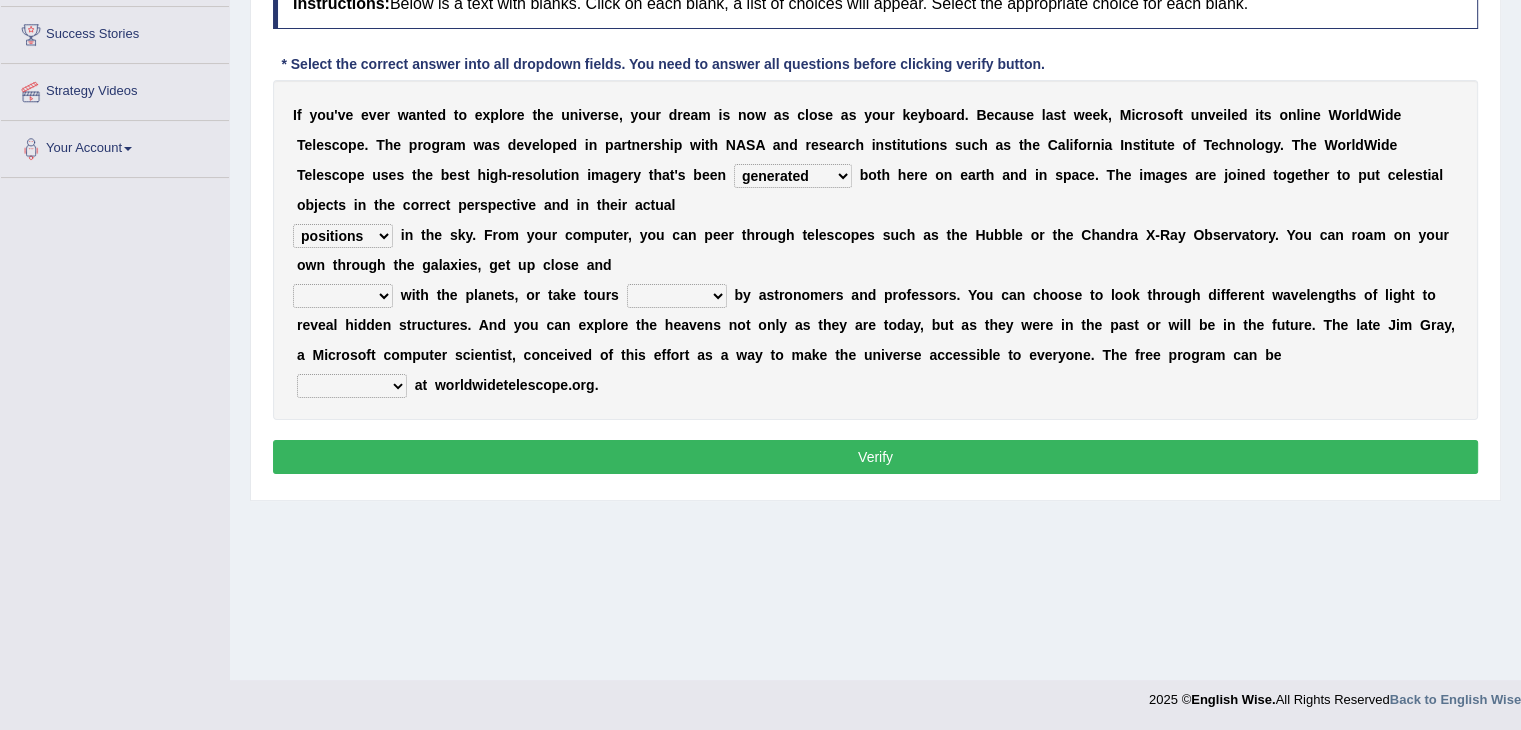 click on "personal individual apart polite" at bounding box center (343, 296) 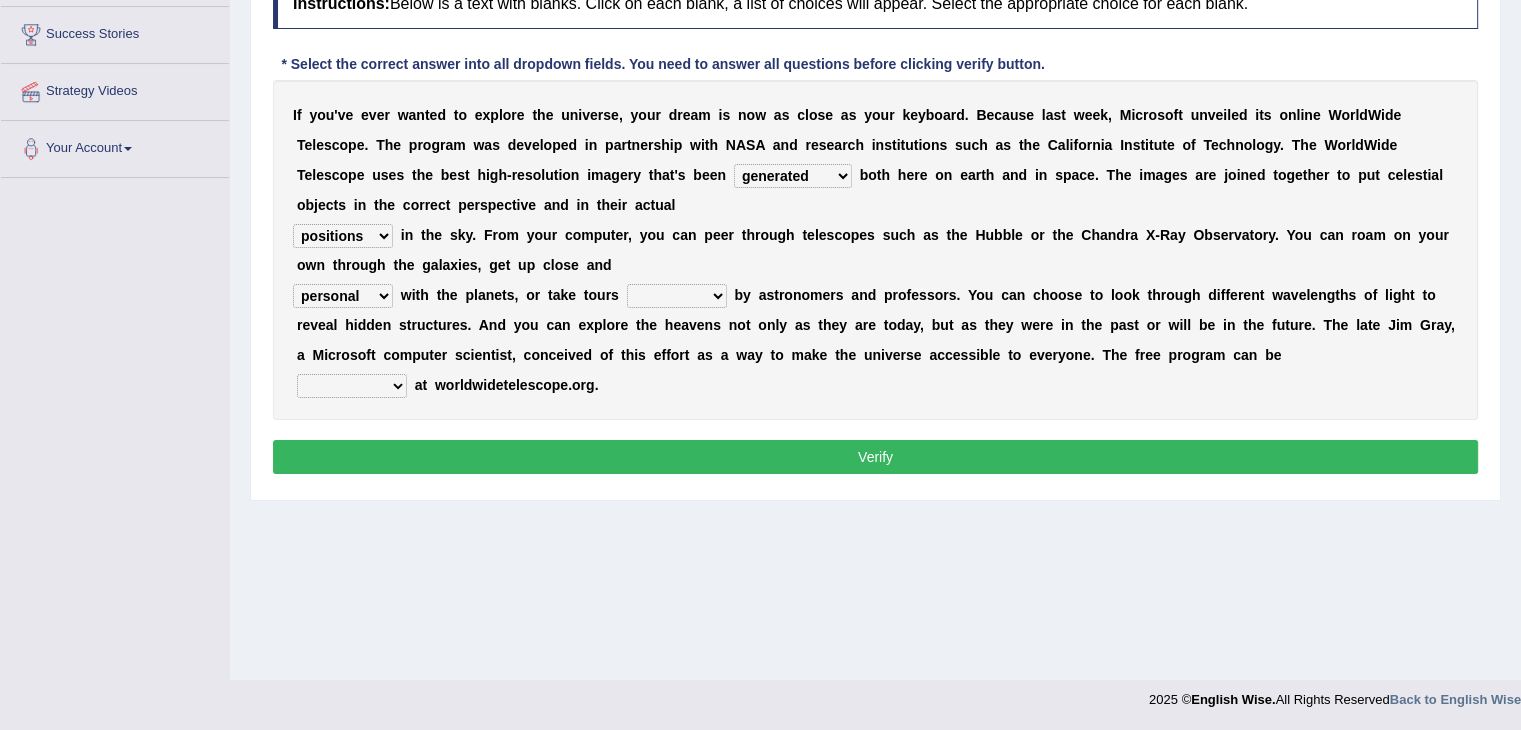 click on "personal individual apart polite" at bounding box center (343, 296) 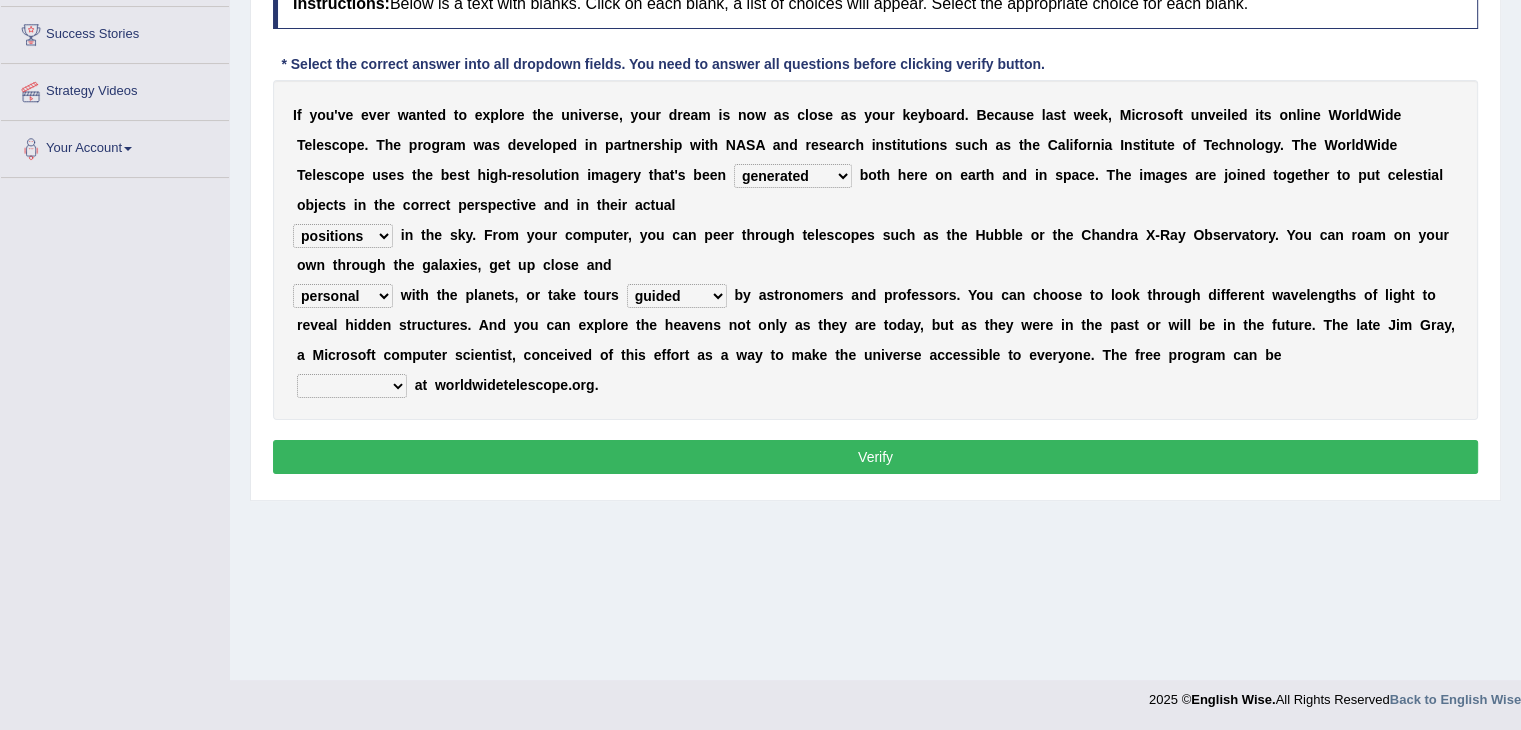 click on "guide guided guiding to guide" at bounding box center (677, 296) 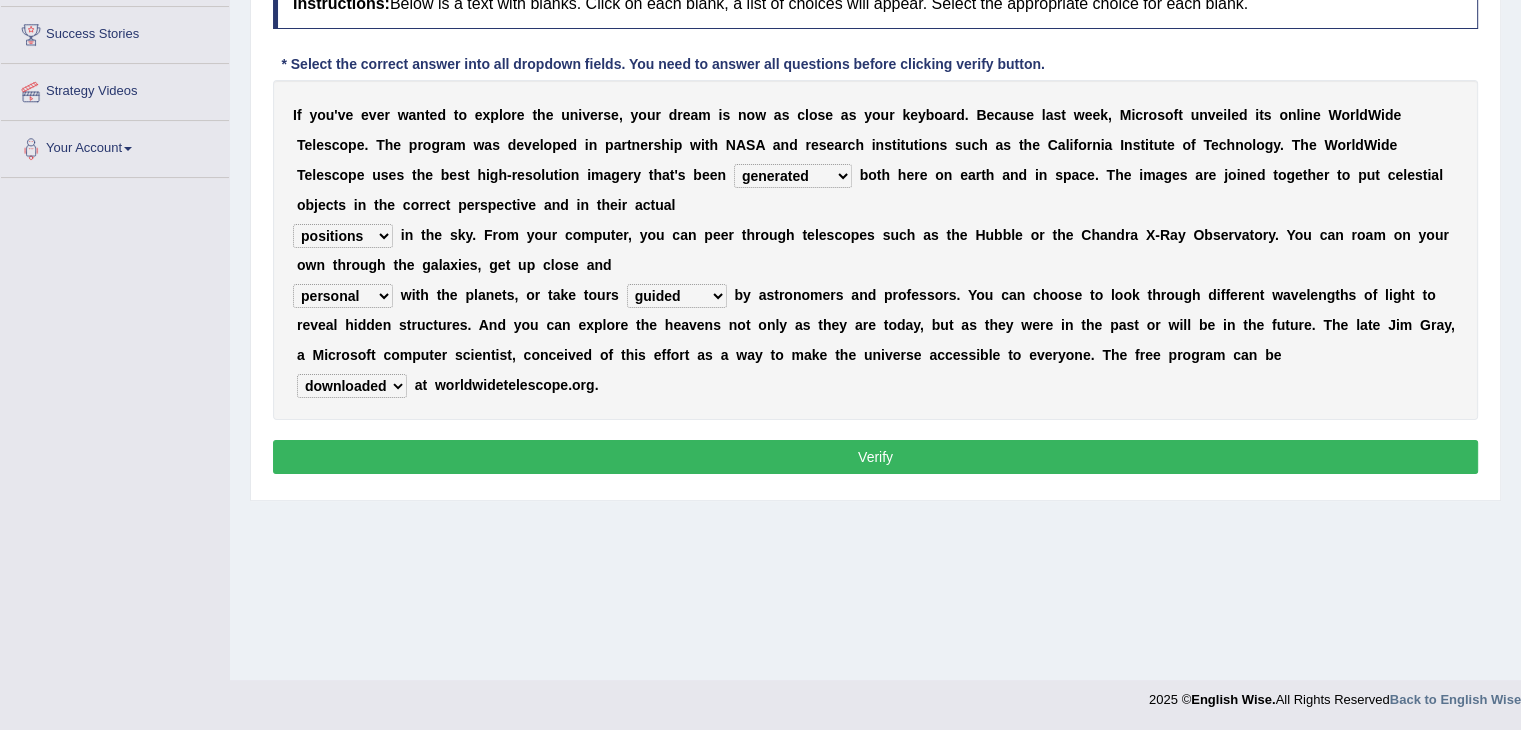 click on "upheld downloaded loaded posted" at bounding box center [352, 386] 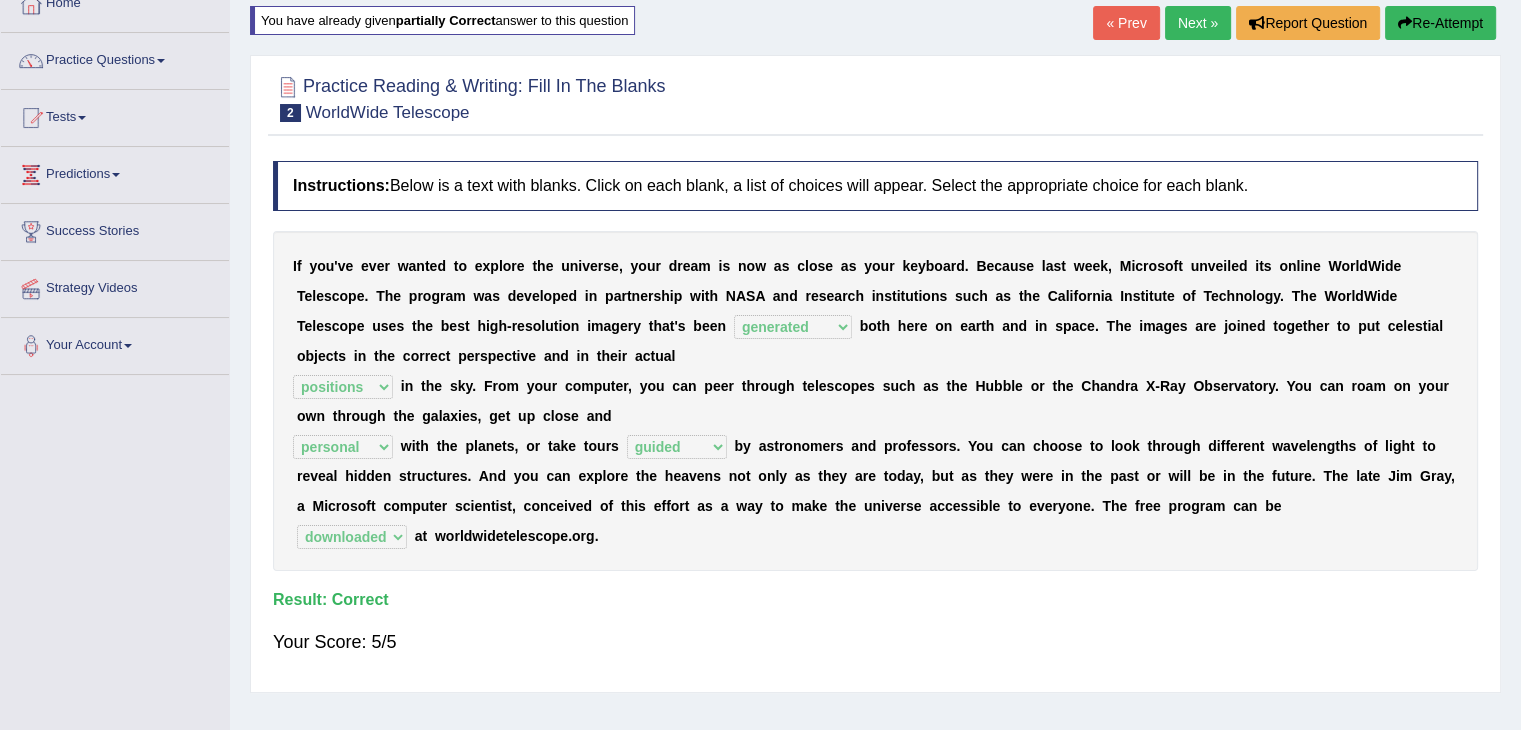 scroll, scrollTop: 0, scrollLeft: 0, axis: both 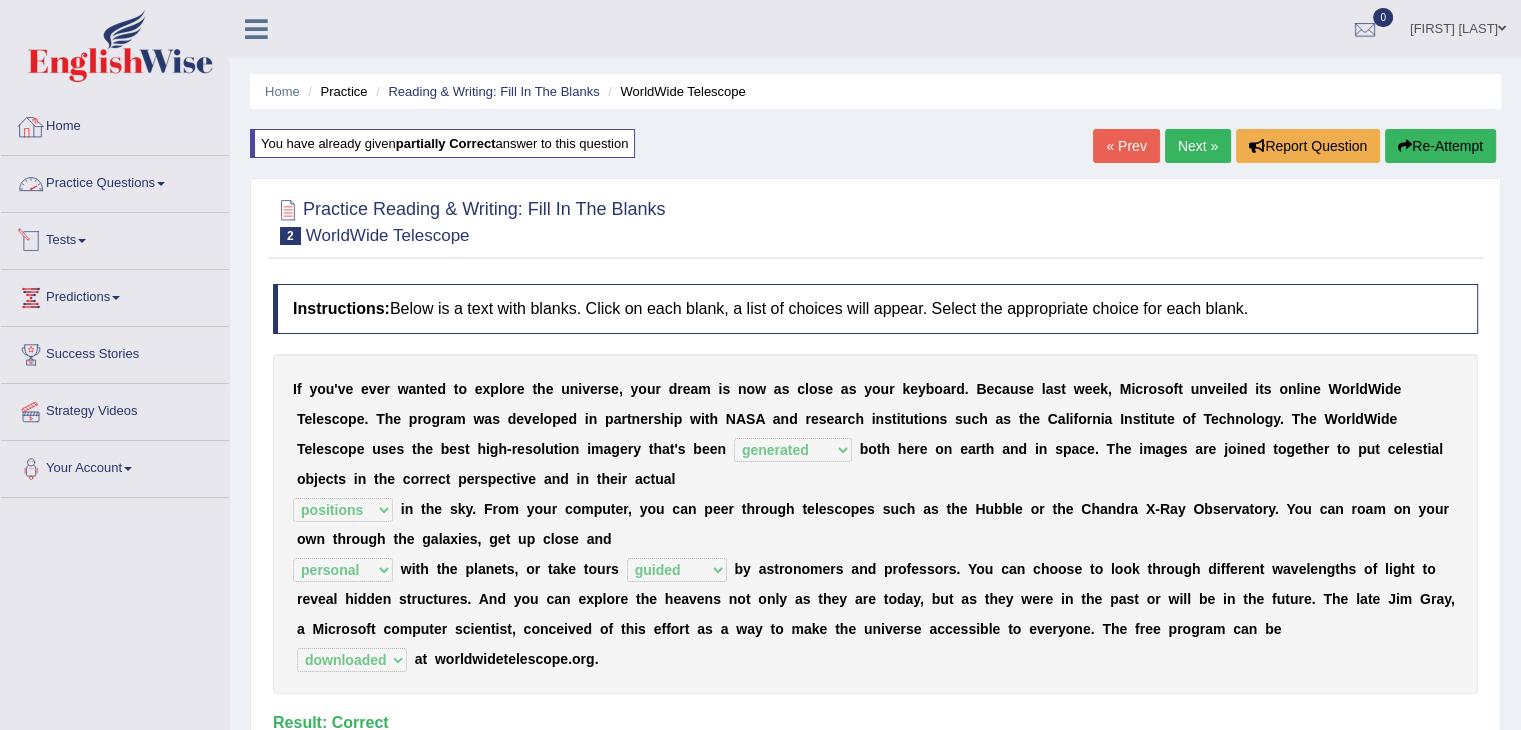 click on "Practice Questions" at bounding box center [115, 181] 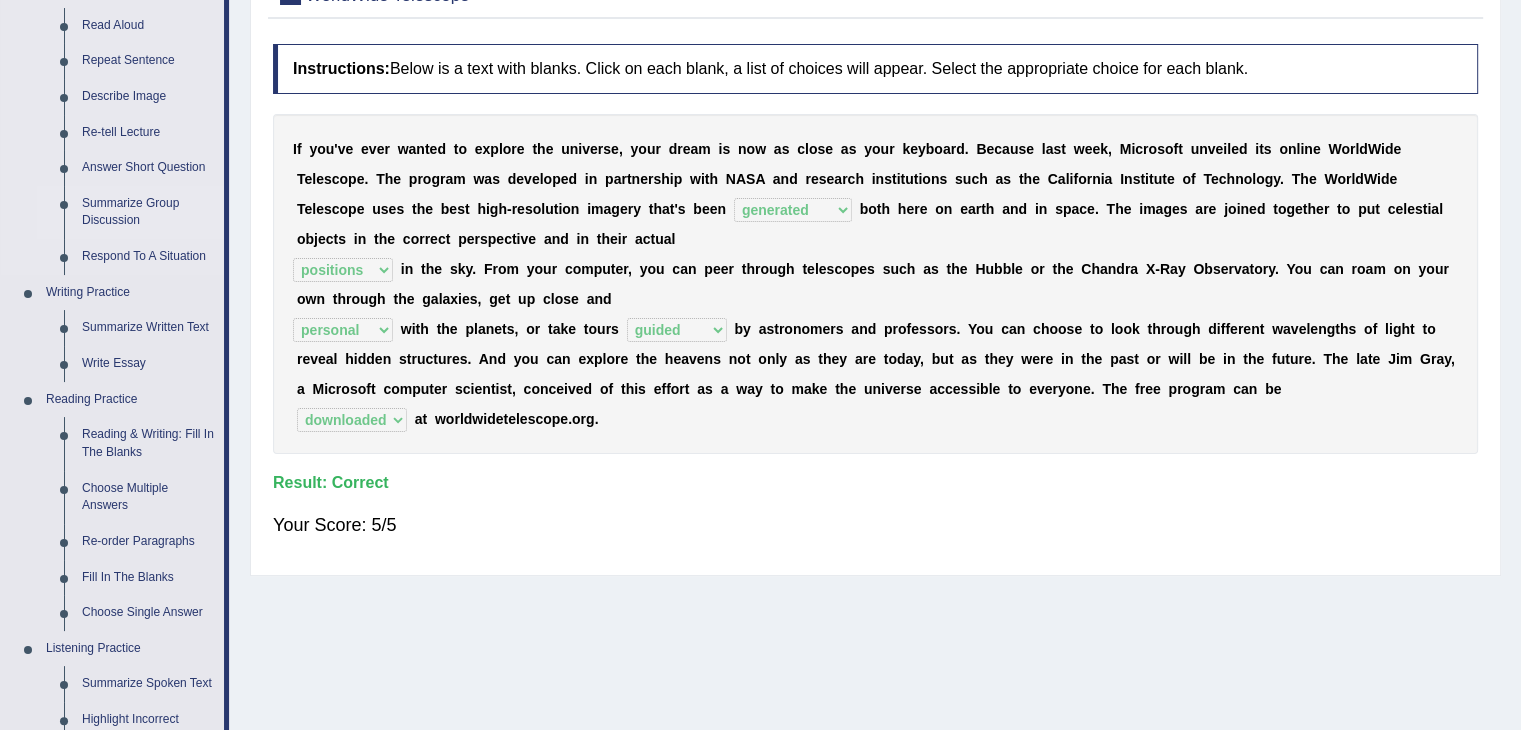 scroll, scrollTop: 300, scrollLeft: 0, axis: vertical 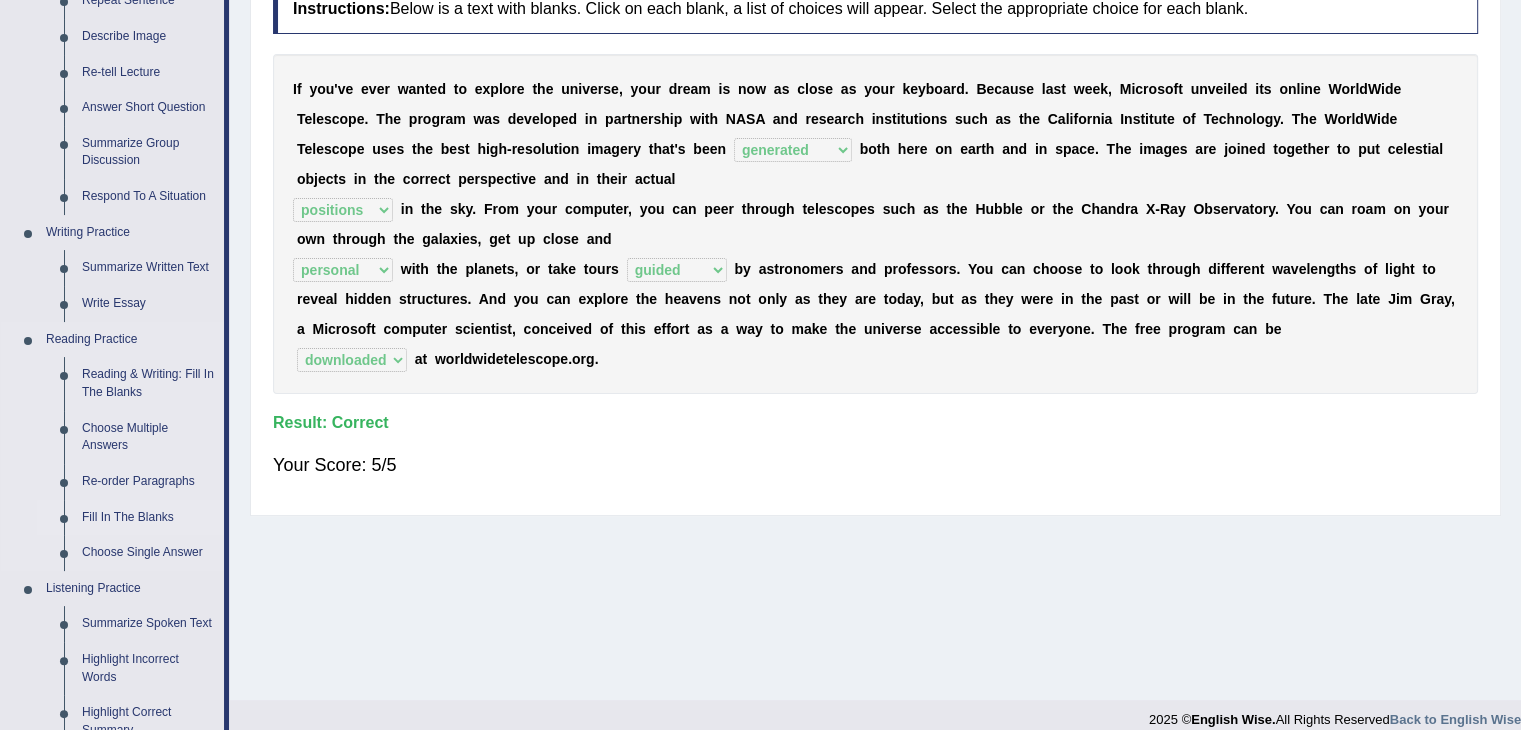 click on "Fill In The Blanks" at bounding box center (148, 518) 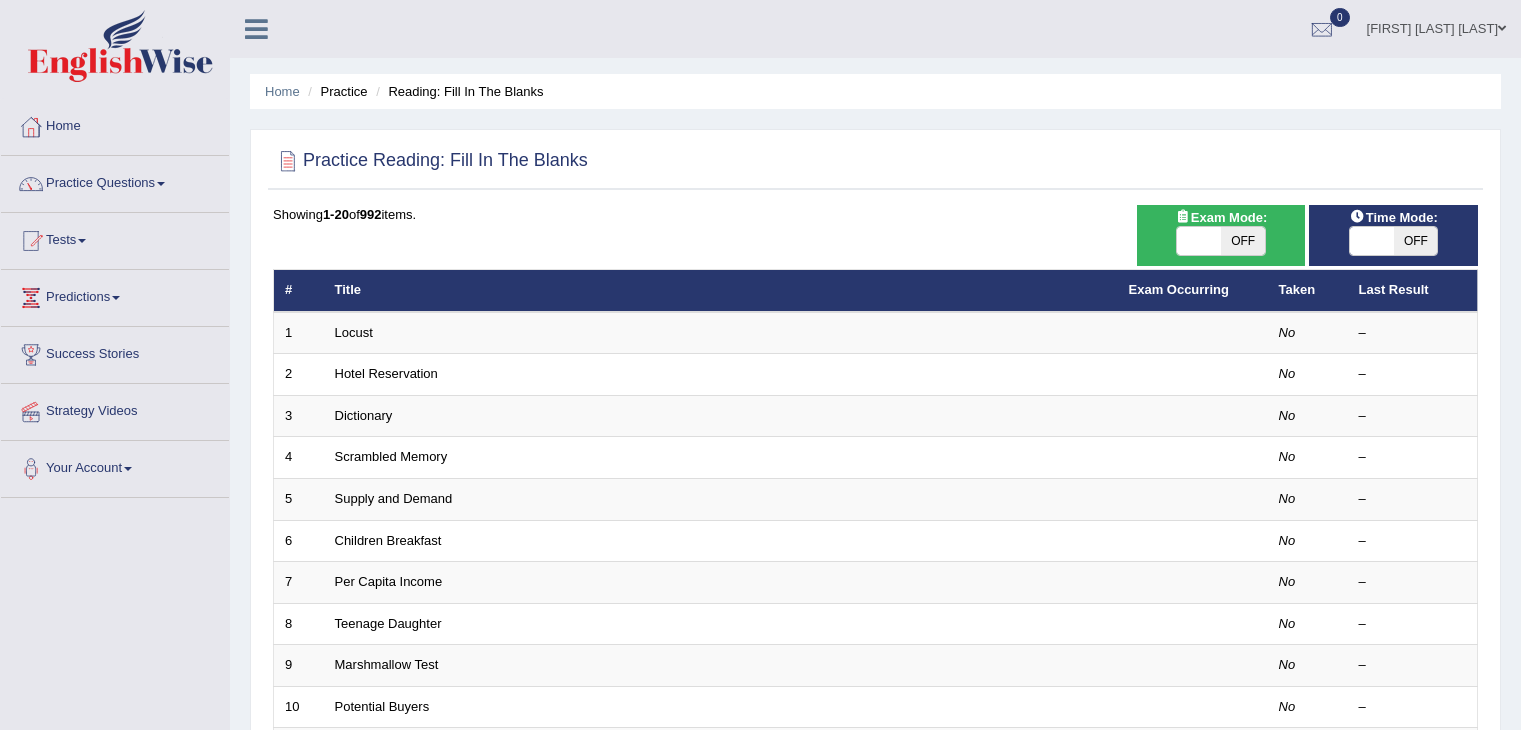scroll, scrollTop: 0, scrollLeft: 0, axis: both 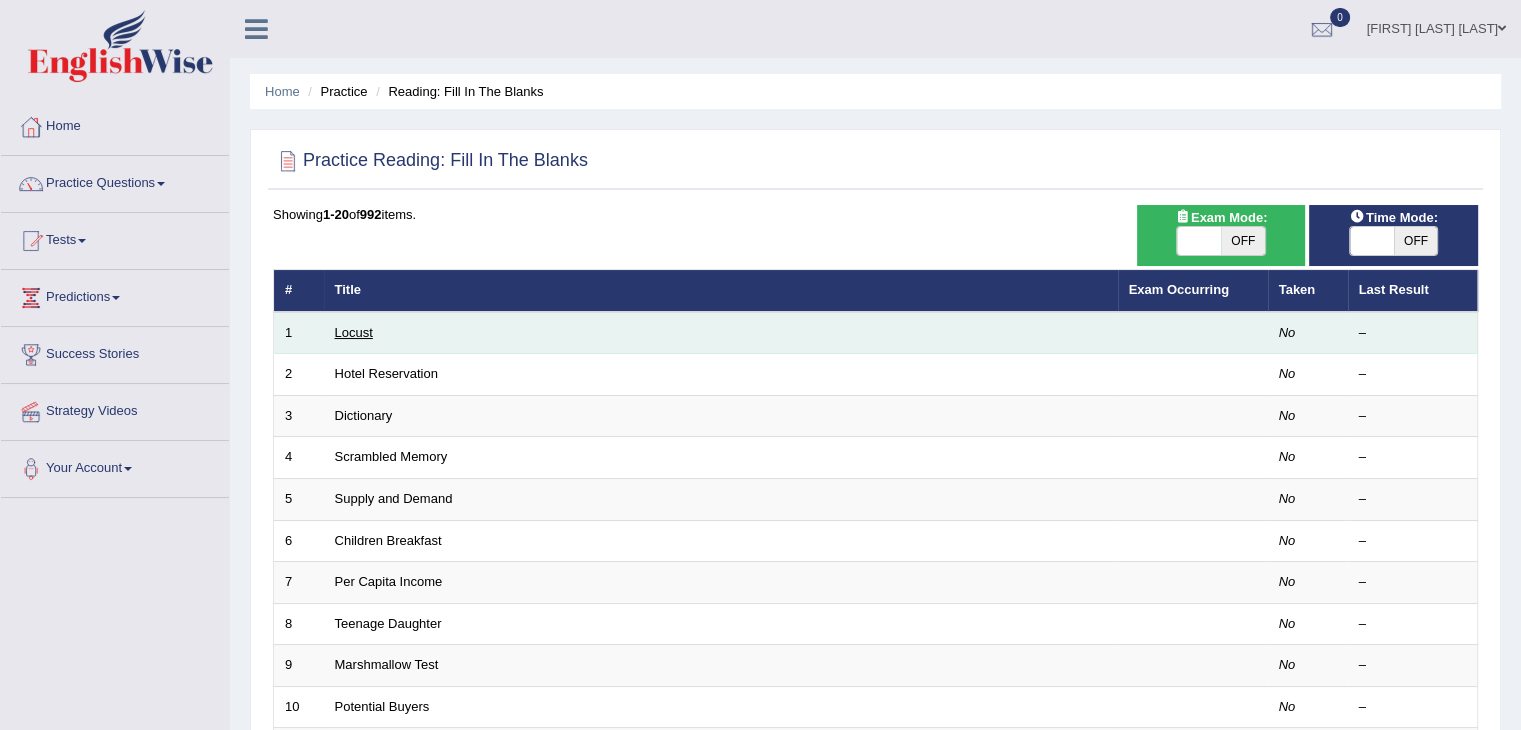 click on "Locust" at bounding box center [354, 332] 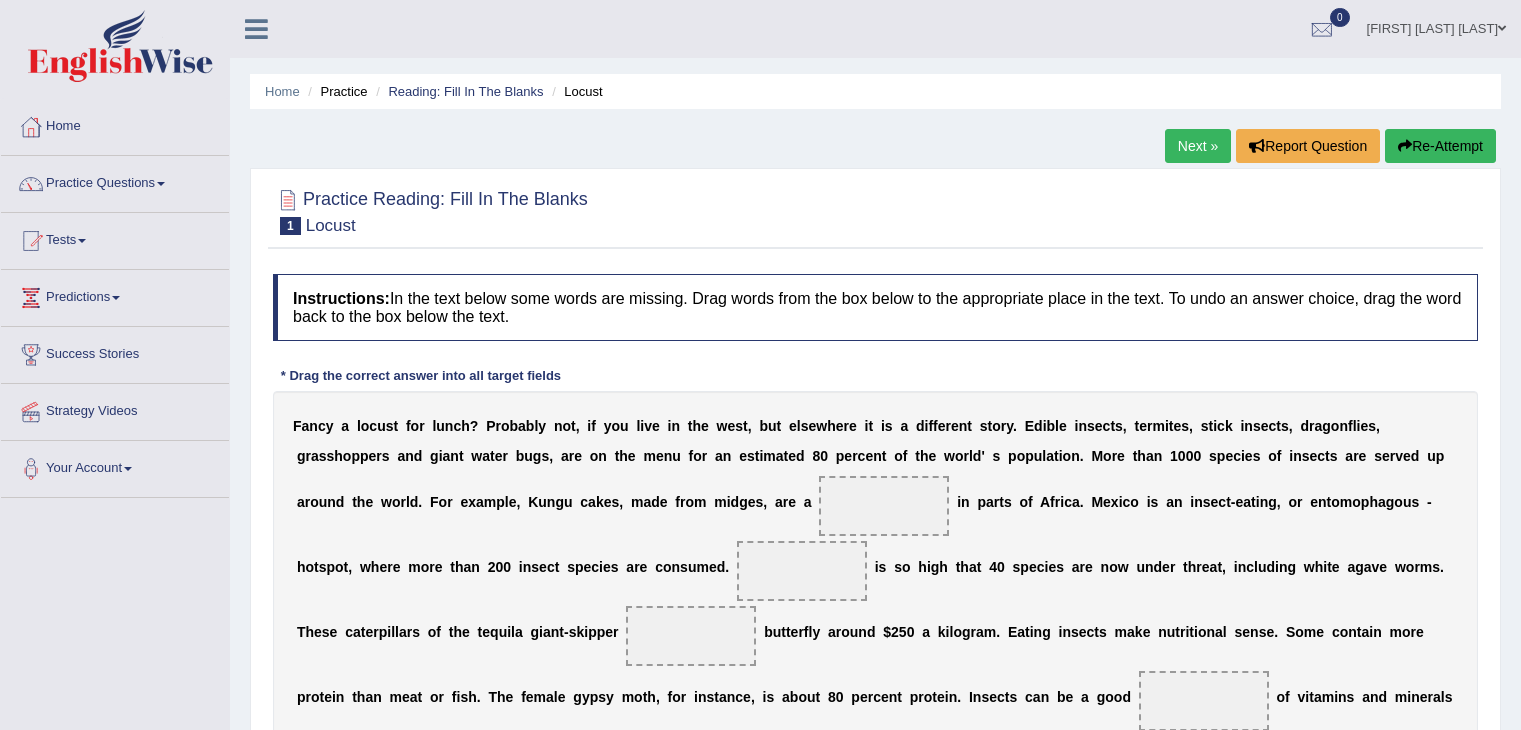 scroll, scrollTop: 0, scrollLeft: 0, axis: both 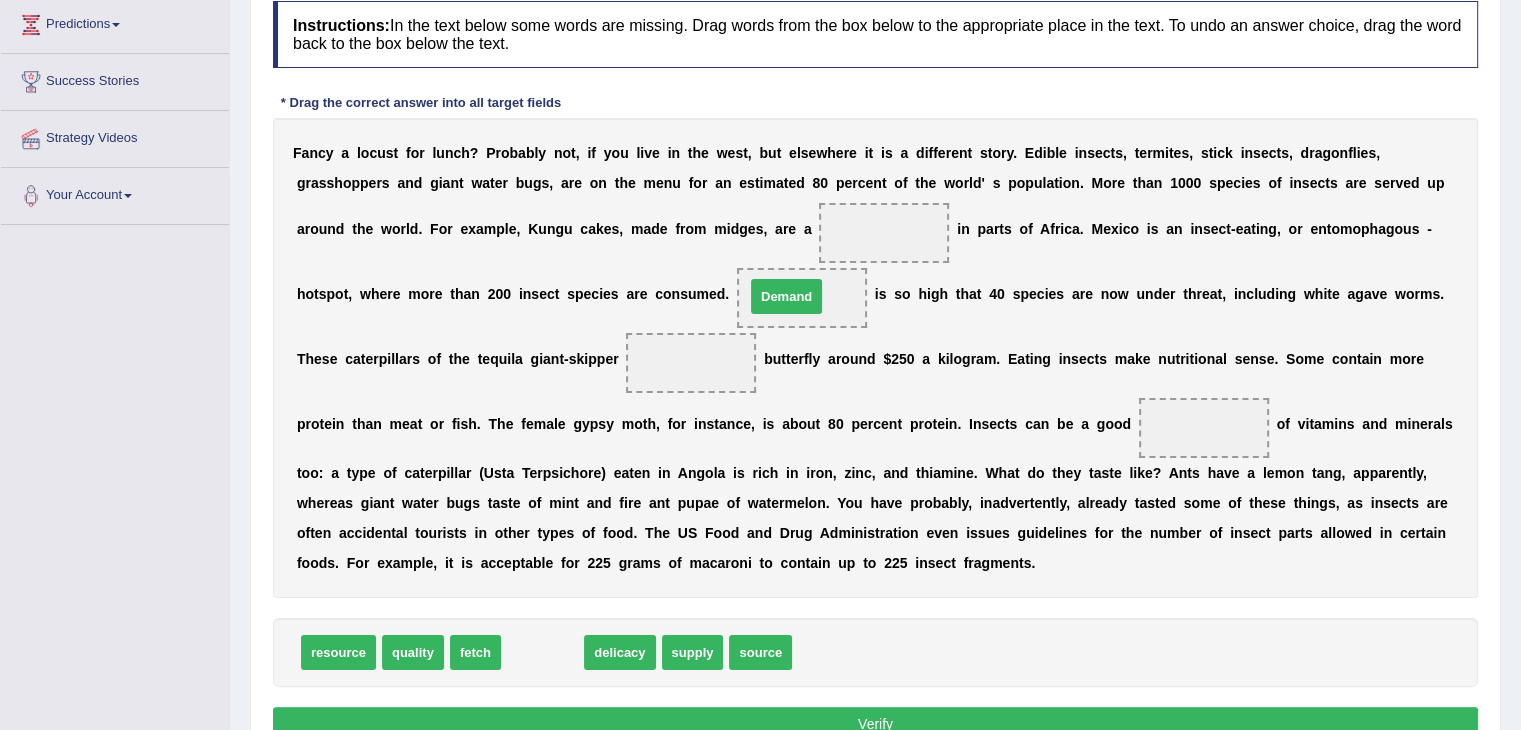 drag, startPoint x: 550, startPoint y: 647, endPoint x: 794, endPoint y: 291, distance: 431.5924 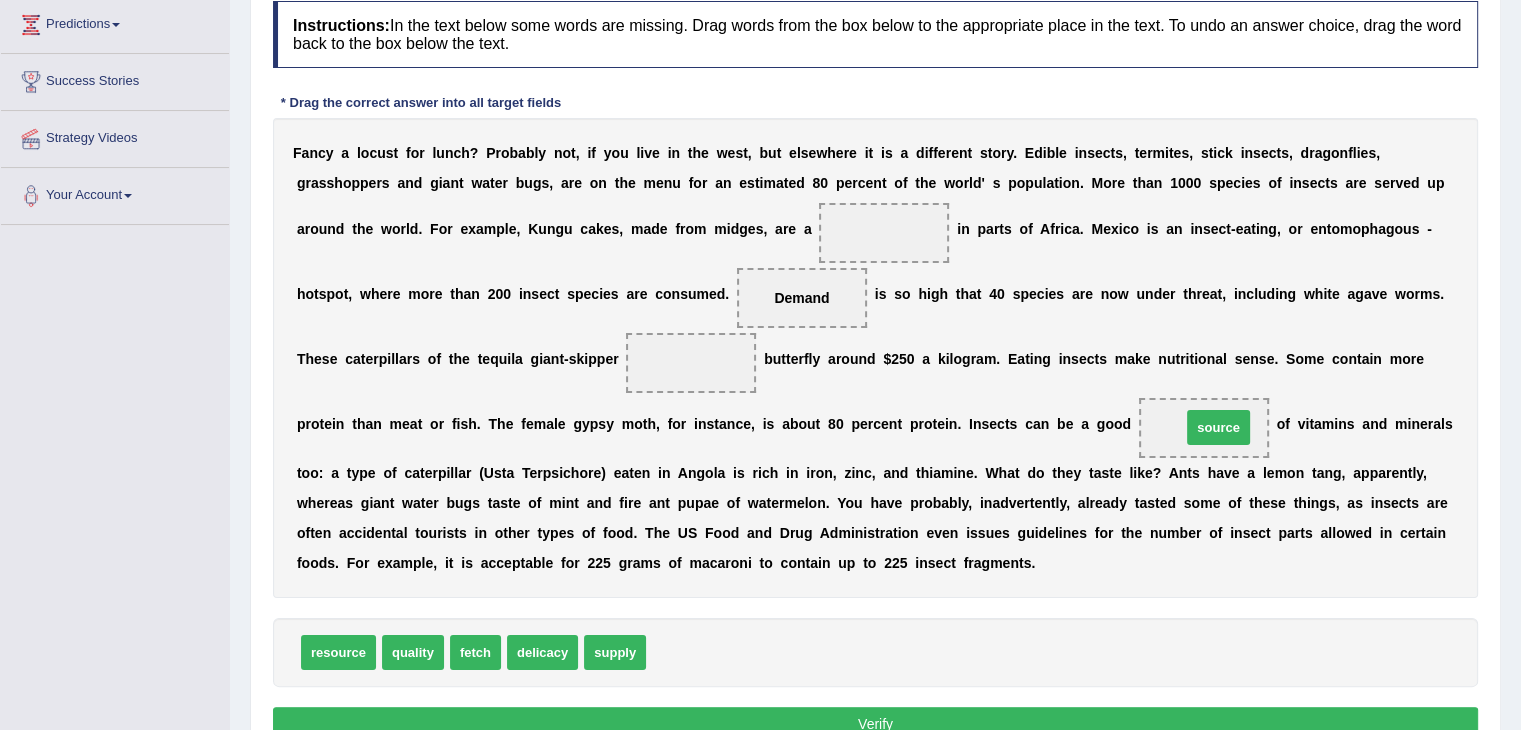 drag, startPoint x: 662, startPoint y: 652, endPoint x: 1197, endPoint y: 426, distance: 580.7762 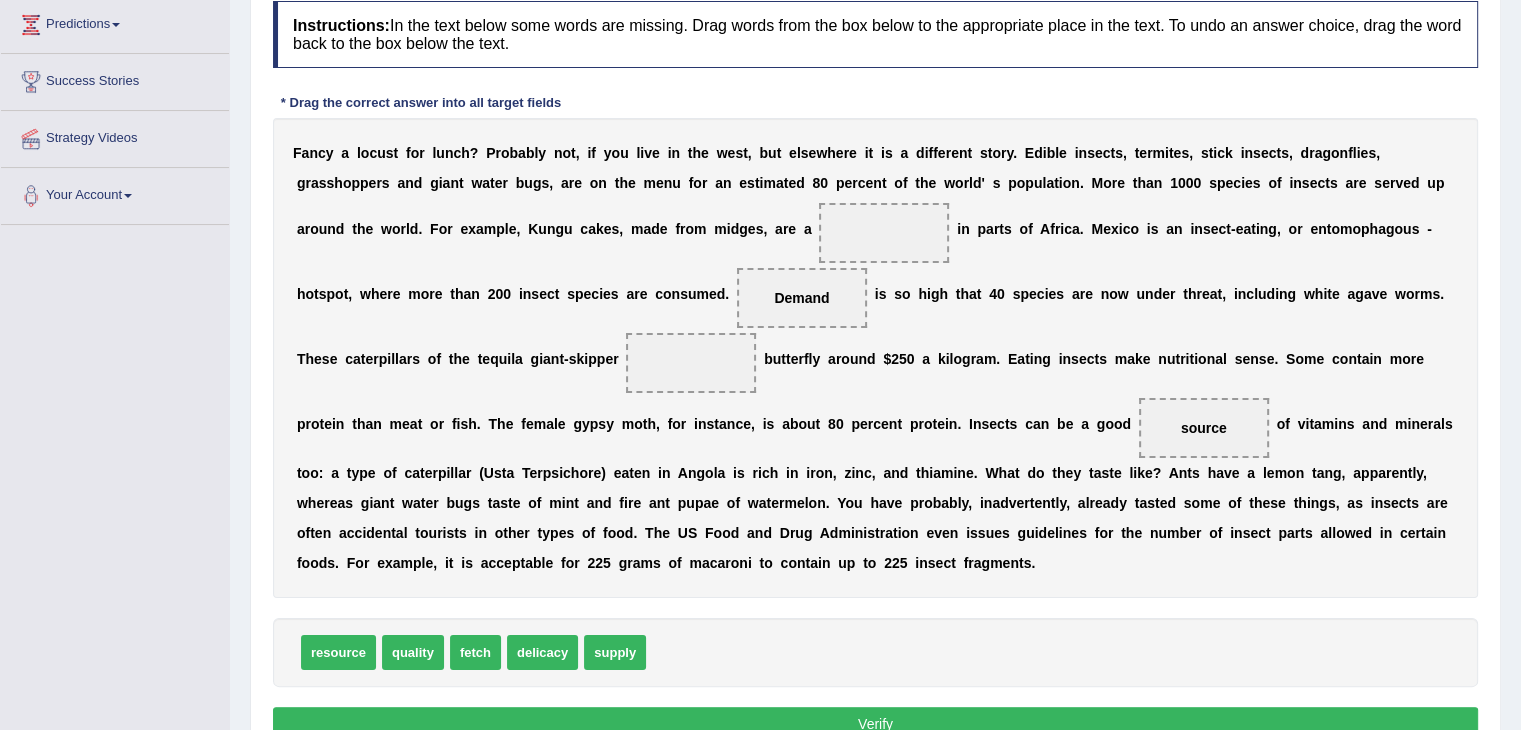 click on "resource" at bounding box center (338, 652) 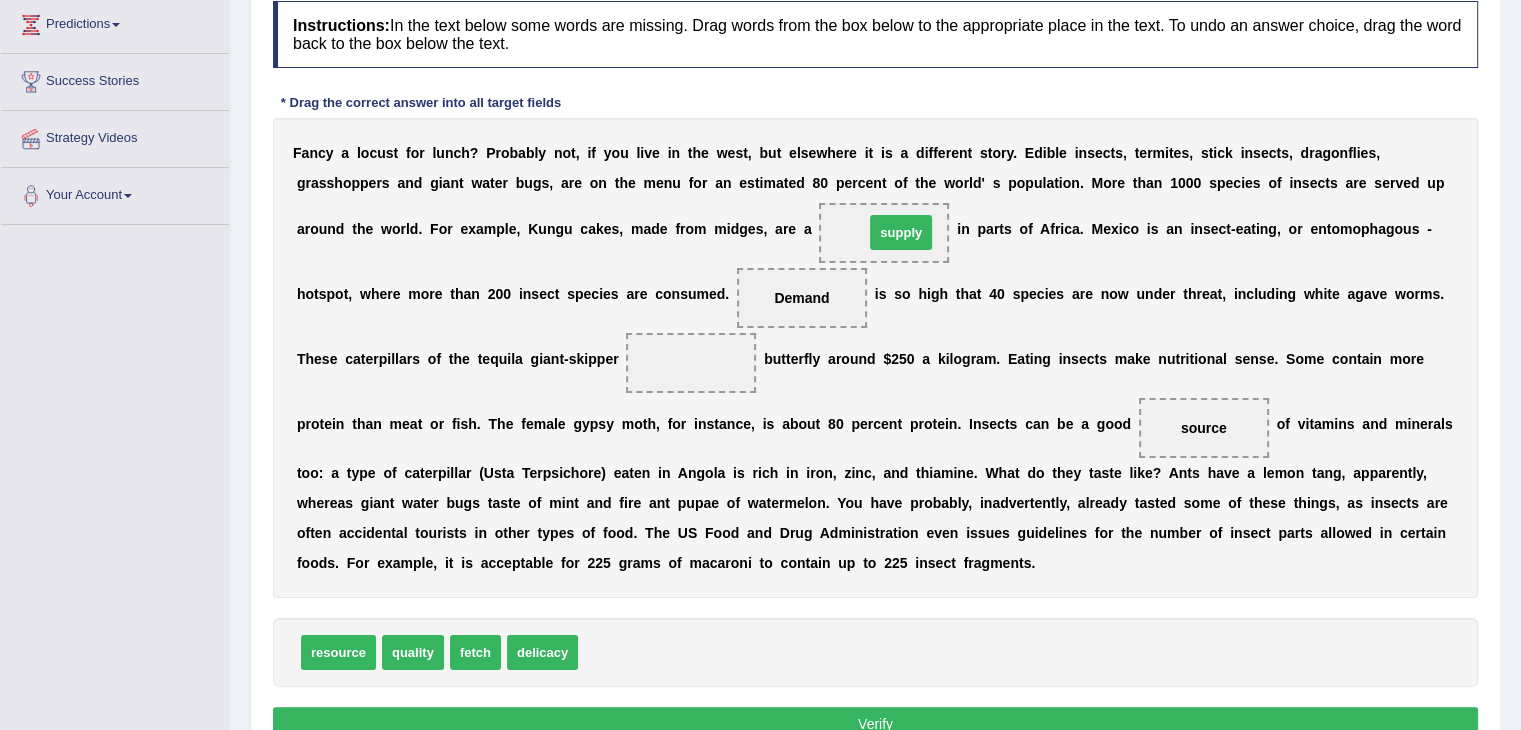 drag, startPoint x: 604, startPoint y: 653, endPoint x: 897, endPoint y: 229, distance: 515.3882 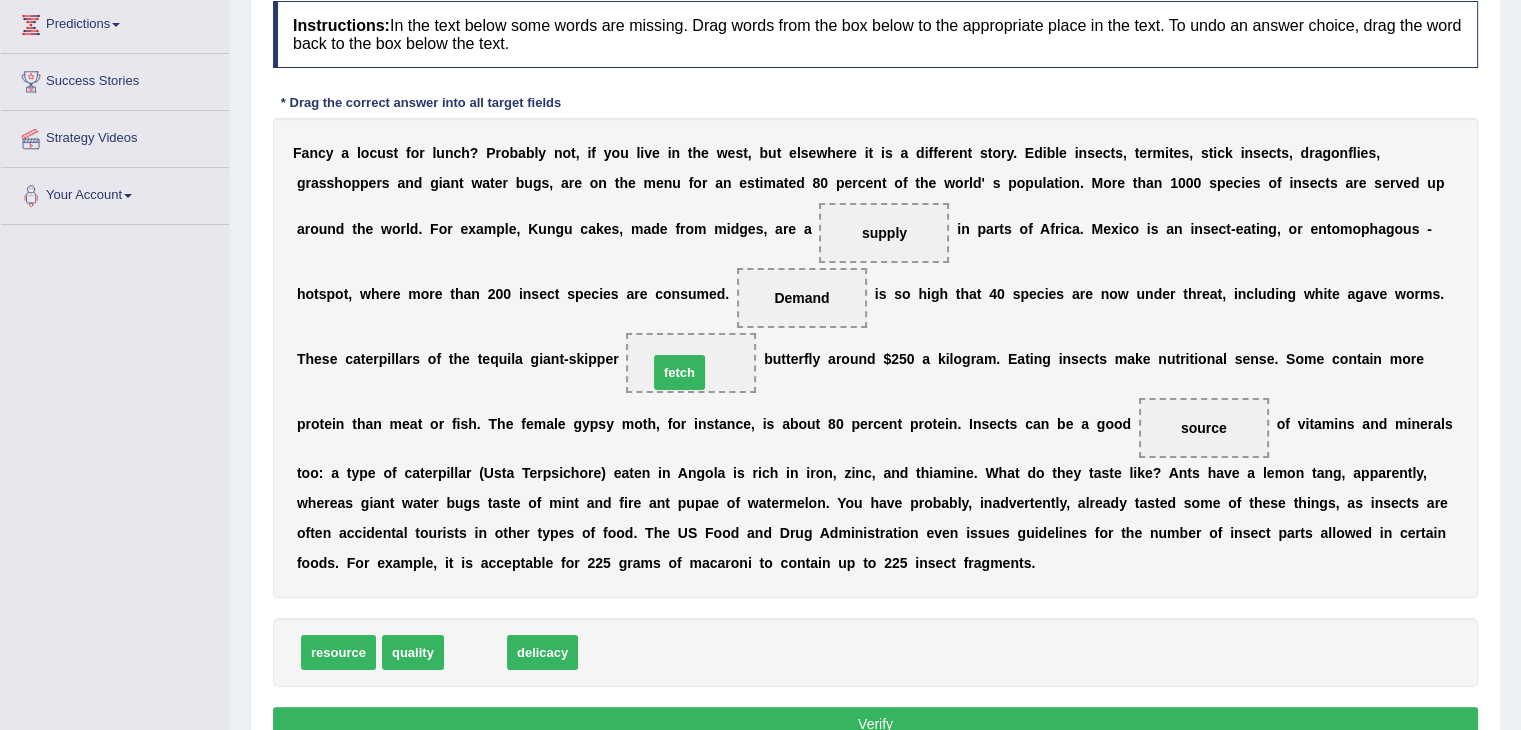 drag, startPoint x: 464, startPoint y: 656, endPoint x: 682, endPoint y: 369, distance: 360.4067 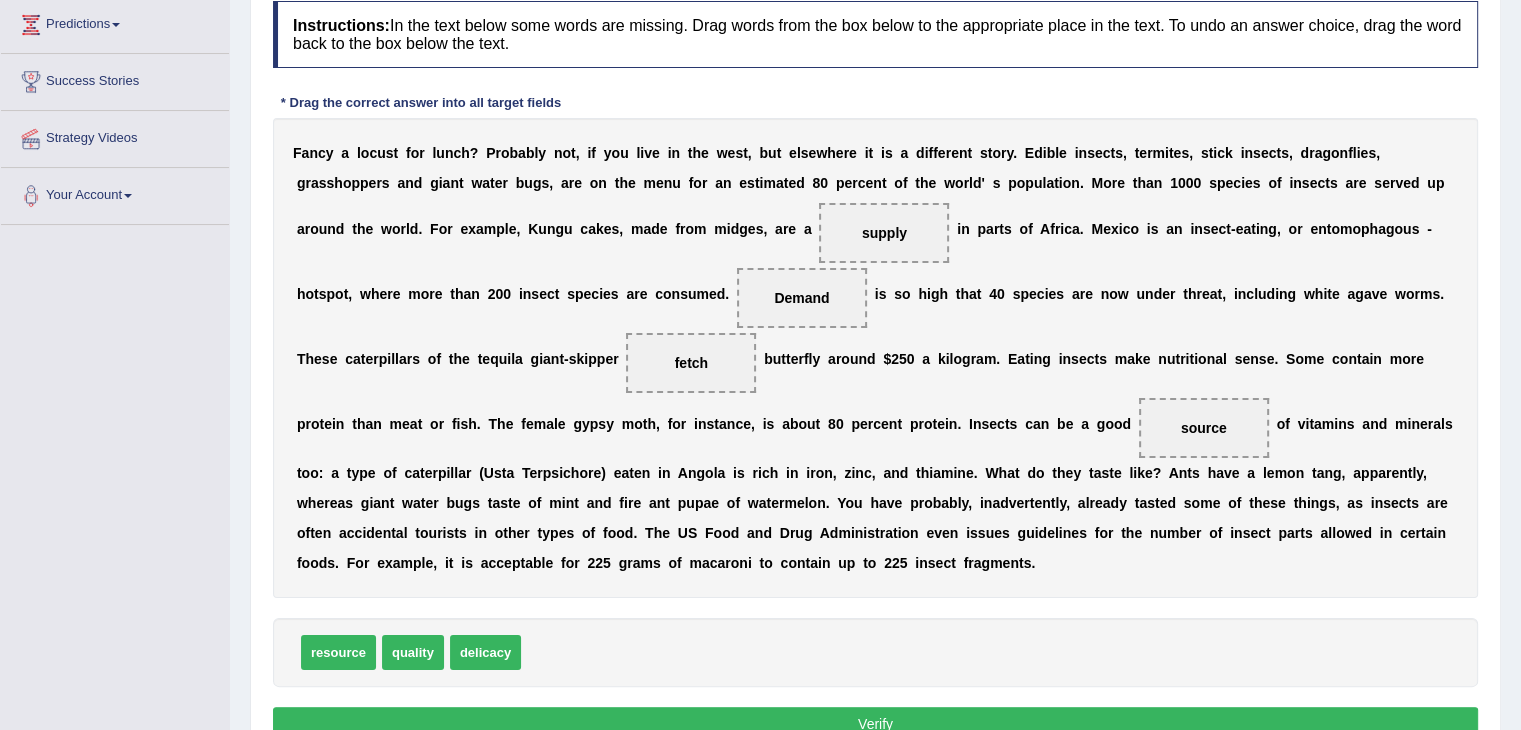 click on "Verify" at bounding box center (875, 724) 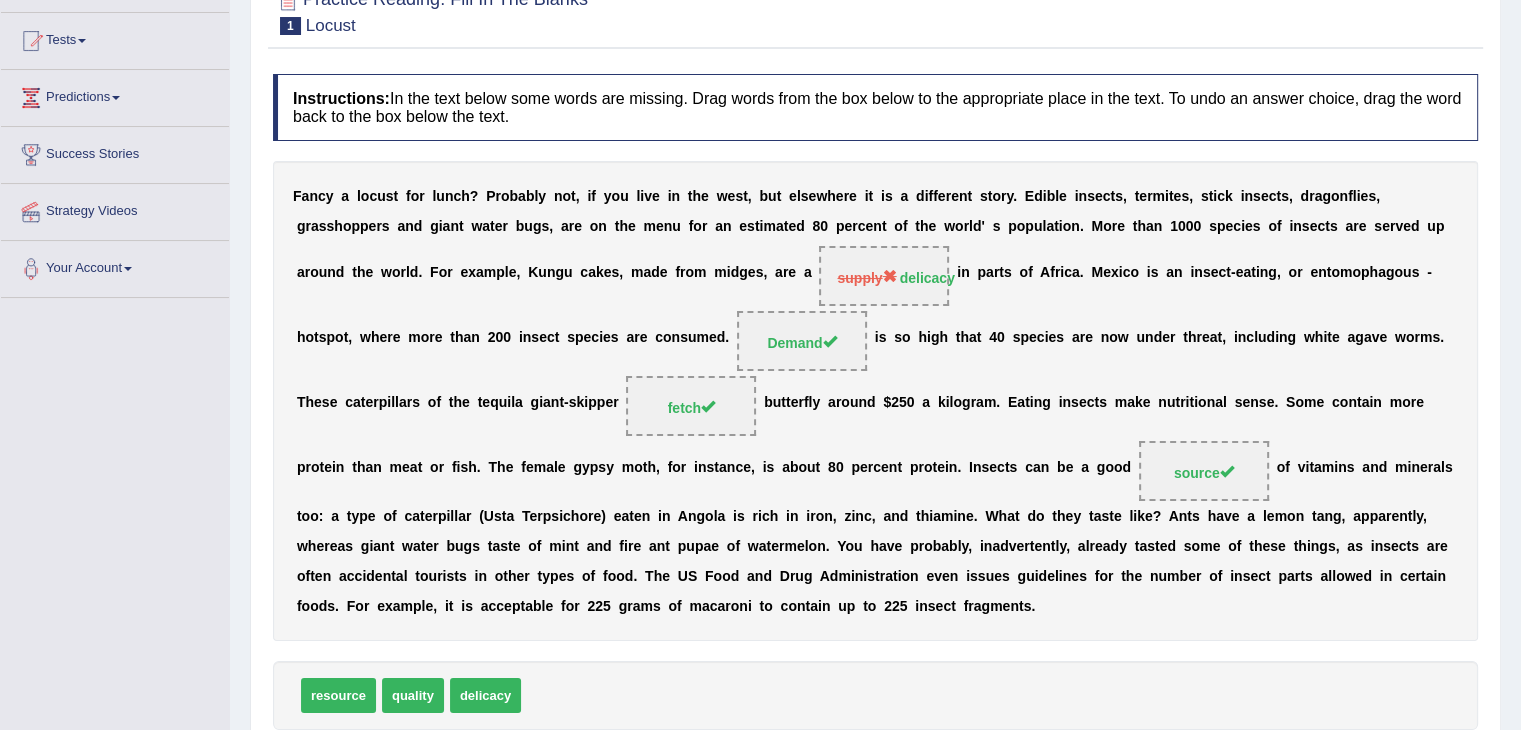 scroll, scrollTop: 0, scrollLeft: 0, axis: both 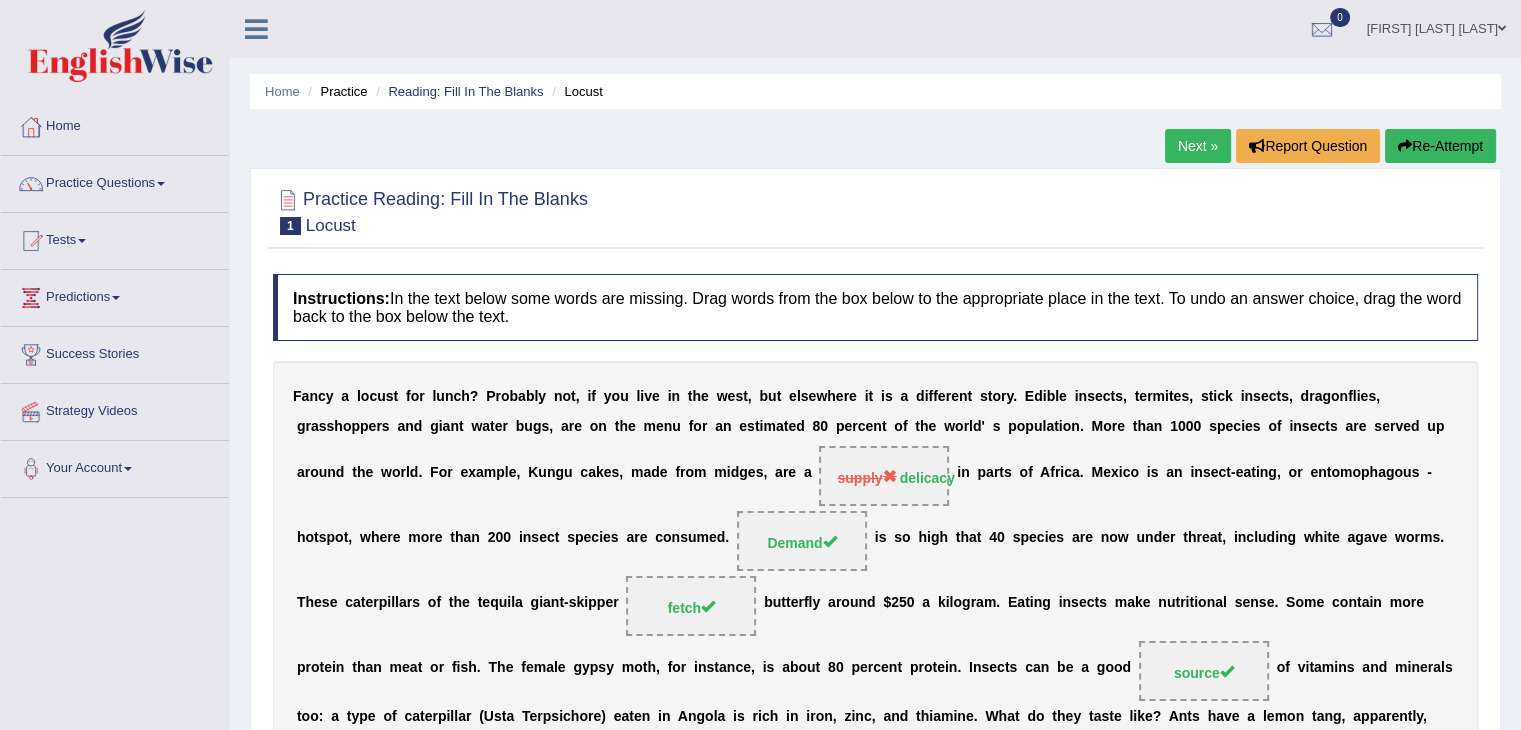 click on "Next »" at bounding box center [1198, 146] 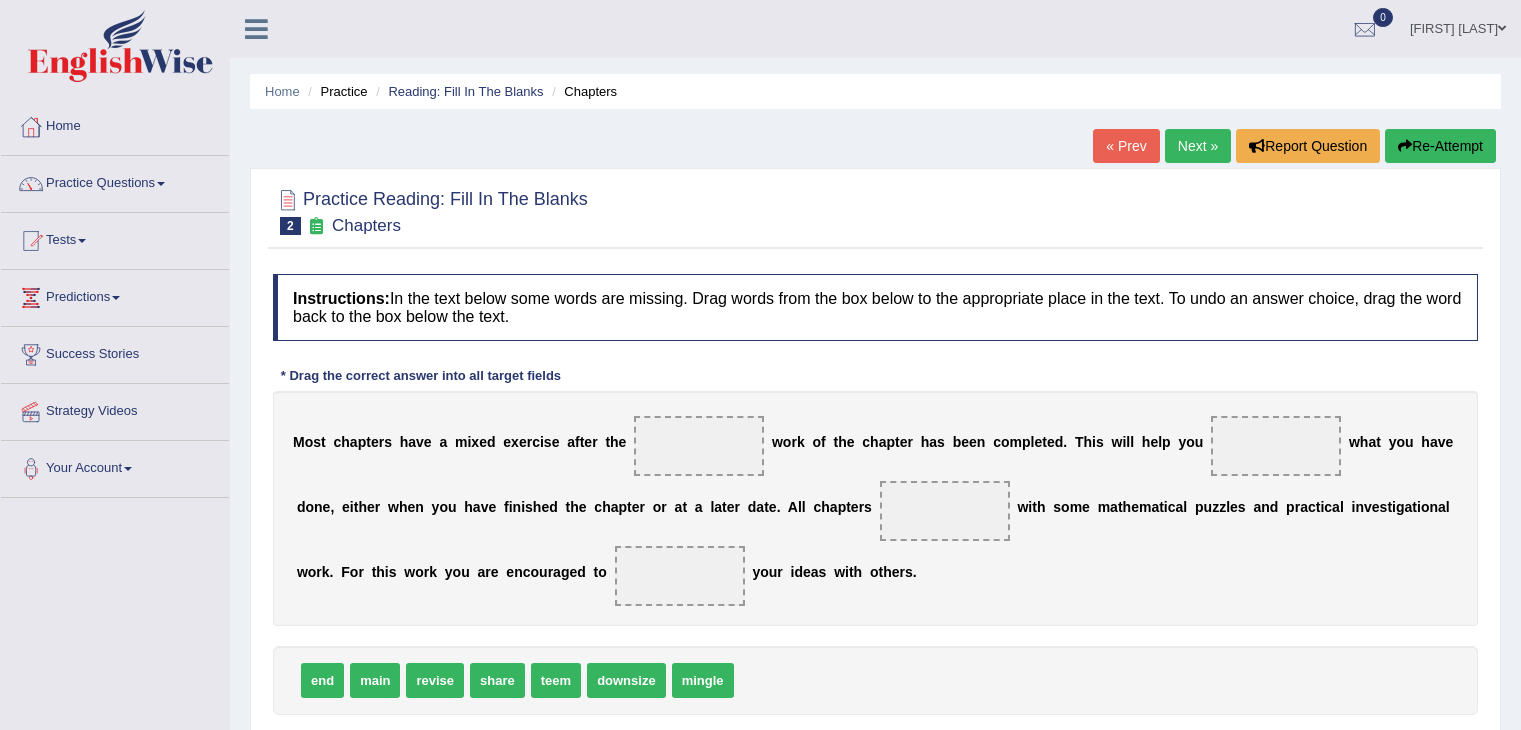 scroll, scrollTop: 0, scrollLeft: 0, axis: both 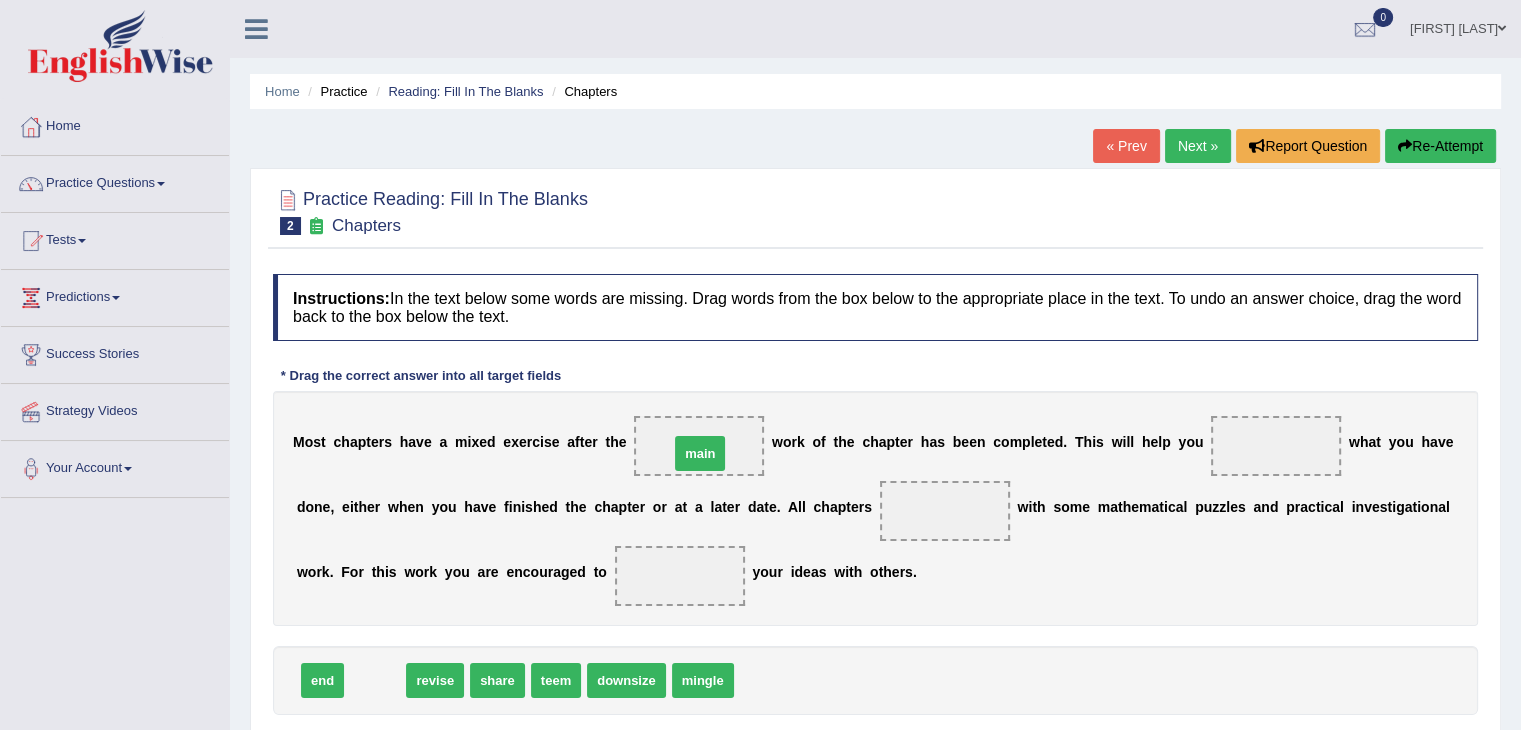 drag, startPoint x: 368, startPoint y: 685, endPoint x: 693, endPoint y: 458, distance: 396.42654 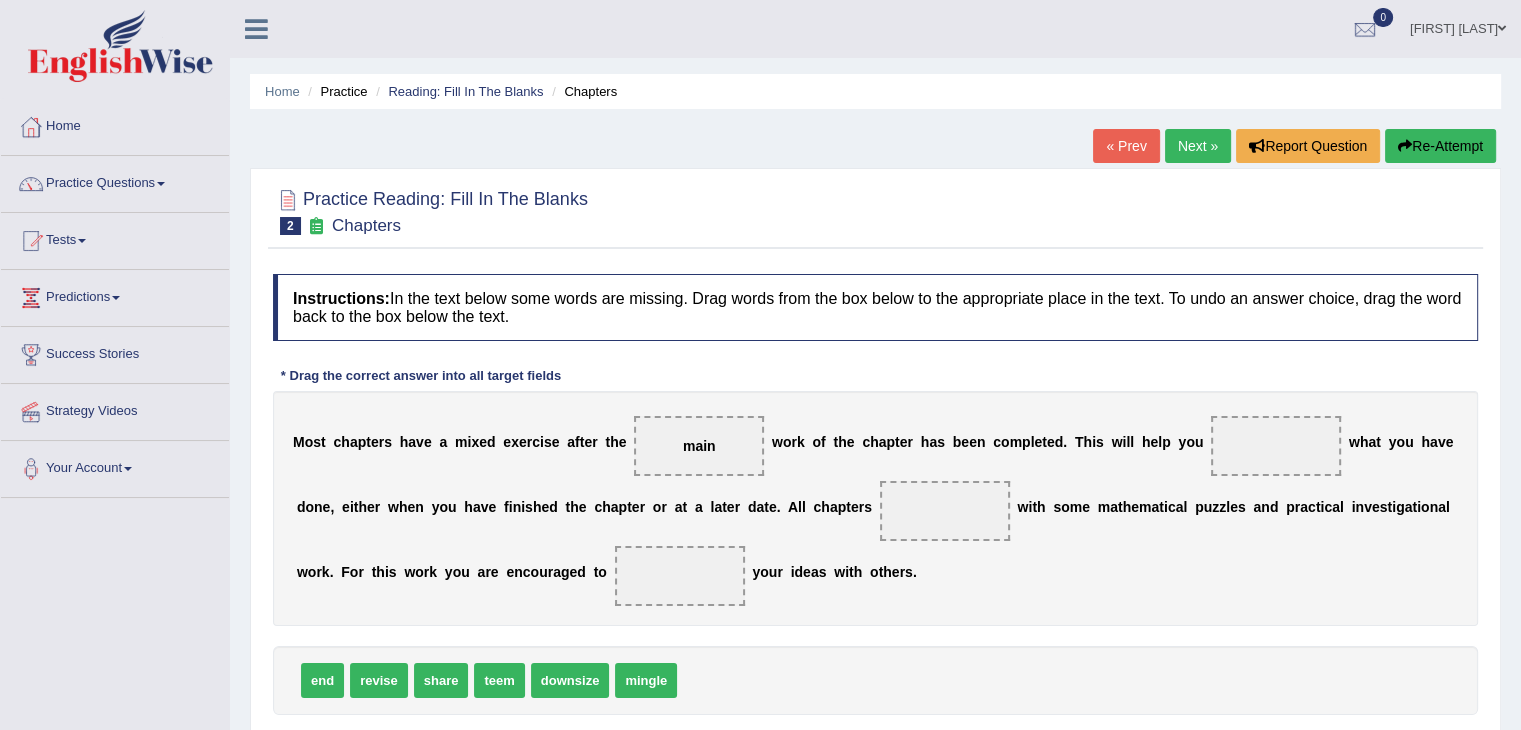 drag, startPoint x: 144, startPoint y: 533, endPoint x: 867, endPoint y: 489, distance: 724.33765 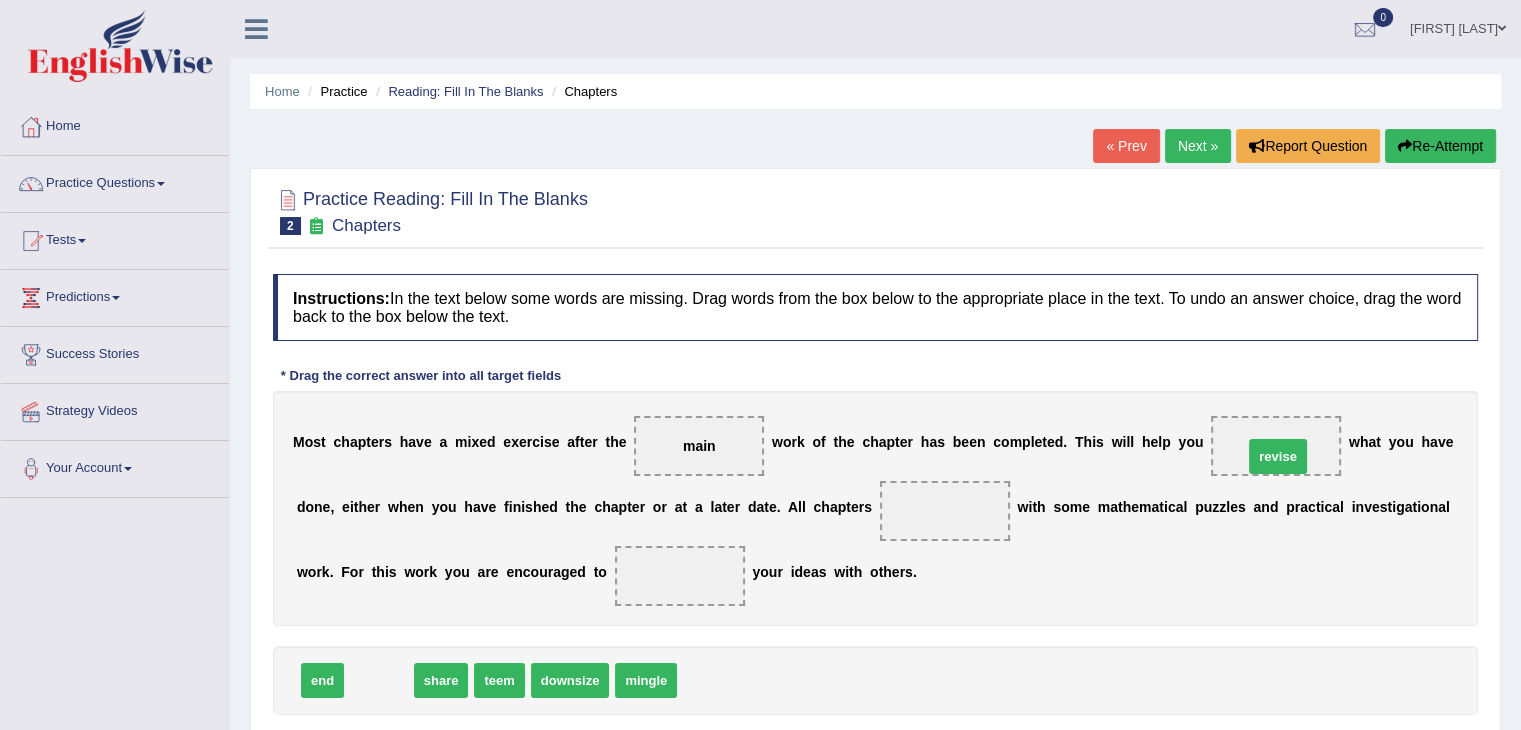 drag, startPoint x: 379, startPoint y: 681, endPoint x: 1278, endPoint y: 457, distance: 926.4864 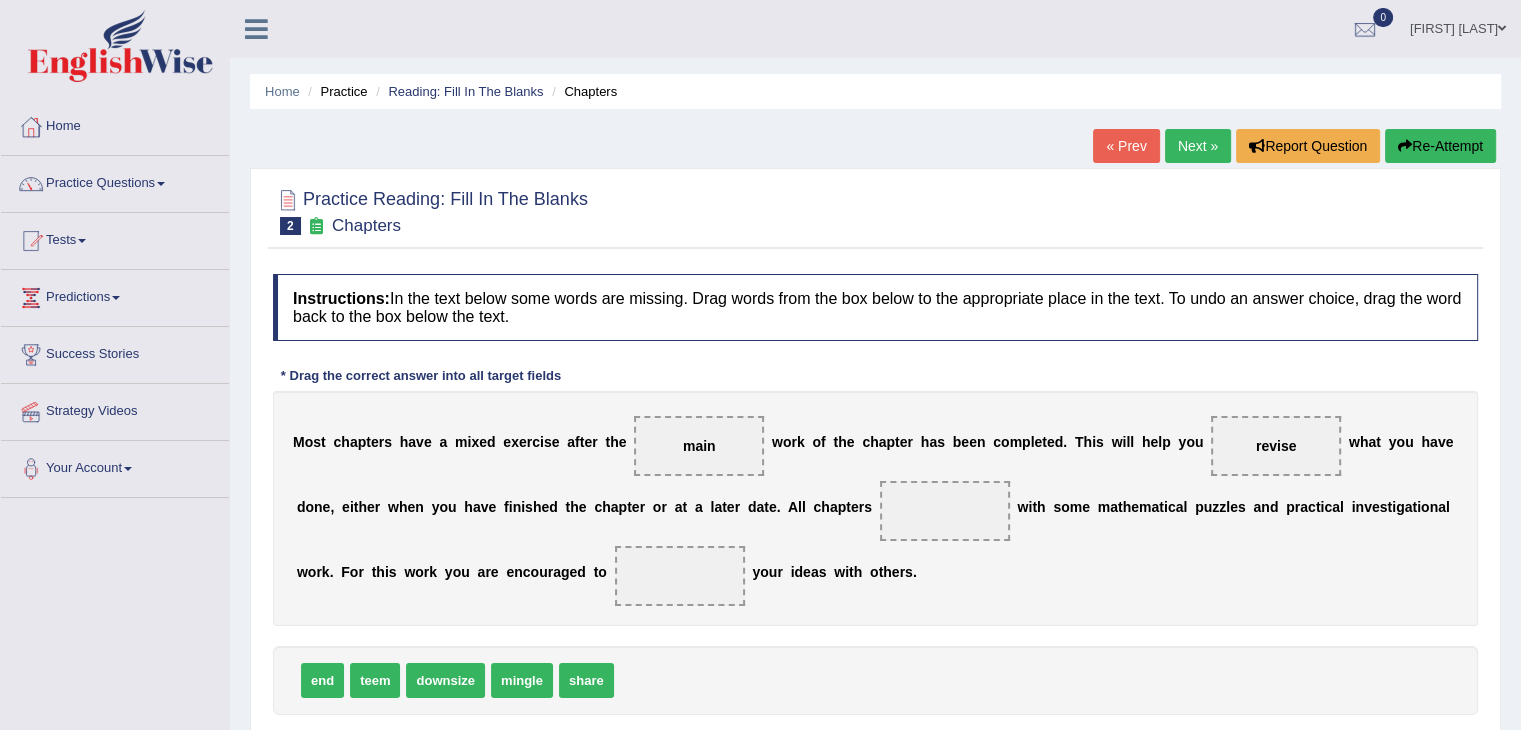click on "end" at bounding box center (322, 680) 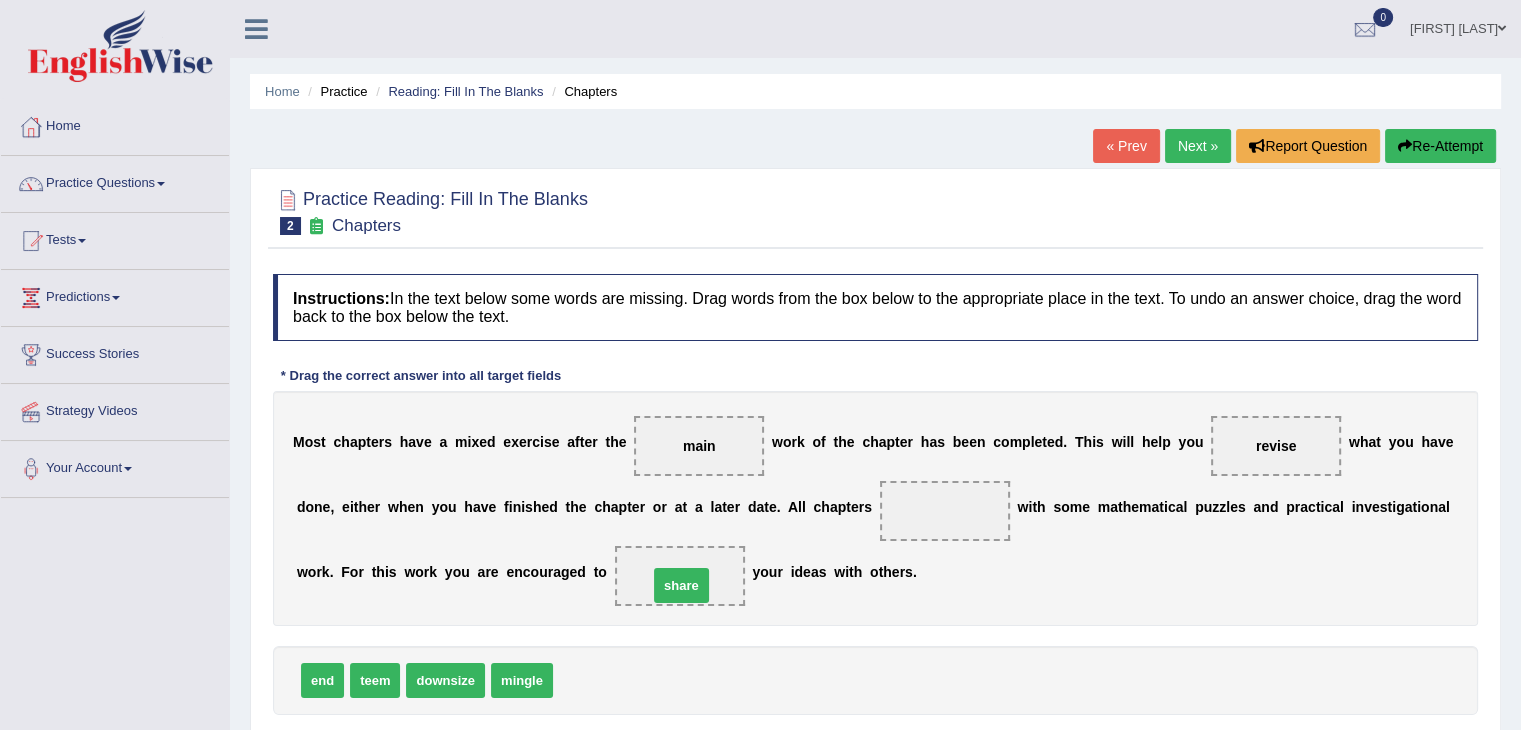 drag, startPoint x: 571, startPoint y: 674, endPoint x: 667, endPoint y: 576, distance: 137.186 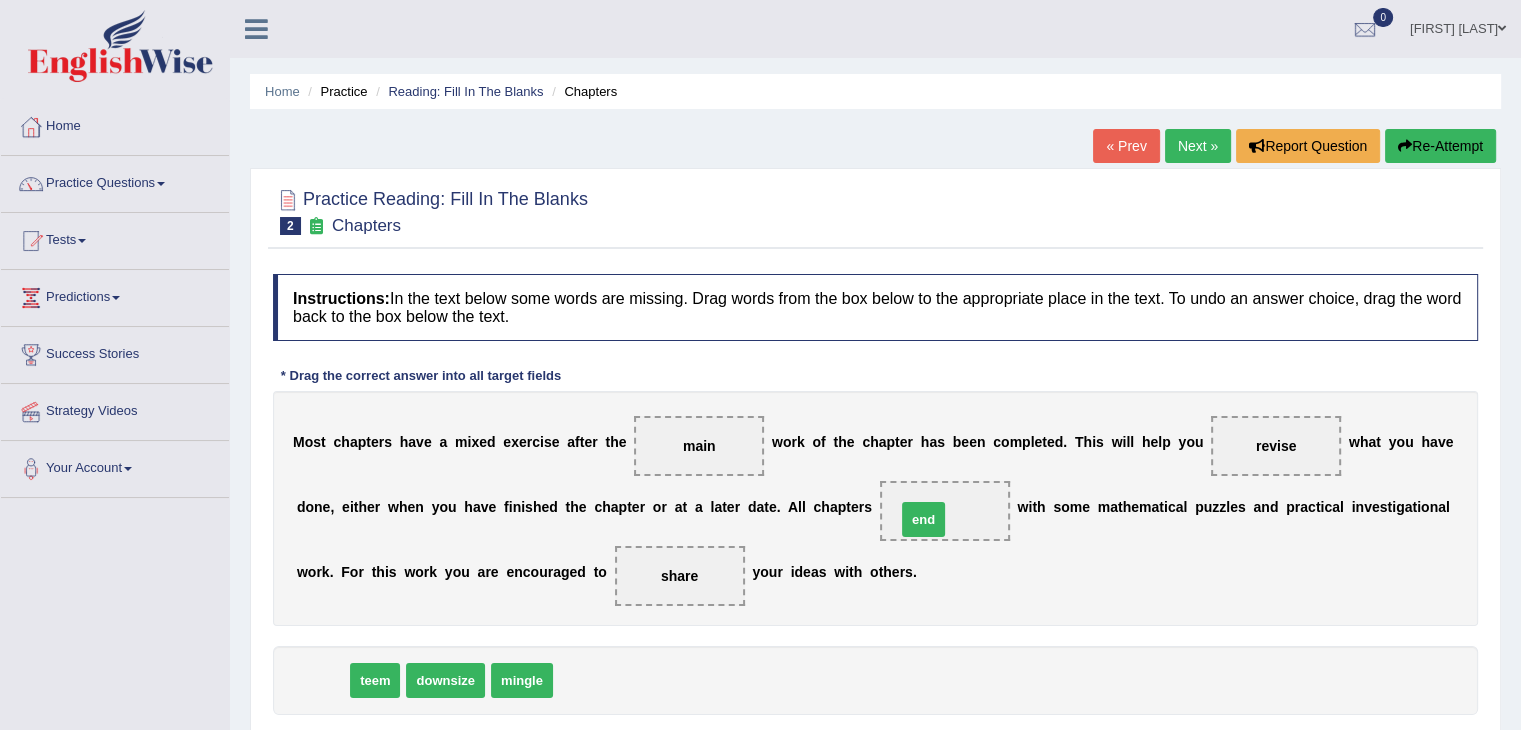 drag, startPoint x: 311, startPoint y: 675, endPoint x: 912, endPoint y: 514, distance: 622.1913 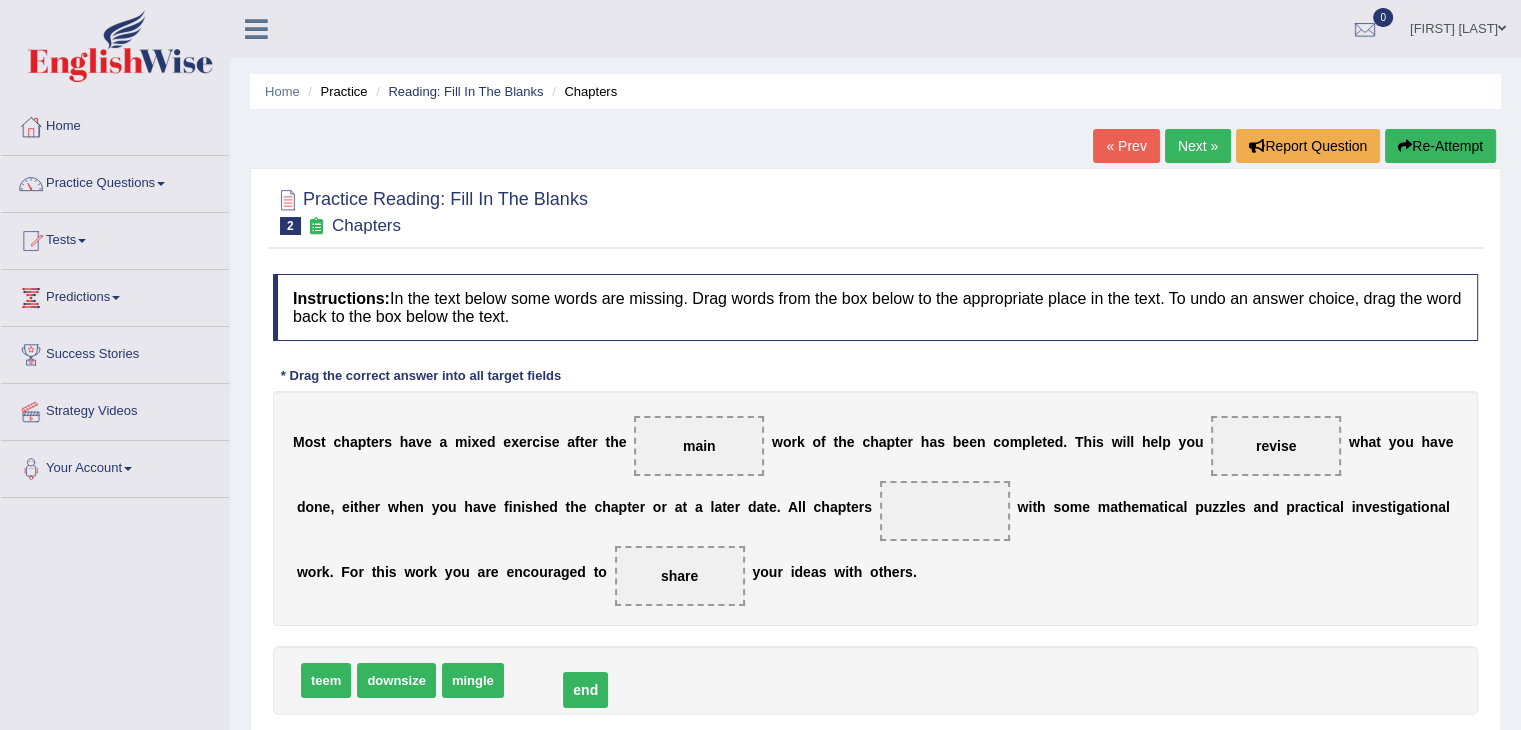 drag, startPoint x: 944, startPoint y: 510, endPoint x: 585, endPoint y: 689, distance: 401.15085 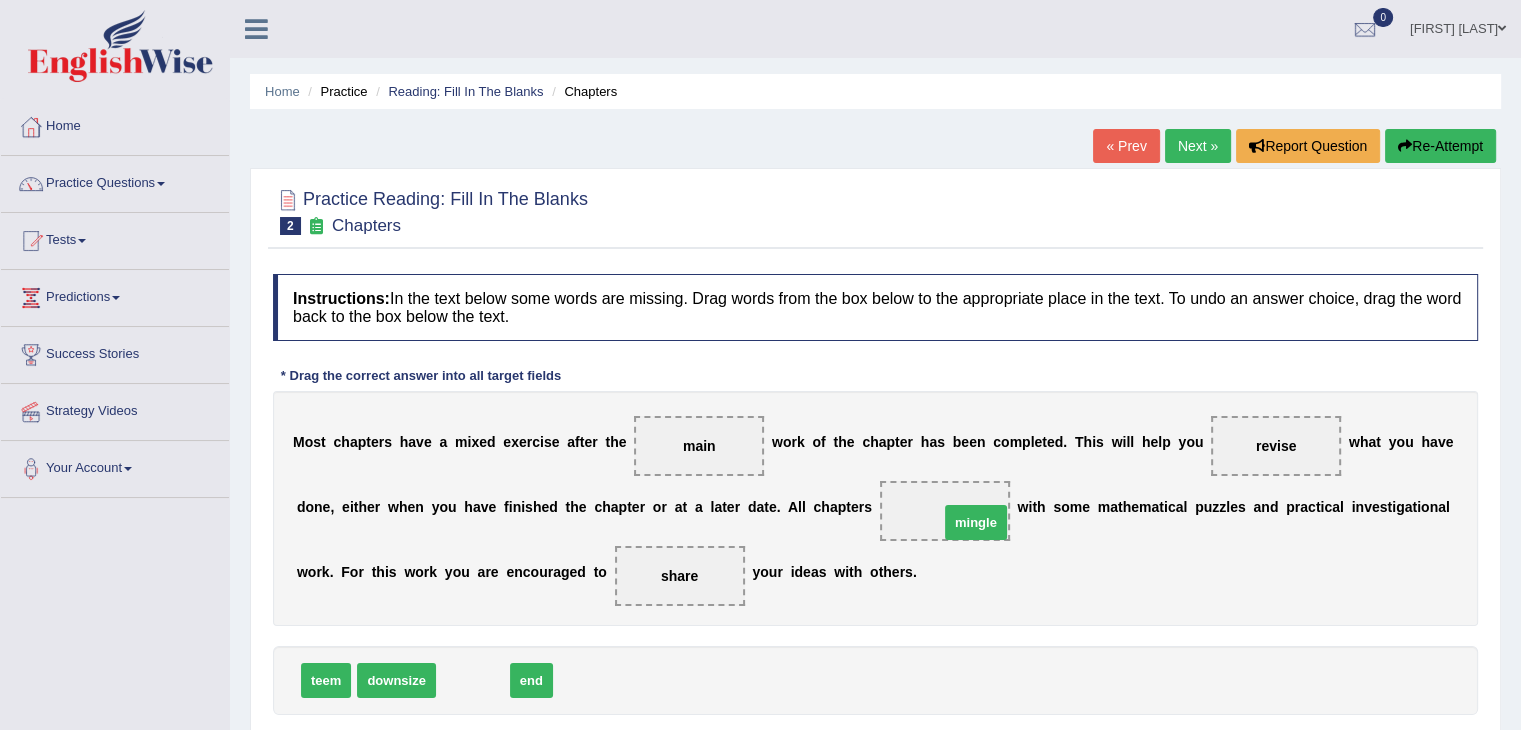drag, startPoint x: 485, startPoint y: 685, endPoint x: 983, endPoint y: 524, distance: 523.3784 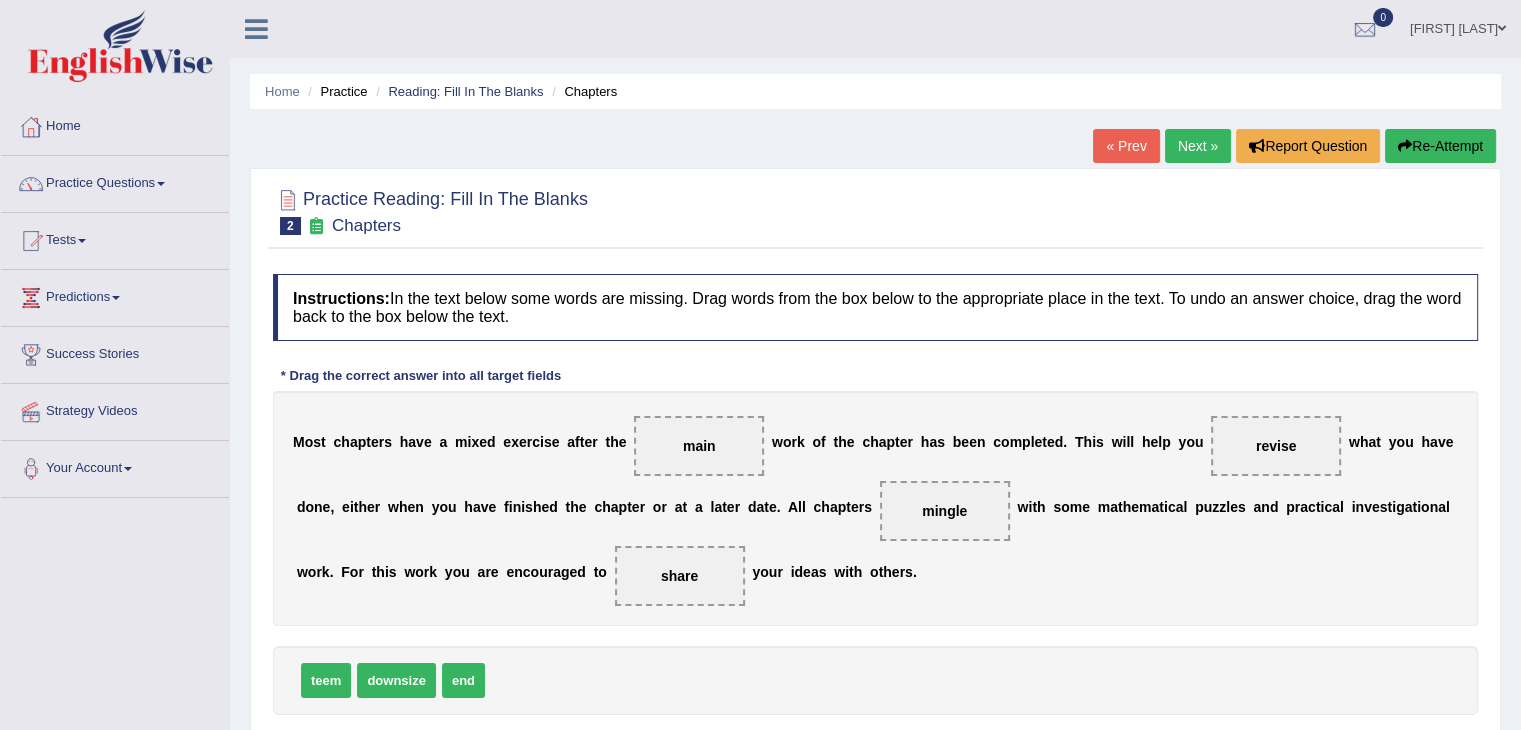 scroll, scrollTop: 100, scrollLeft: 0, axis: vertical 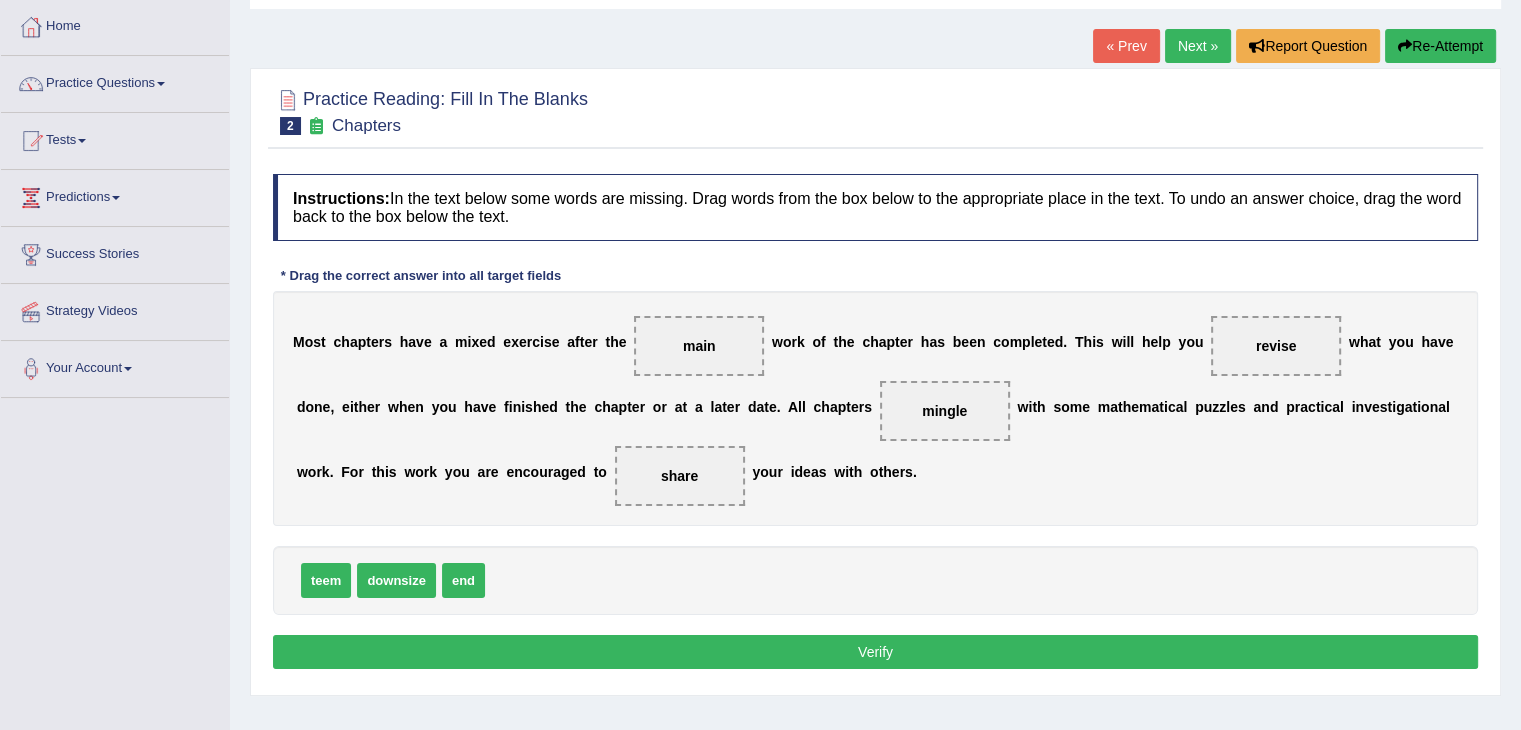 click on "Verify" at bounding box center (875, 652) 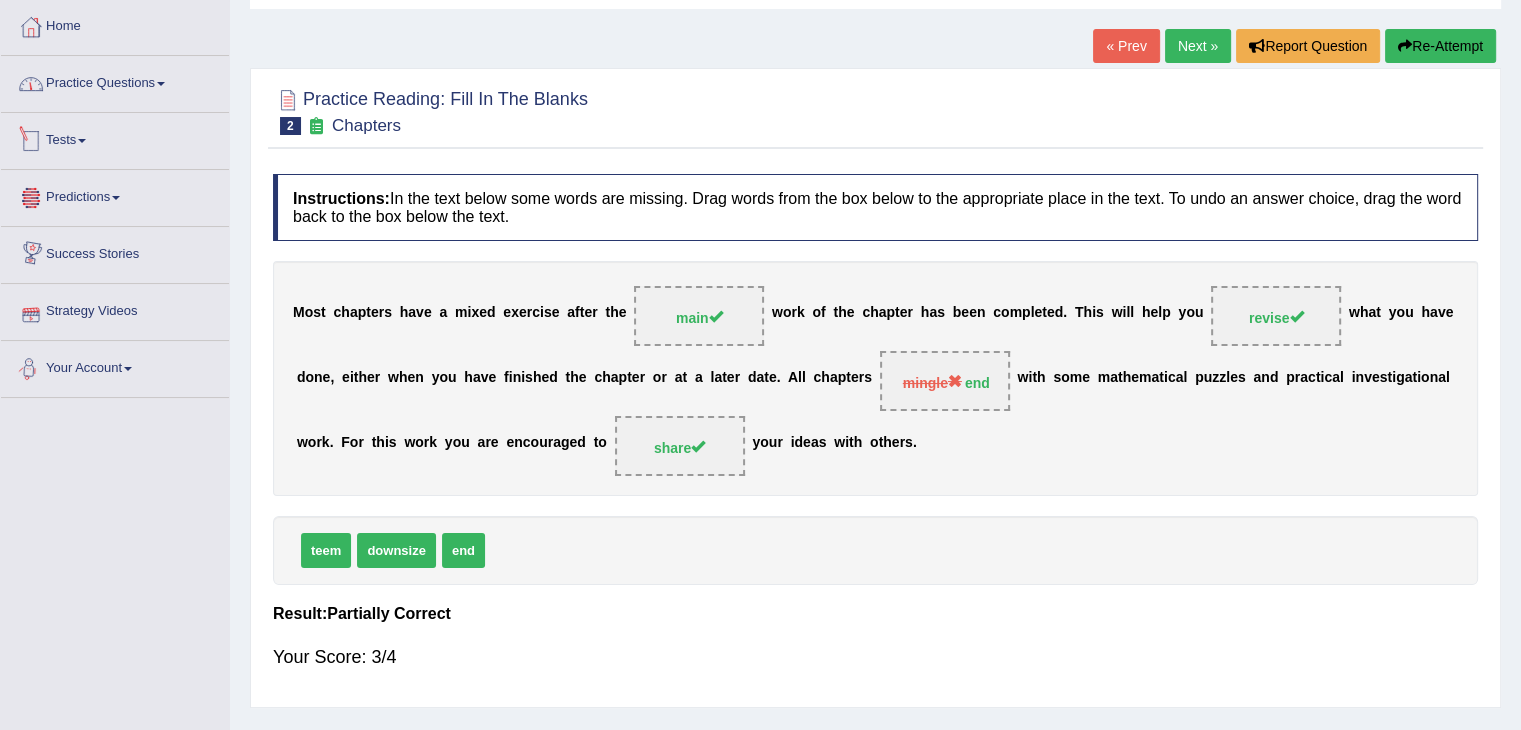 click on "Practice Questions" at bounding box center (115, 81) 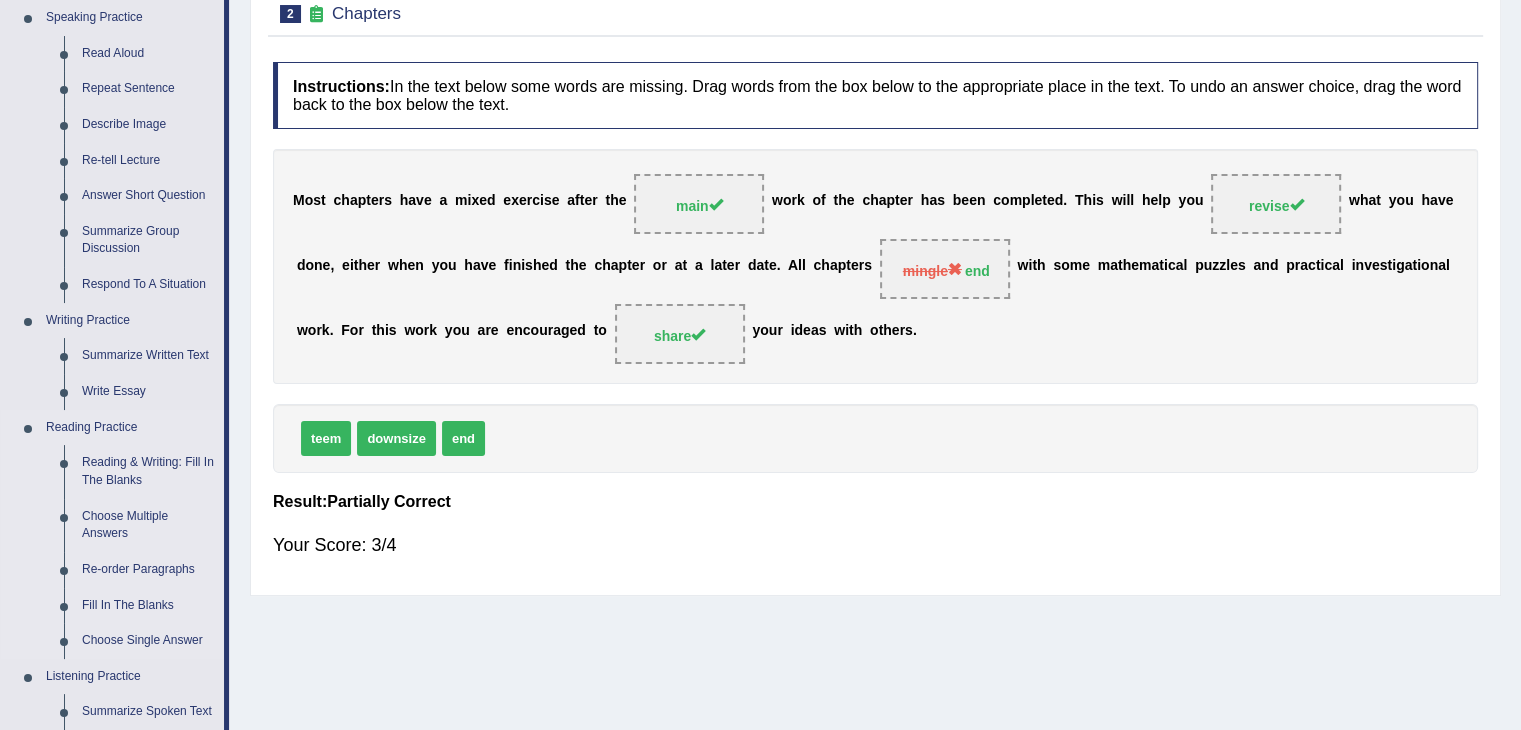 scroll, scrollTop: 300, scrollLeft: 0, axis: vertical 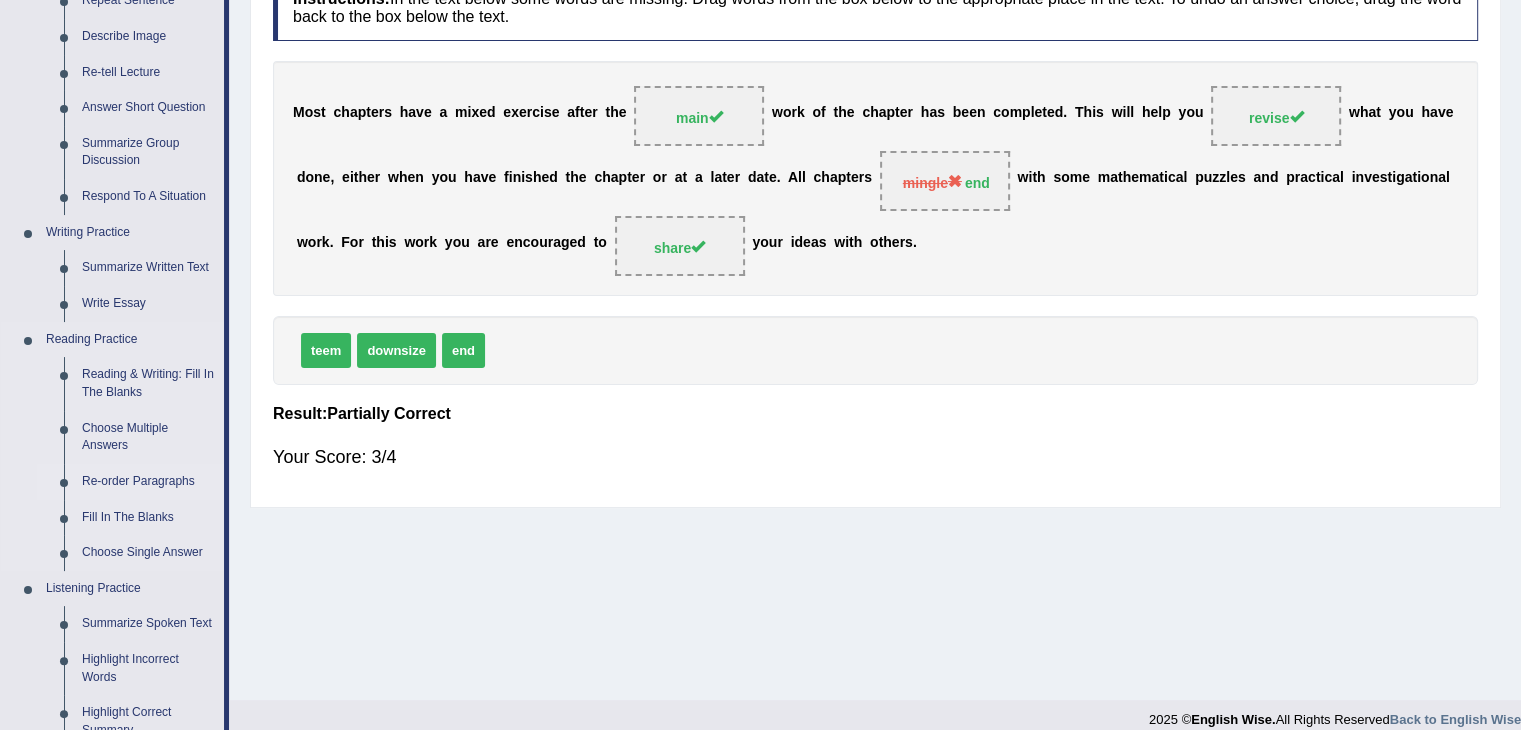 click on "Re-order Paragraphs" at bounding box center [148, 482] 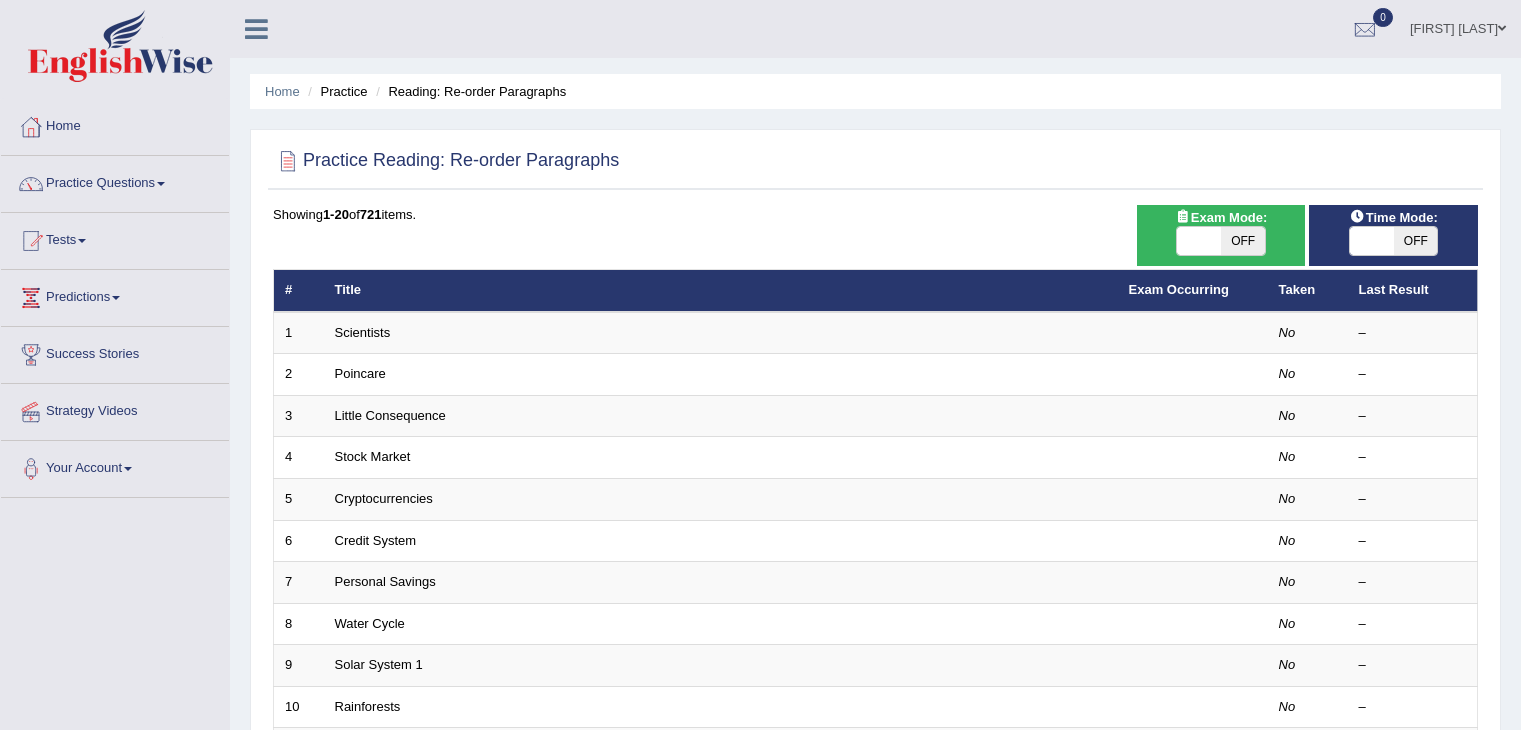 scroll, scrollTop: 0, scrollLeft: 0, axis: both 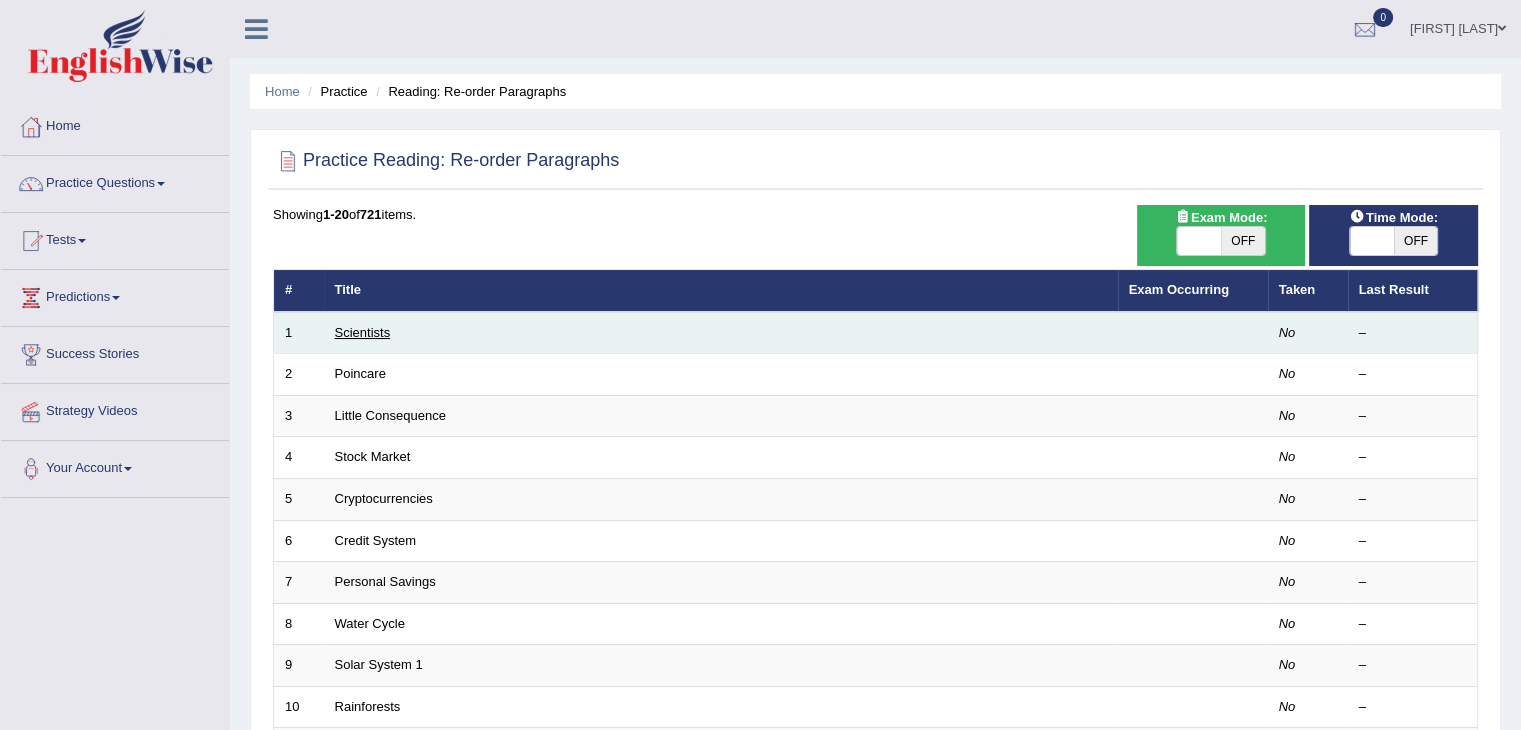 click on "Scientists" at bounding box center (363, 332) 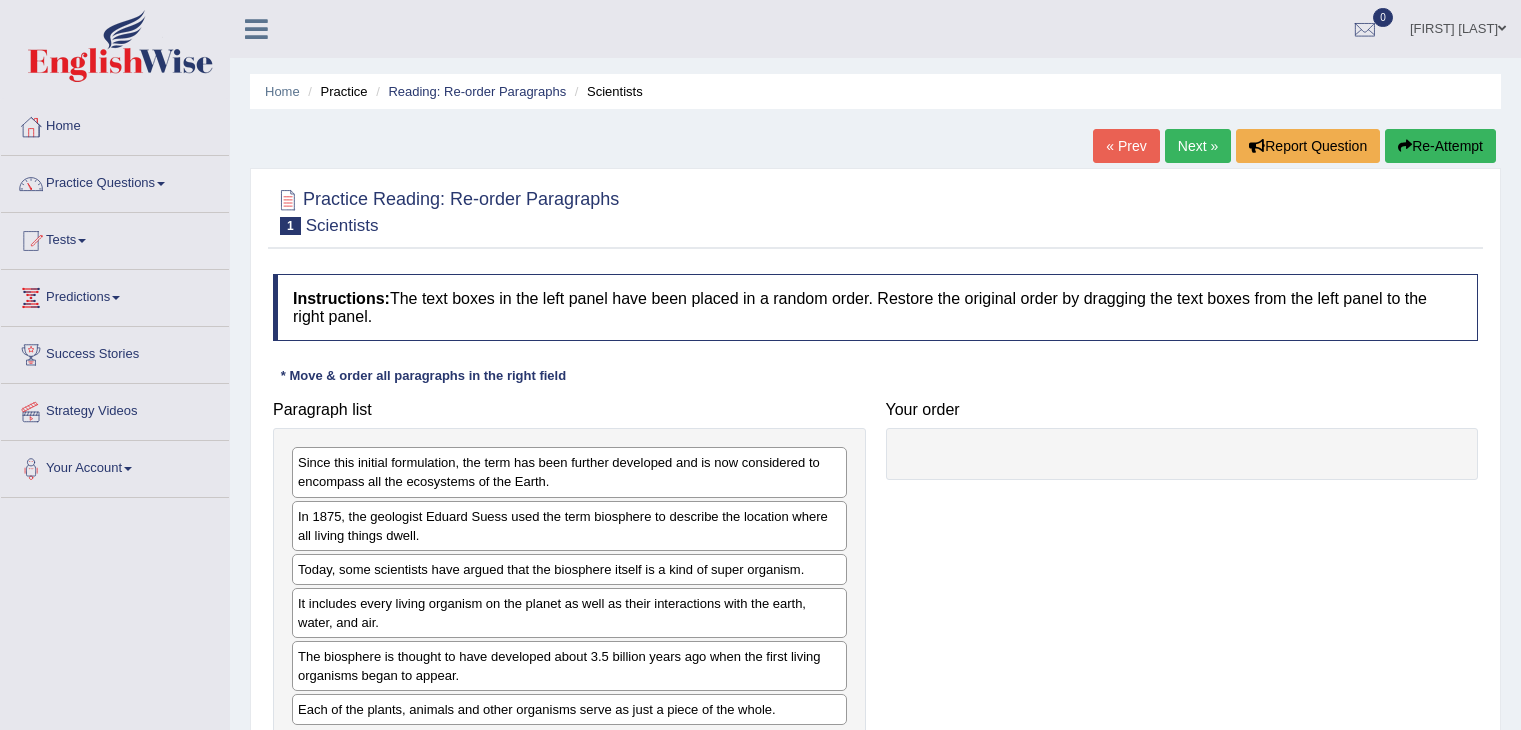 scroll, scrollTop: 0, scrollLeft: 0, axis: both 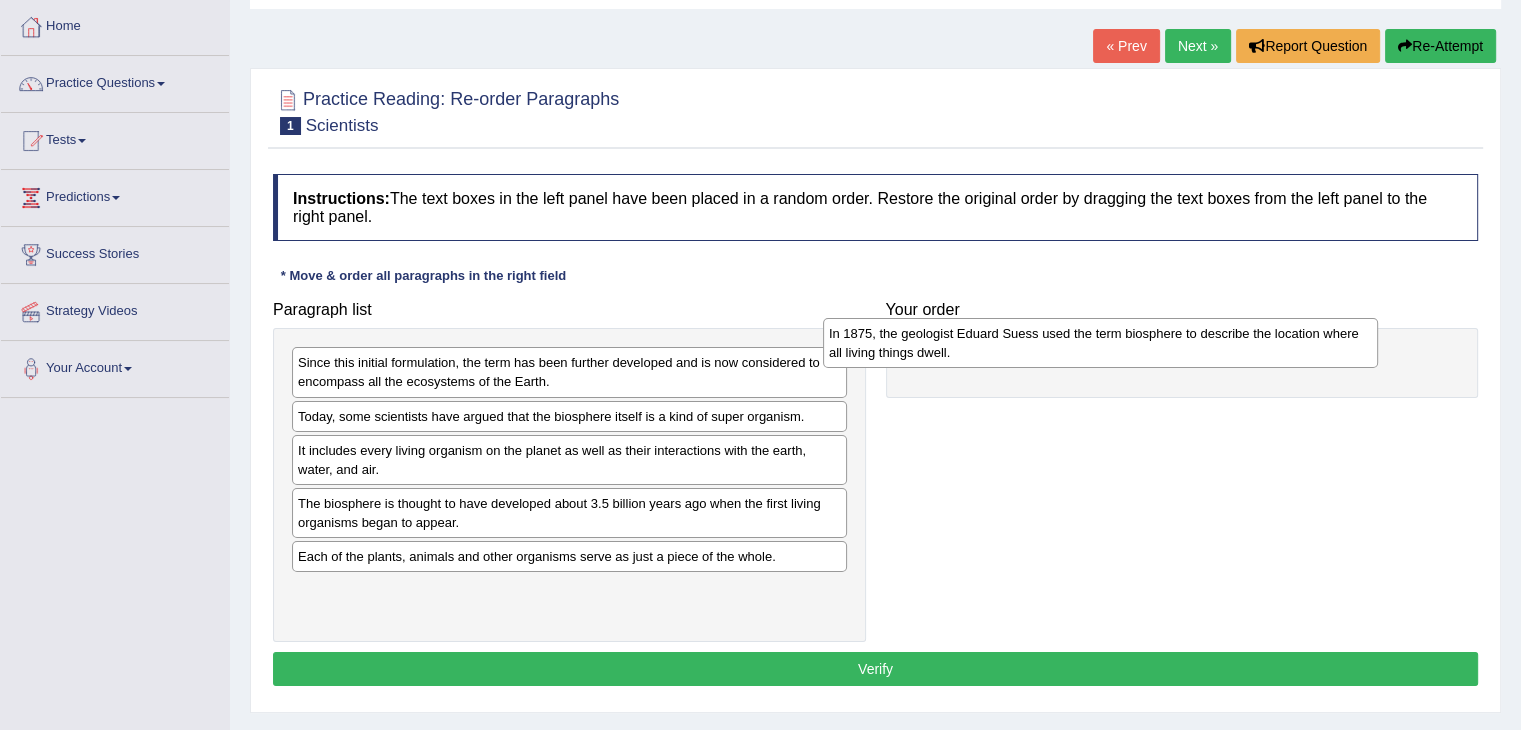 drag, startPoint x: 399, startPoint y: 429, endPoint x: 930, endPoint y: 347, distance: 537.2941 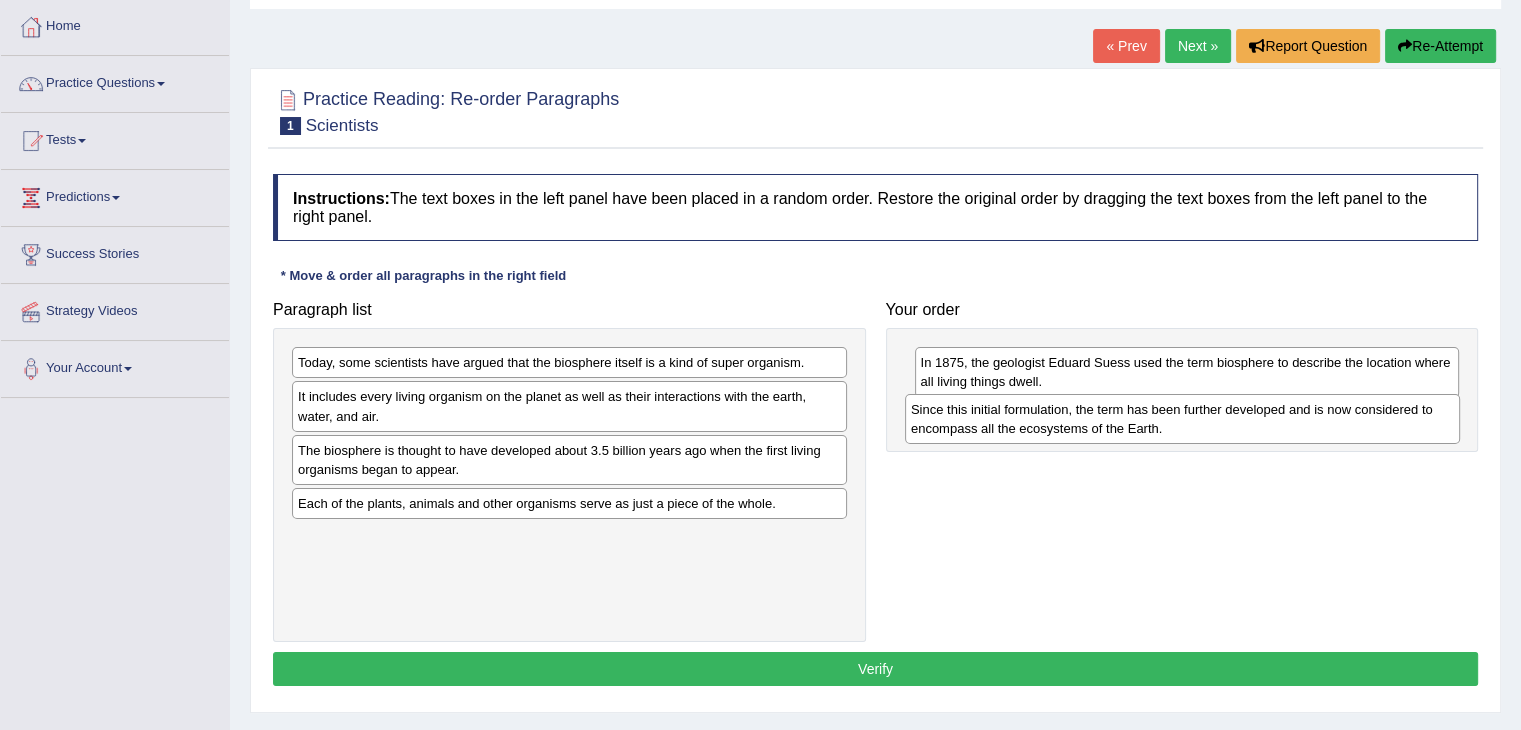 drag, startPoint x: 516, startPoint y: 378, endPoint x: 1129, endPoint y: 425, distance: 614.79913 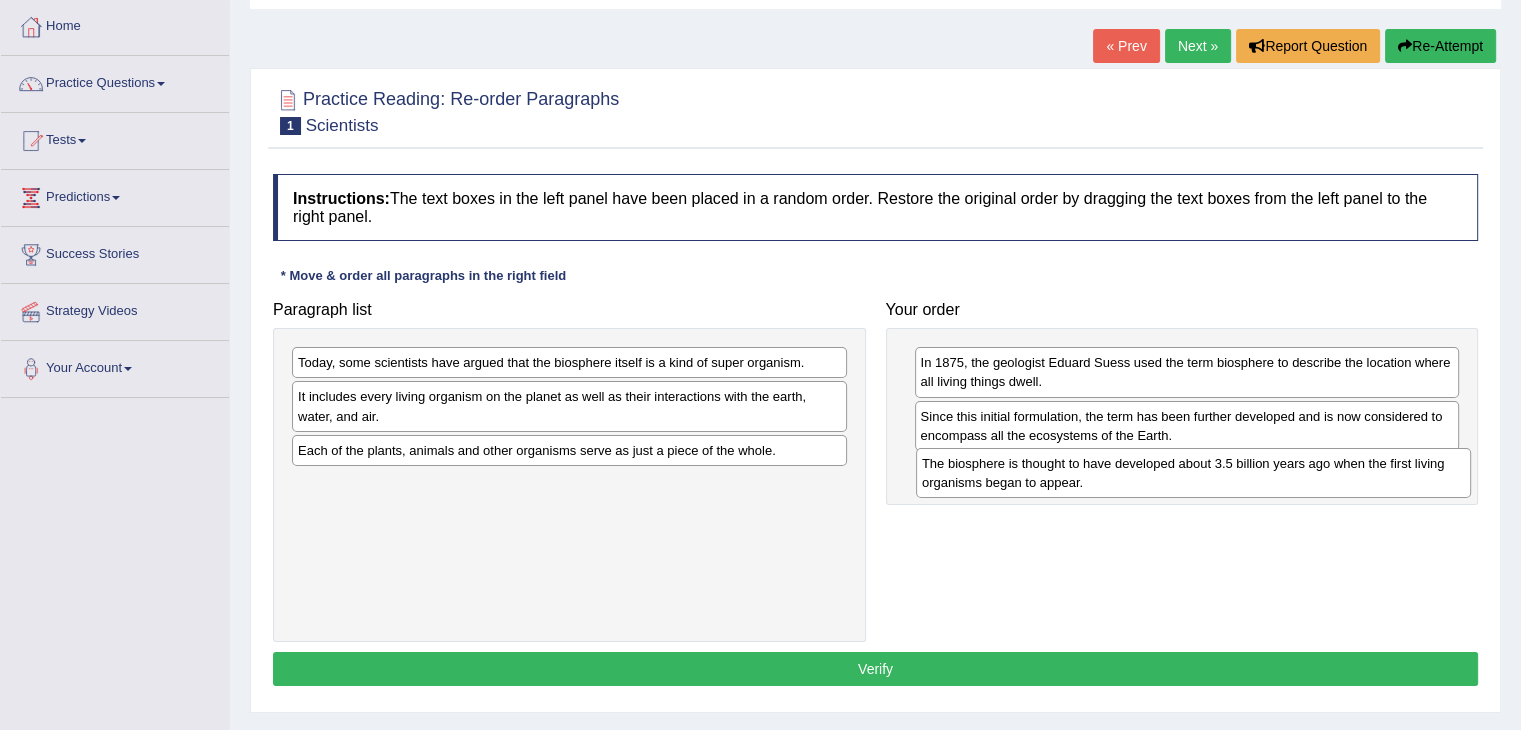 drag, startPoint x: 624, startPoint y: 462, endPoint x: 1244, endPoint y: 477, distance: 620.1814 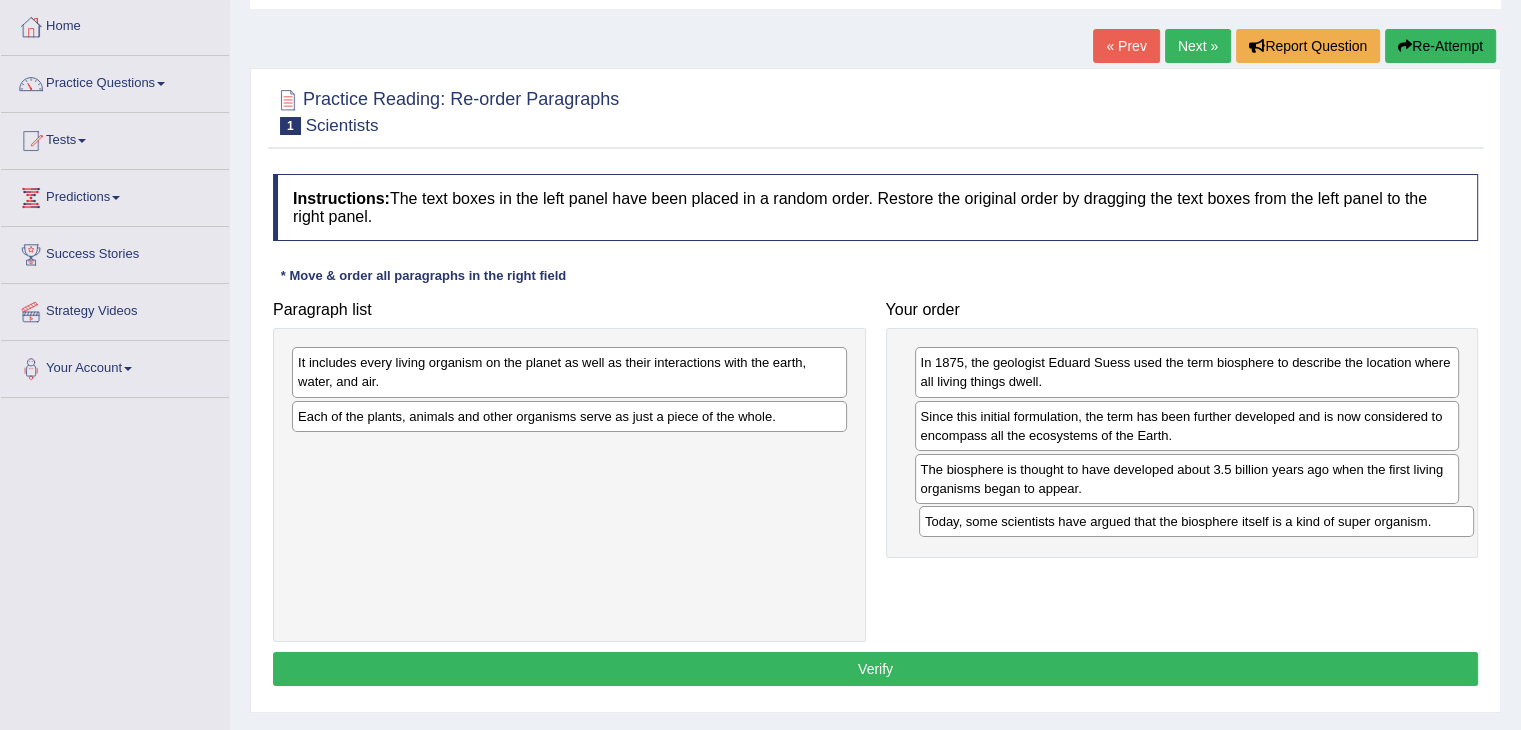 drag, startPoint x: 526, startPoint y: 364, endPoint x: 1153, endPoint y: 523, distance: 646.8462 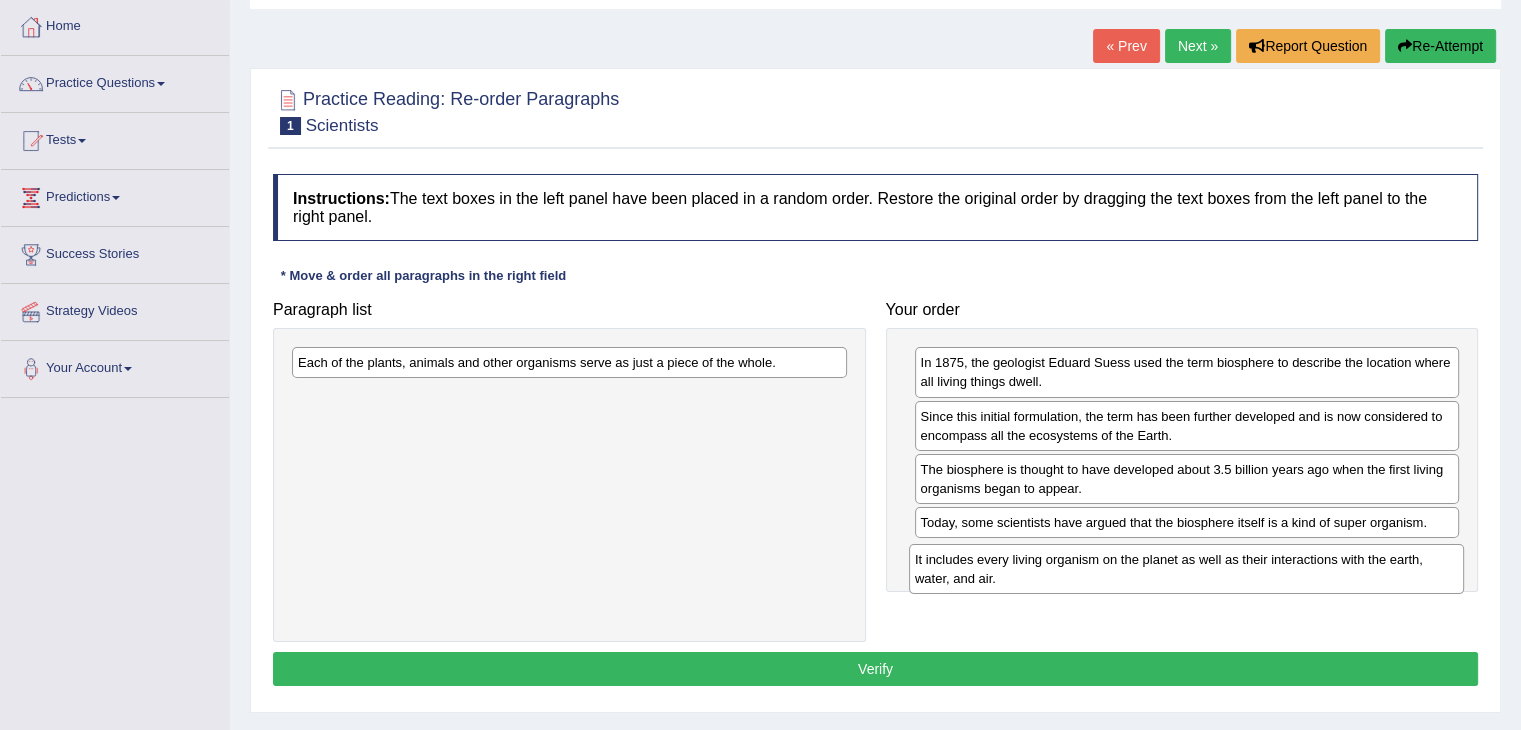 drag, startPoint x: 456, startPoint y: 381, endPoint x: 1065, endPoint y: 573, distance: 638.54913 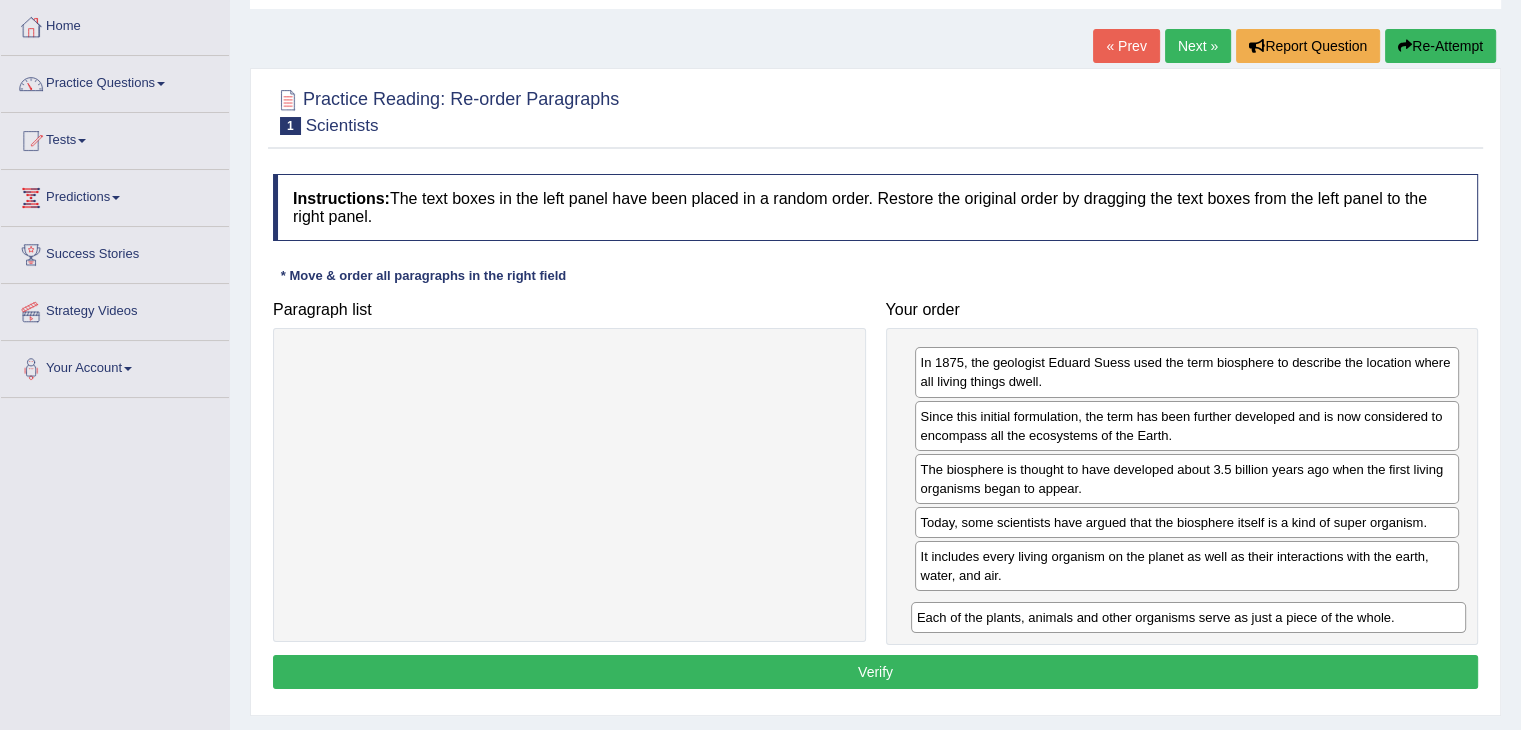 drag, startPoint x: 462, startPoint y: 369, endPoint x: 1081, endPoint y: 624, distance: 669.467 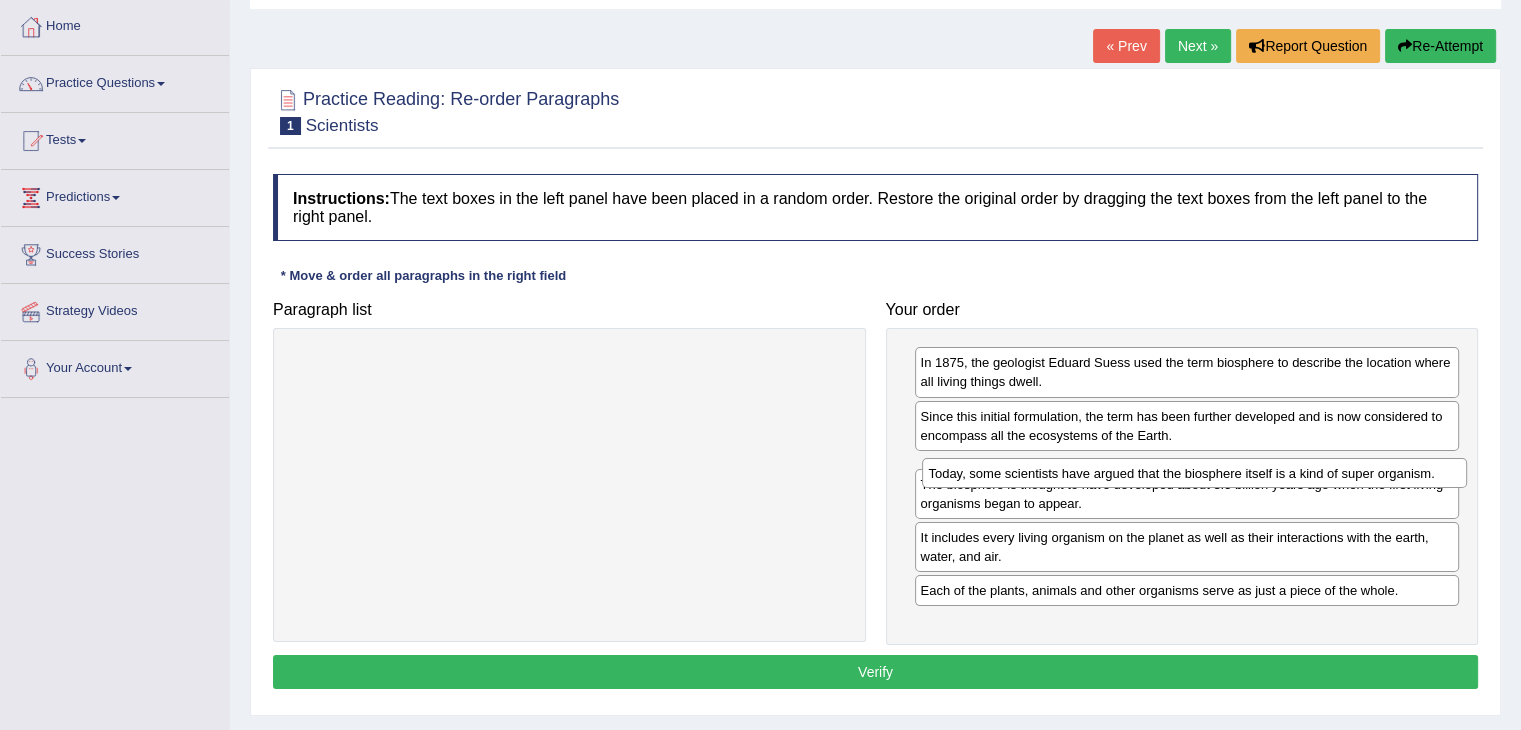 drag, startPoint x: 1229, startPoint y: 525, endPoint x: 1237, endPoint y: 477, distance: 48.6621 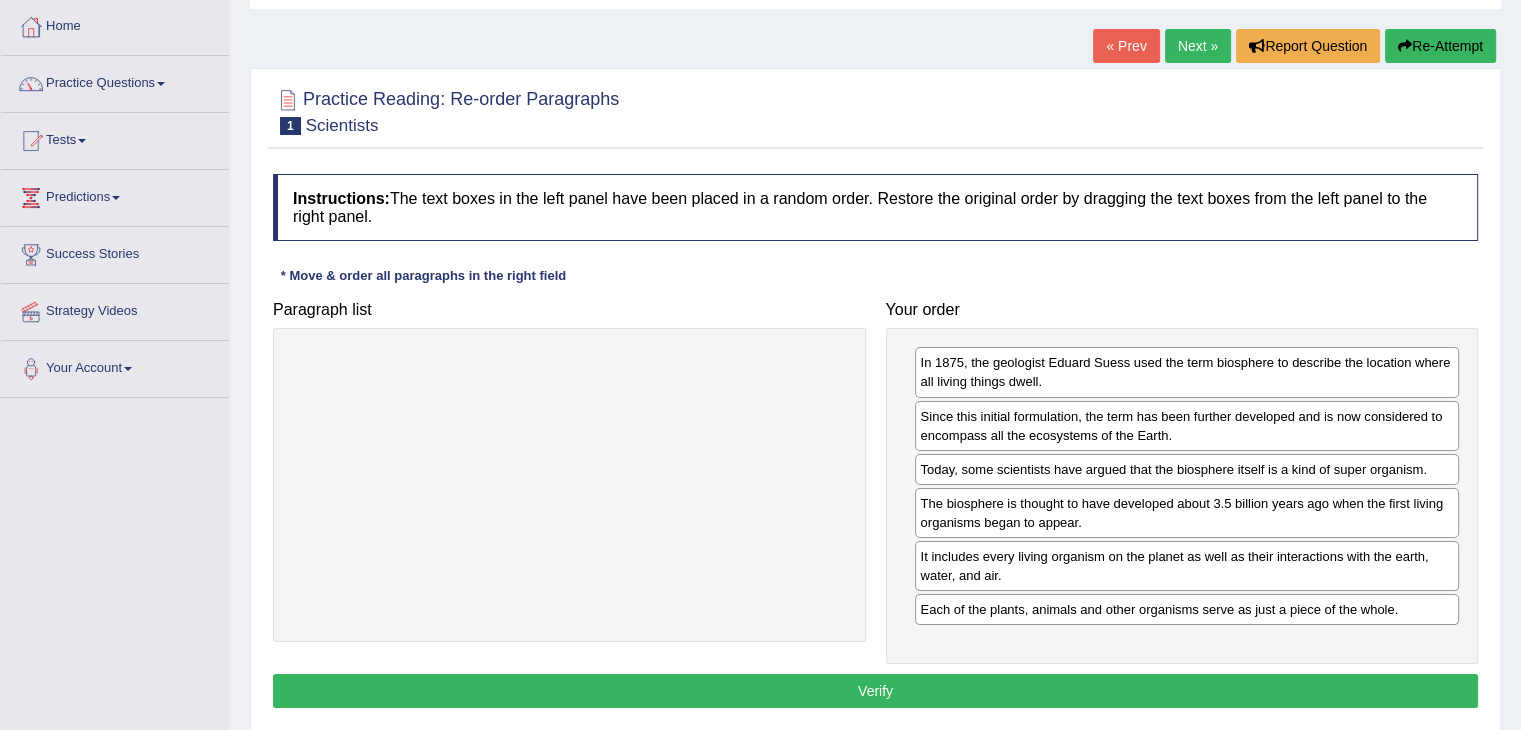 click on "Verify" at bounding box center [875, 691] 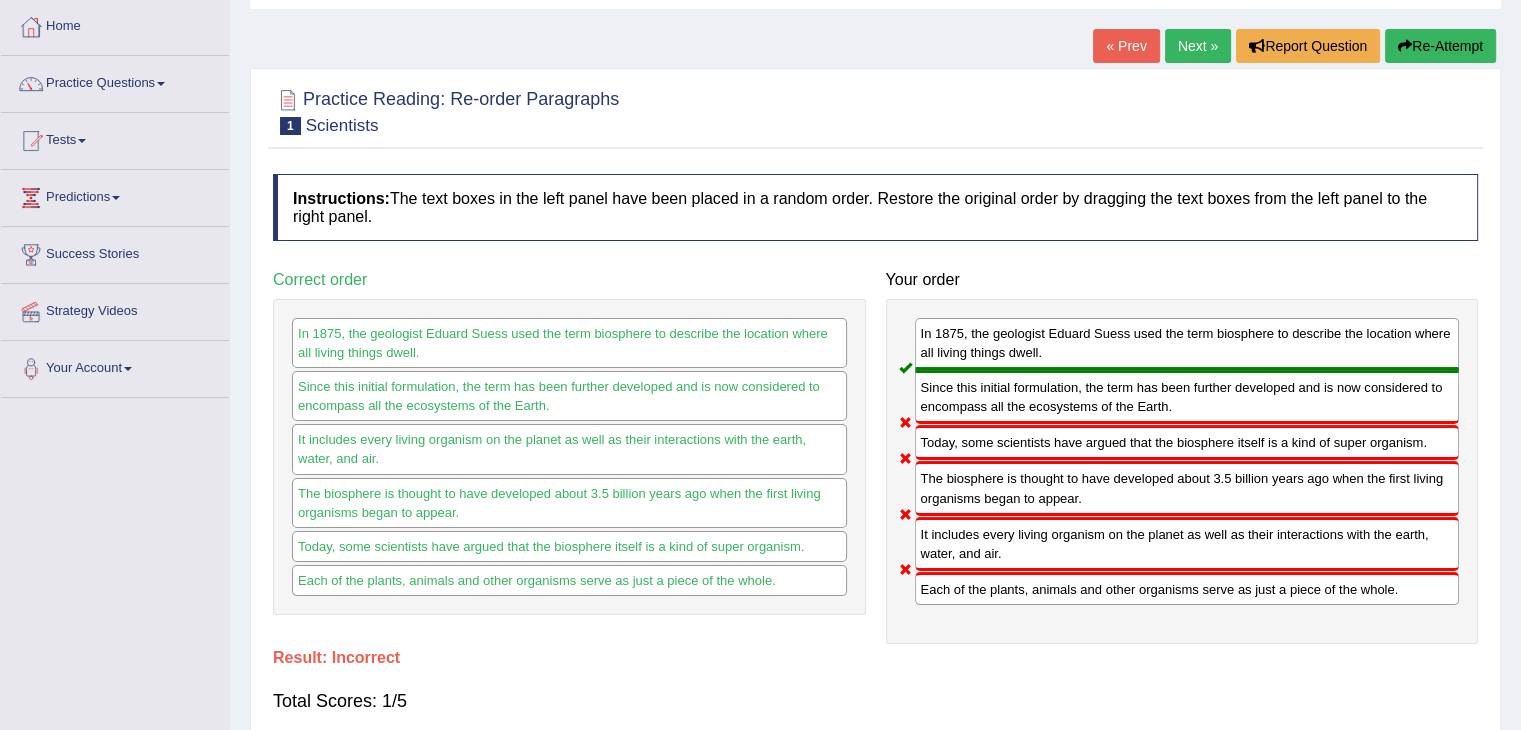 click on "Re-Attempt" at bounding box center [1440, 46] 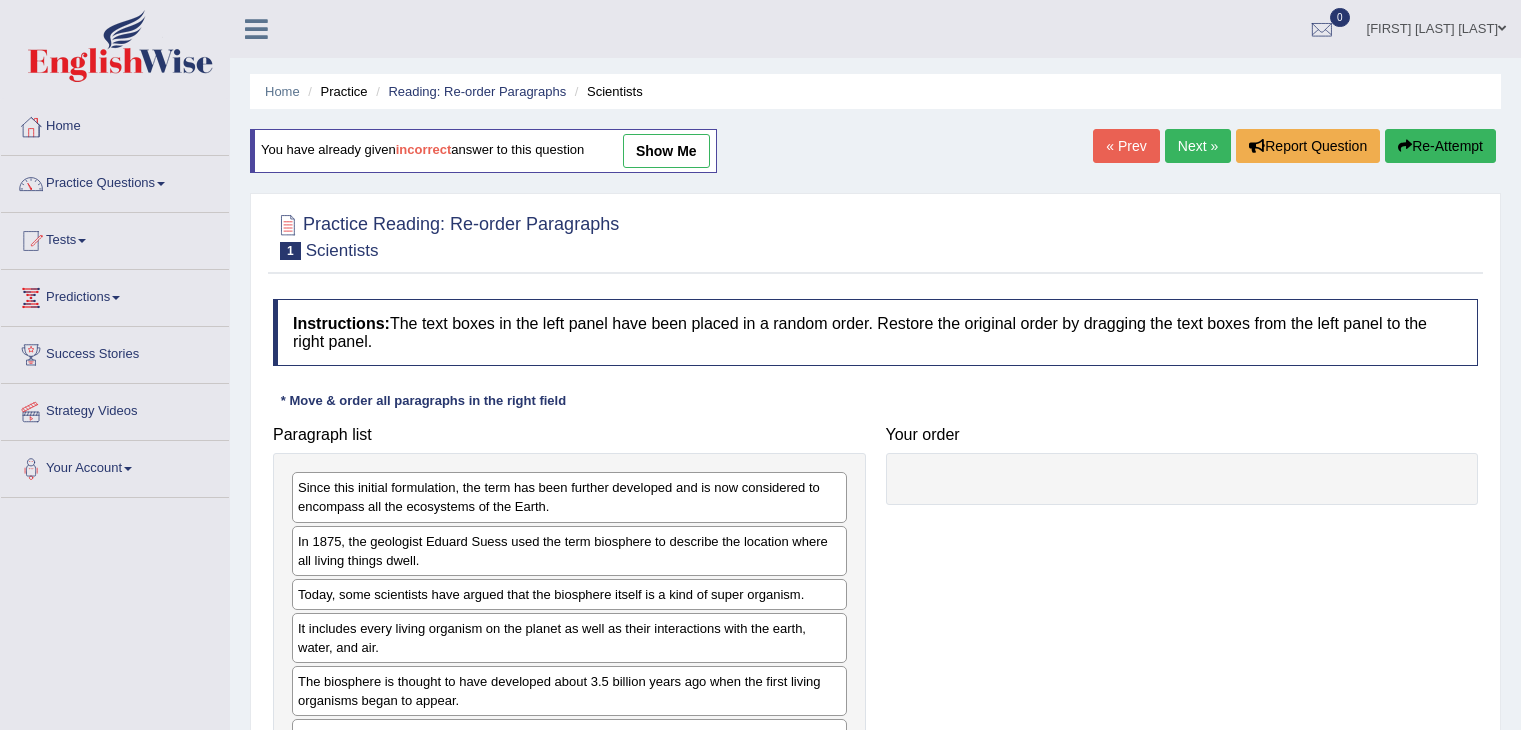 scroll, scrollTop: 100, scrollLeft: 0, axis: vertical 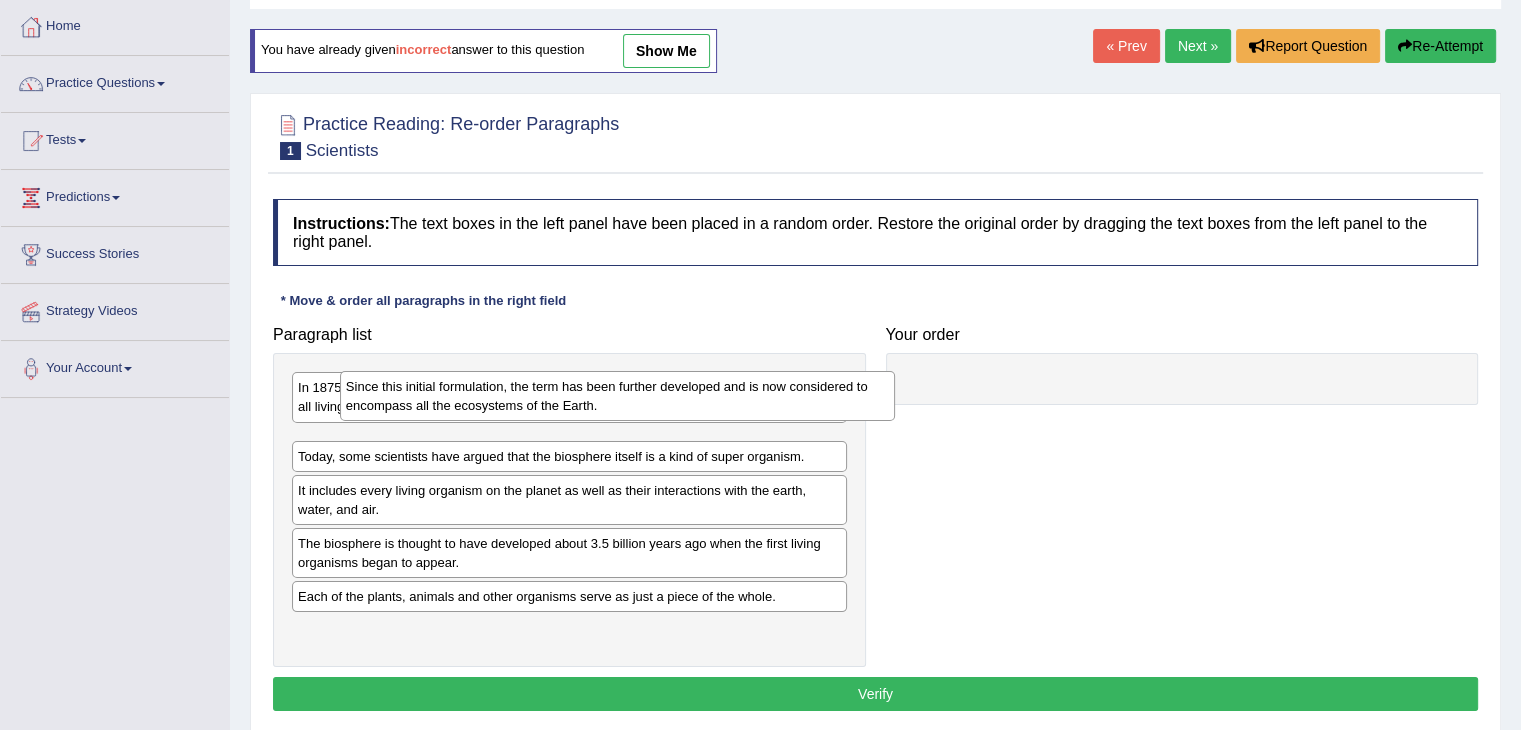 drag, startPoint x: 532, startPoint y: 404, endPoint x: 580, endPoint y: 403, distance: 48.010414 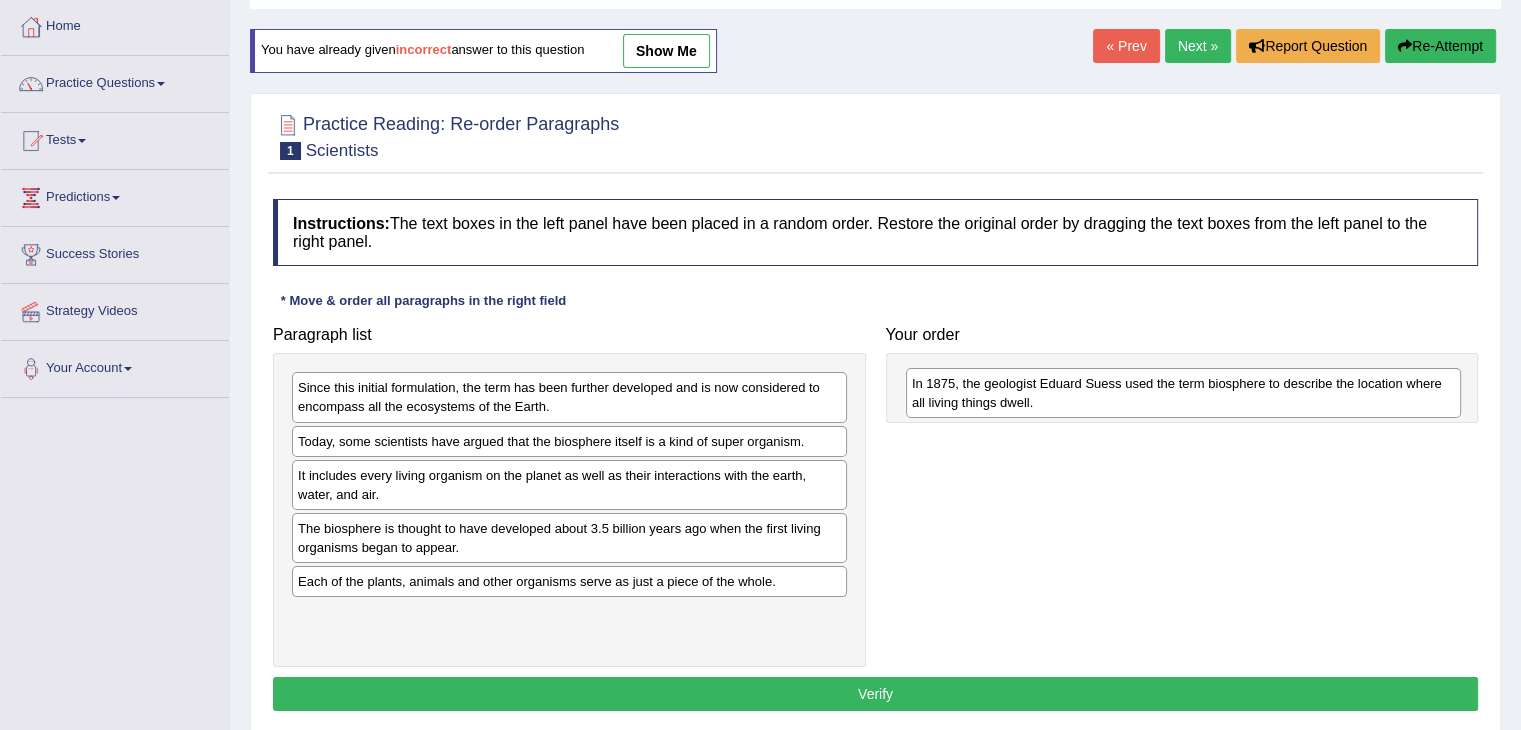 drag, startPoint x: 530, startPoint y: 393, endPoint x: 1144, endPoint y: 389, distance: 614.013 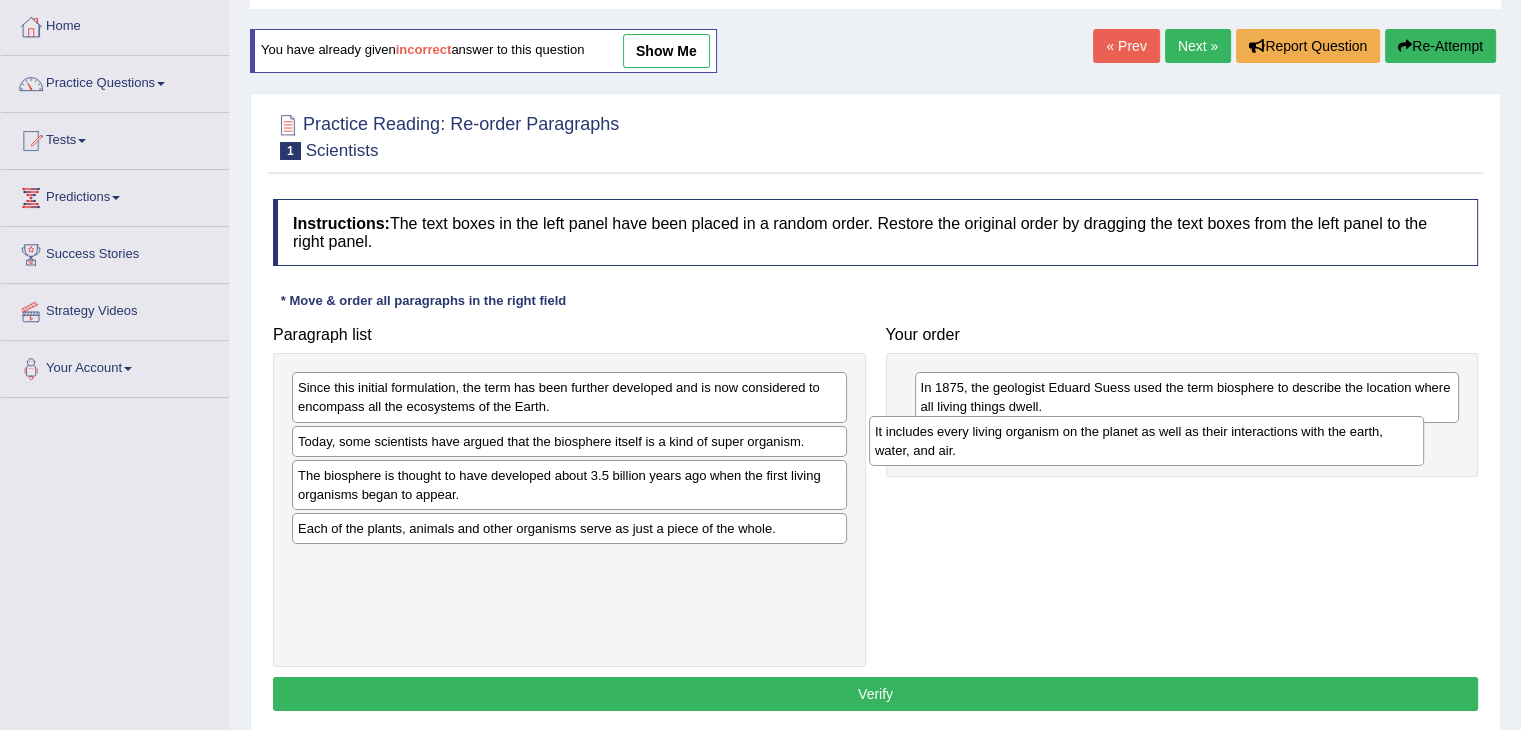 drag, startPoint x: 533, startPoint y: 492, endPoint x: 1110, endPoint y: 449, distance: 578.60004 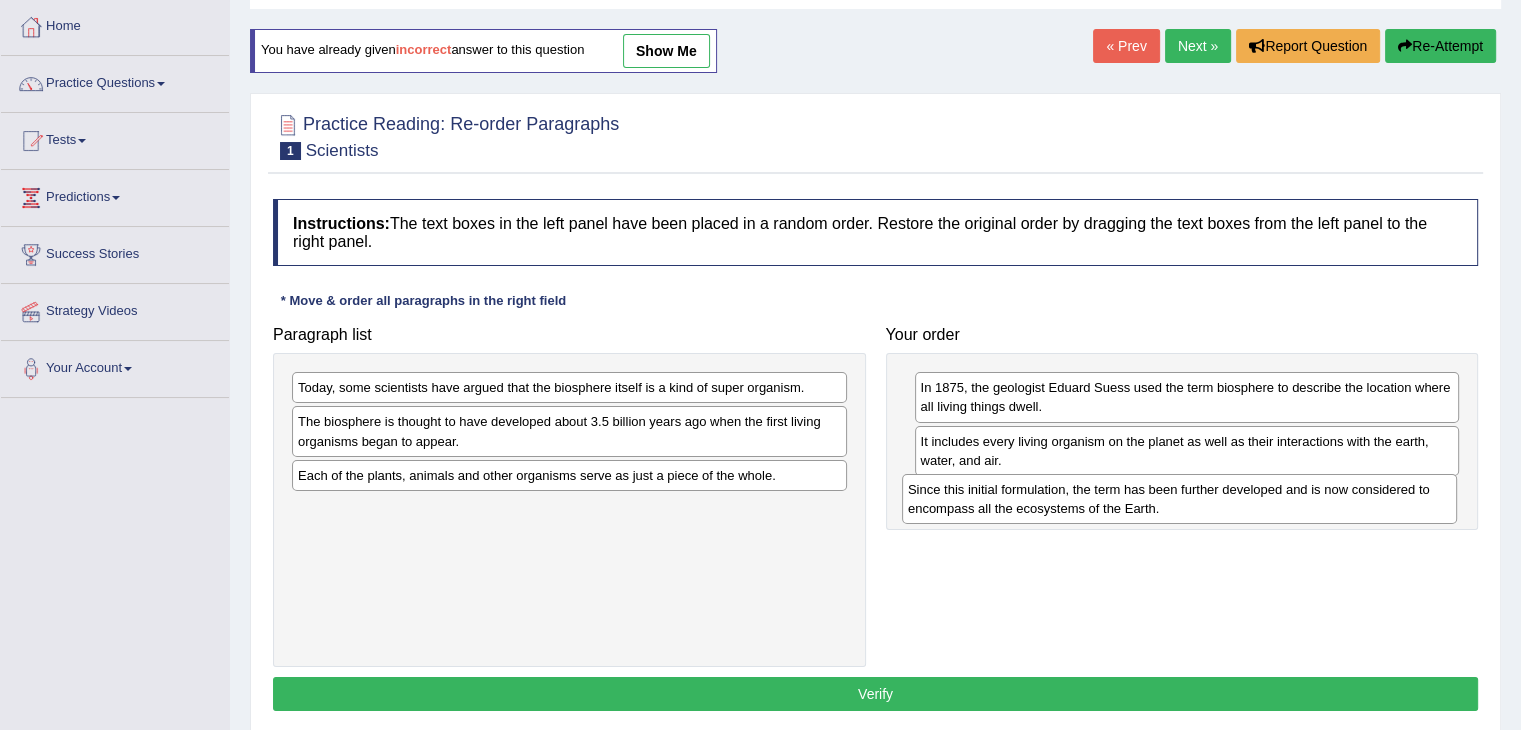 drag, startPoint x: 572, startPoint y: 403, endPoint x: 1182, endPoint y: 505, distance: 618.46906 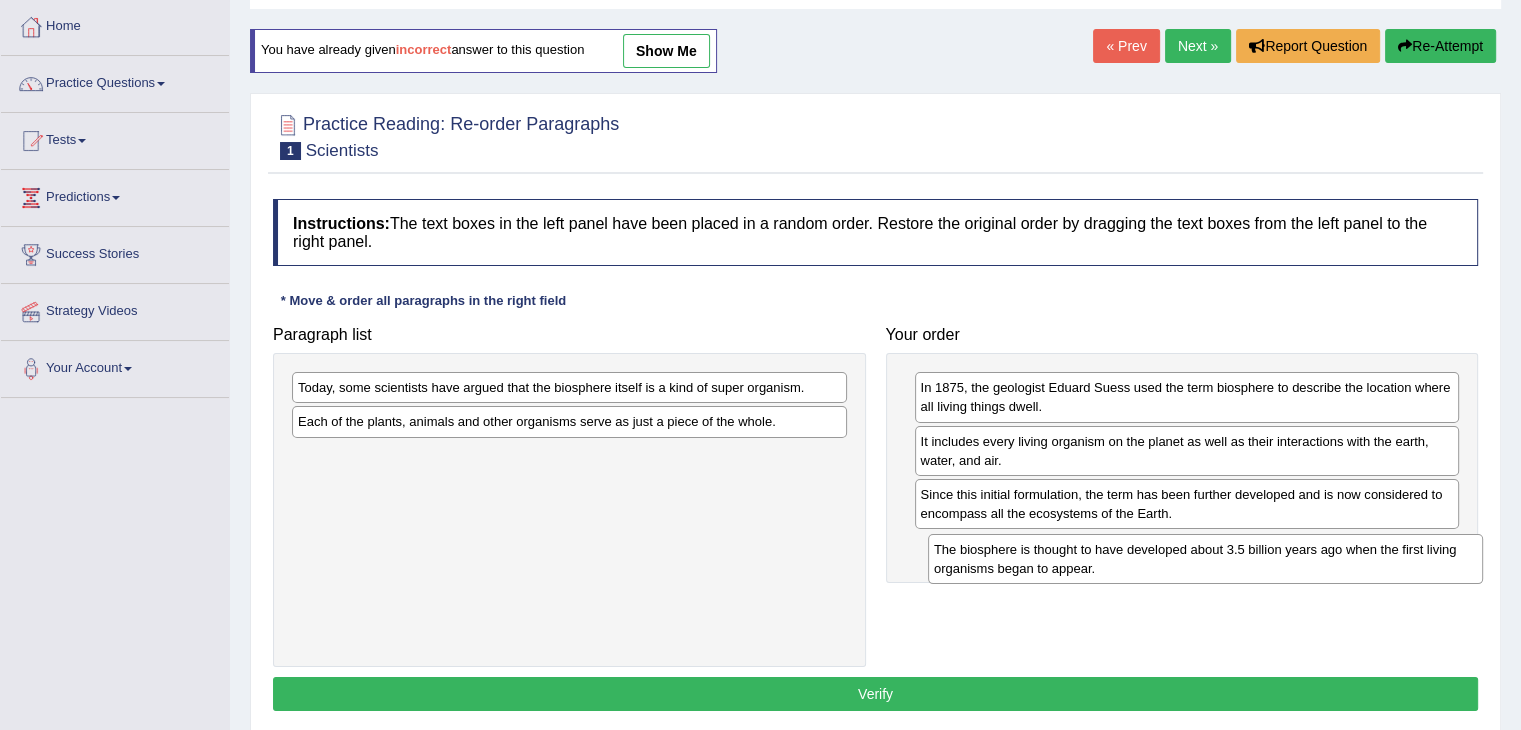 drag, startPoint x: 596, startPoint y: 429, endPoint x: 1227, endPoint y: 558, distance: 644.0513 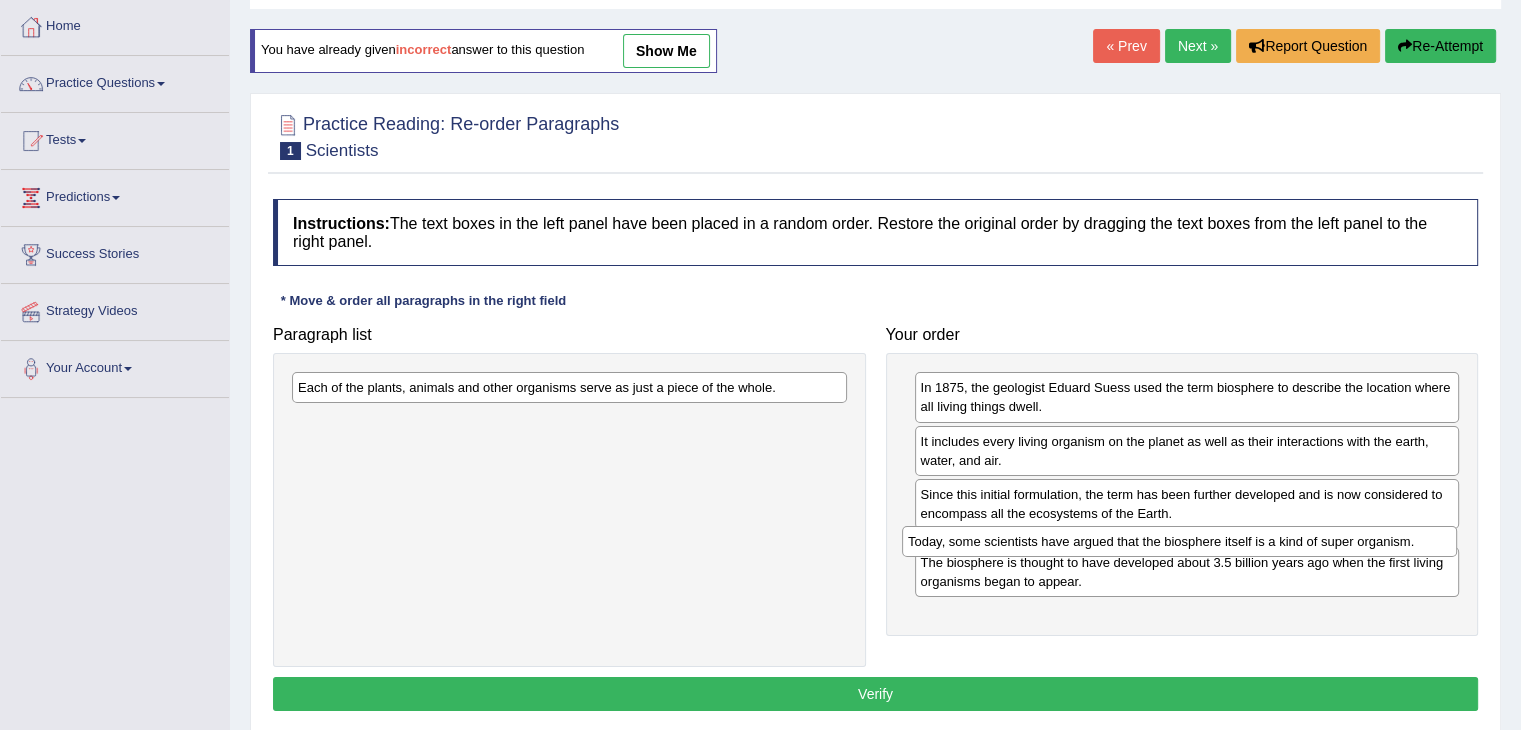 drag, startPoint x: 493, startPoint y: 386, endPoint x: 1095, endPoint y: 548, distance: 623.4164 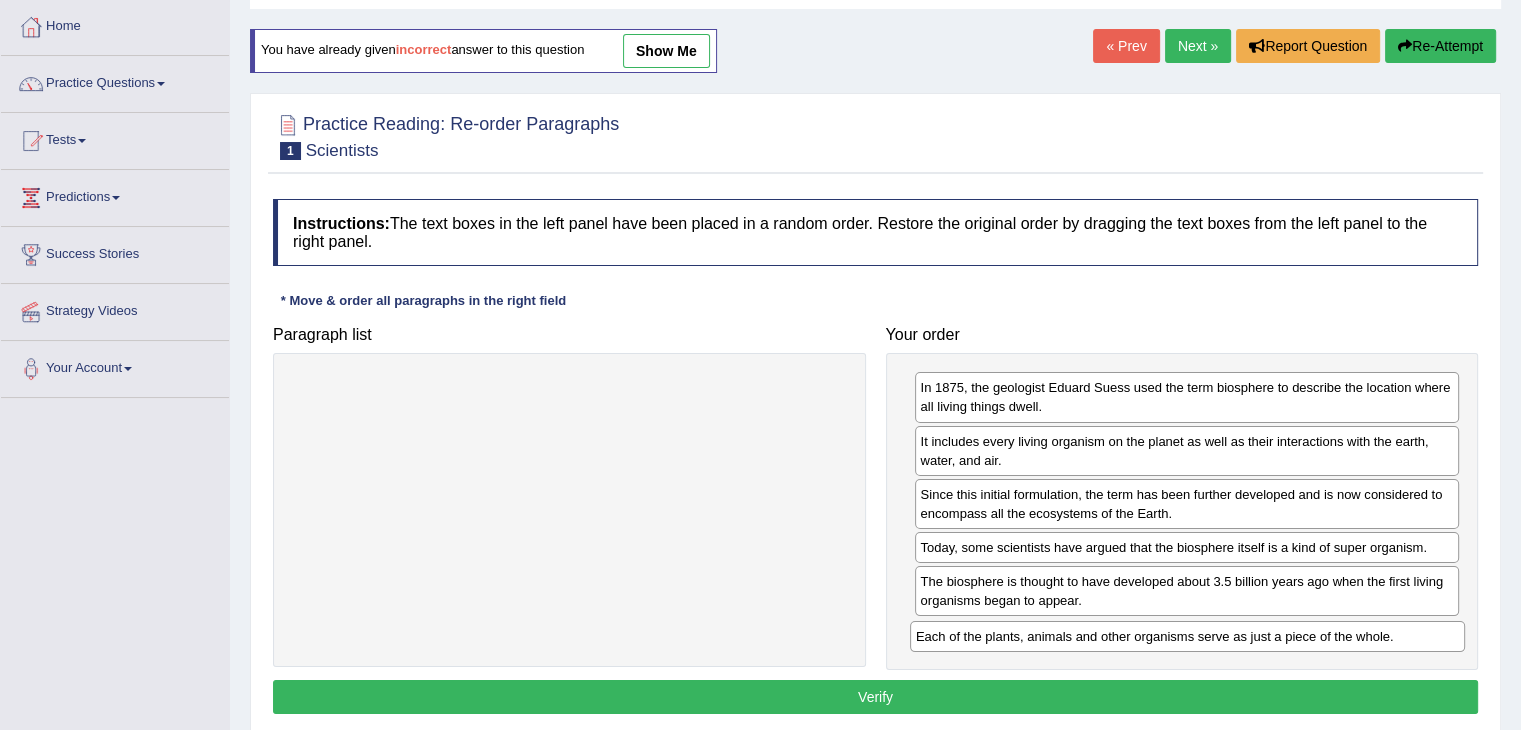 drag, startPoint x: 634, startPoint y: 393, endPoint x: 1252, endPoint y: 642, distance: 666.277 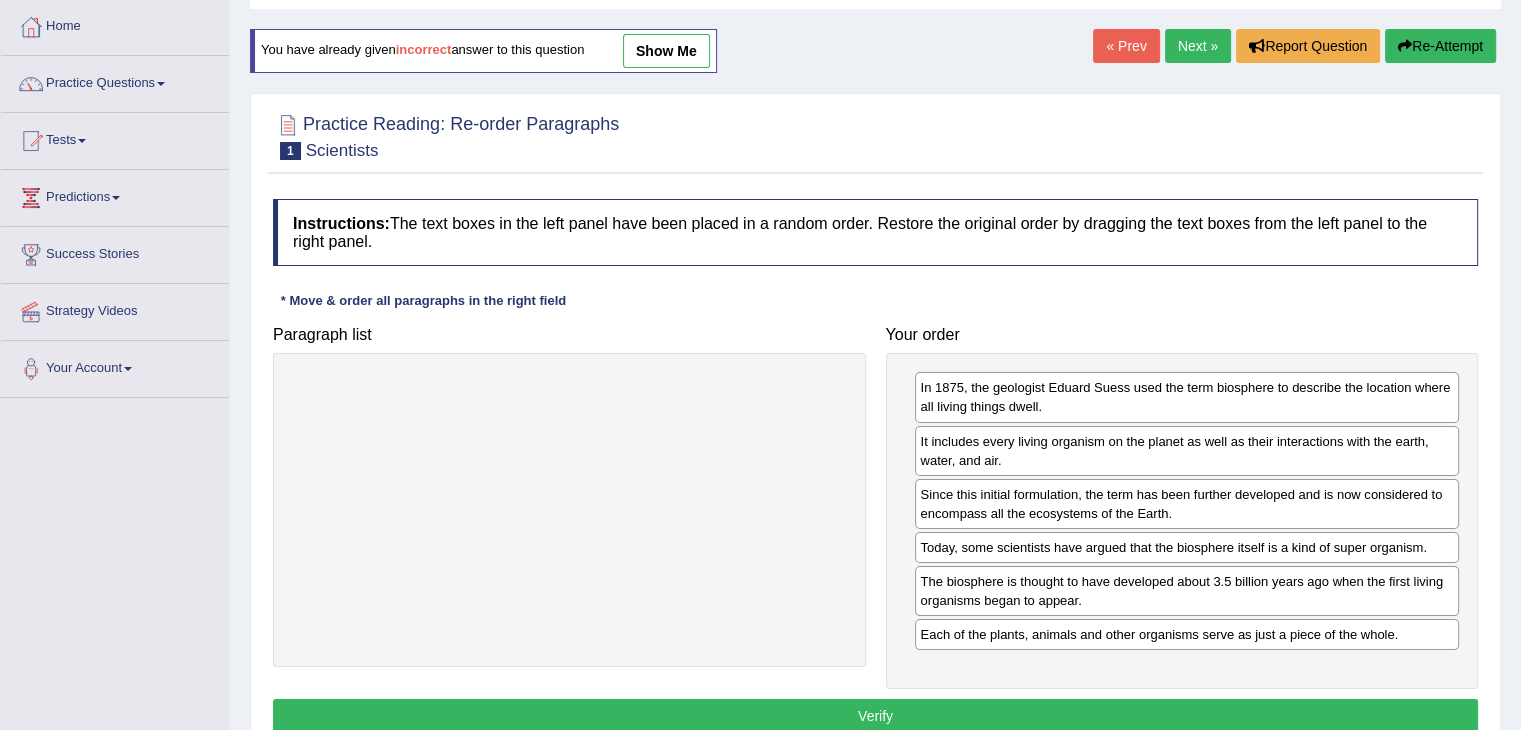 click on "Verify" at bounding box center [875, 716] 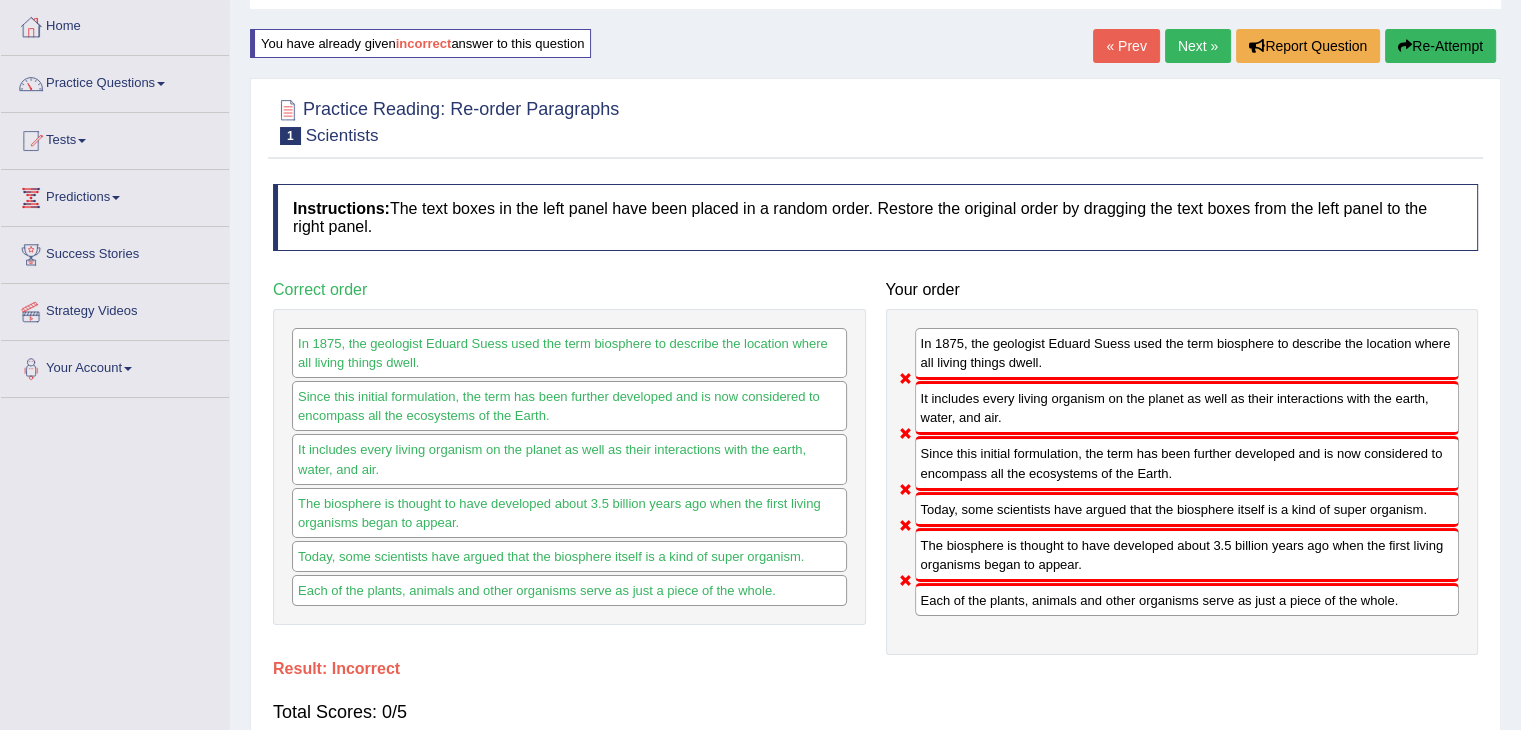 drag, startPoint x: 1007, startPoint y: 448, endPoint x: 1016, endPoint y: 413, distance: 36.138622 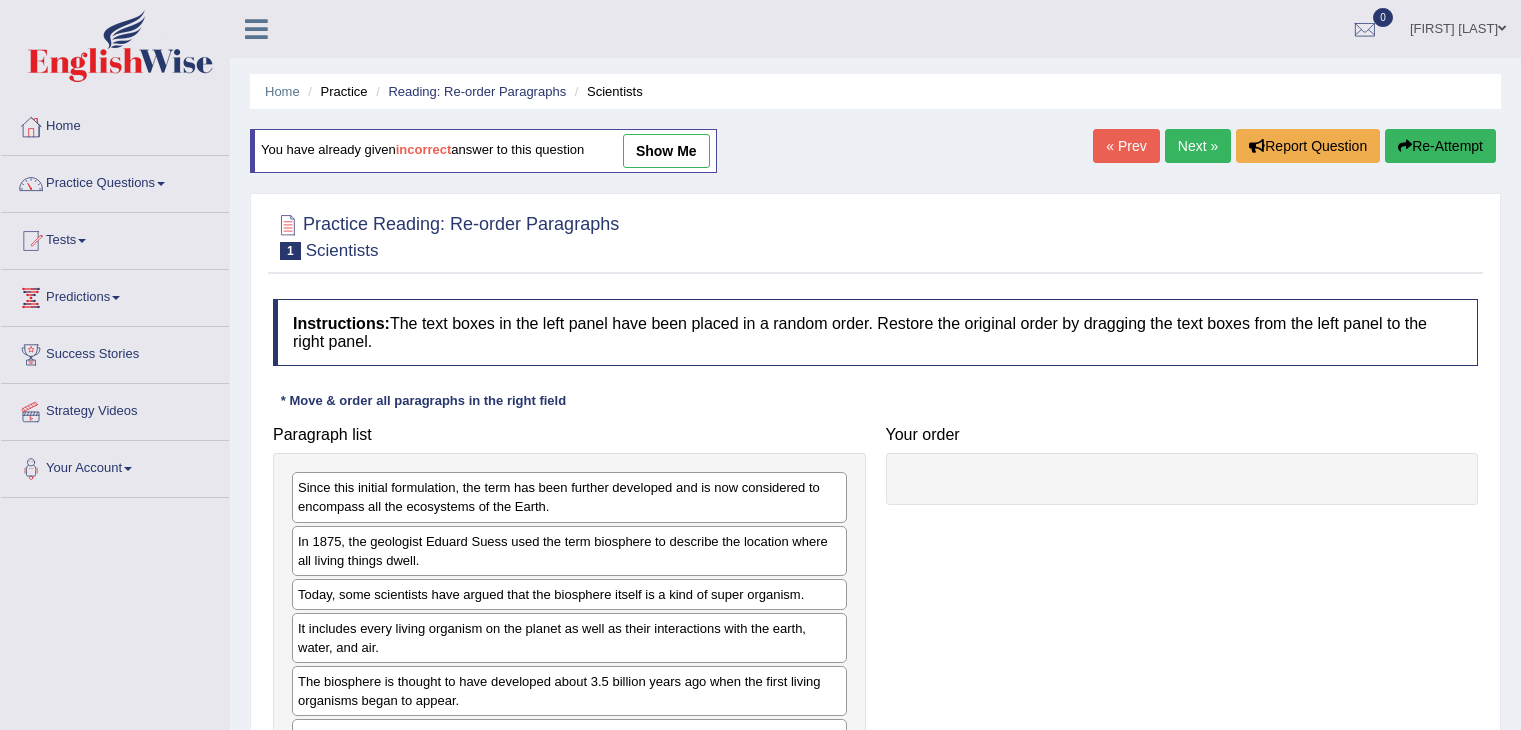 scroll, scrollTop: 100, scrollLeft: 0, axis: vertical 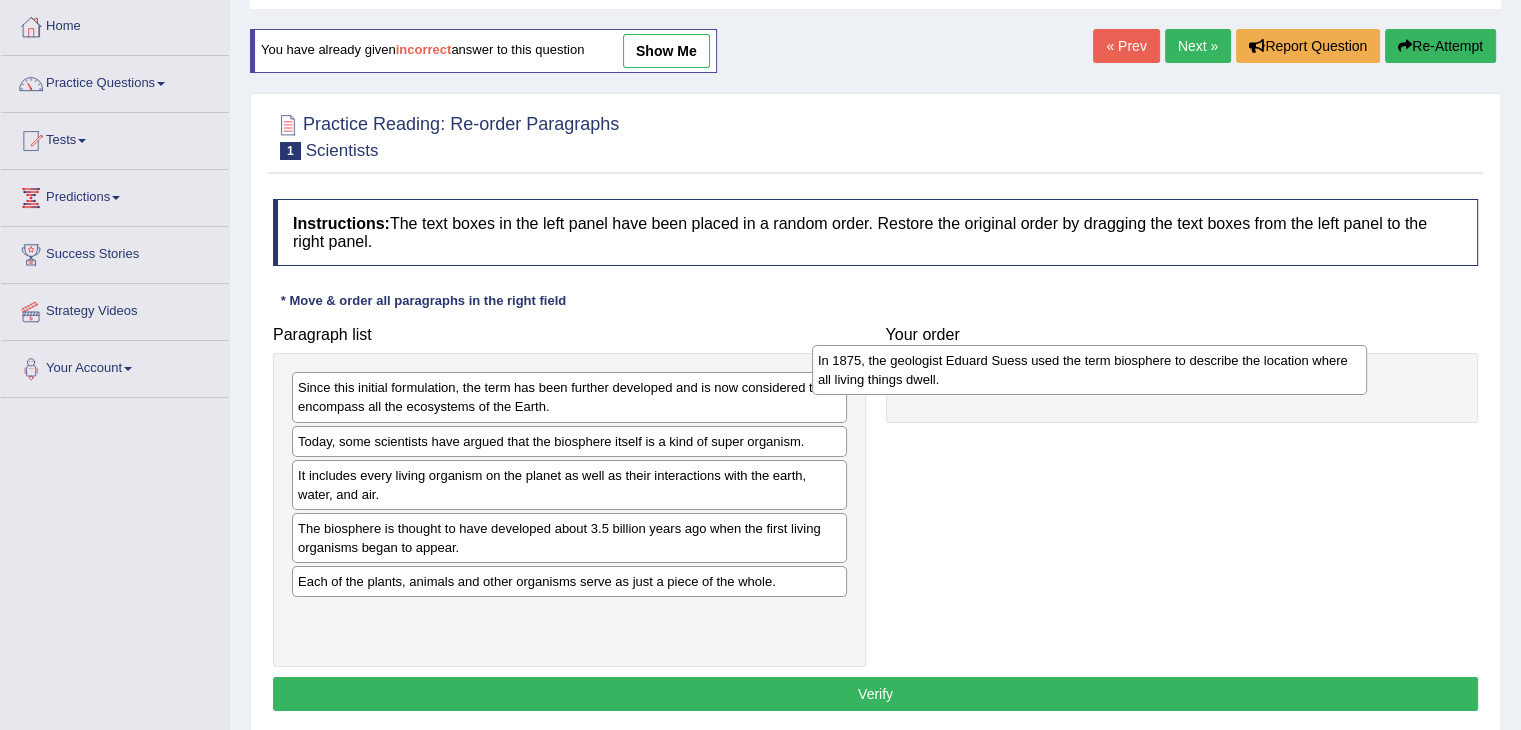 drag, startPoint x: 552, startPoint y: 435, endPoint x: 1072, endPoint y: 355, distance: 526.11786 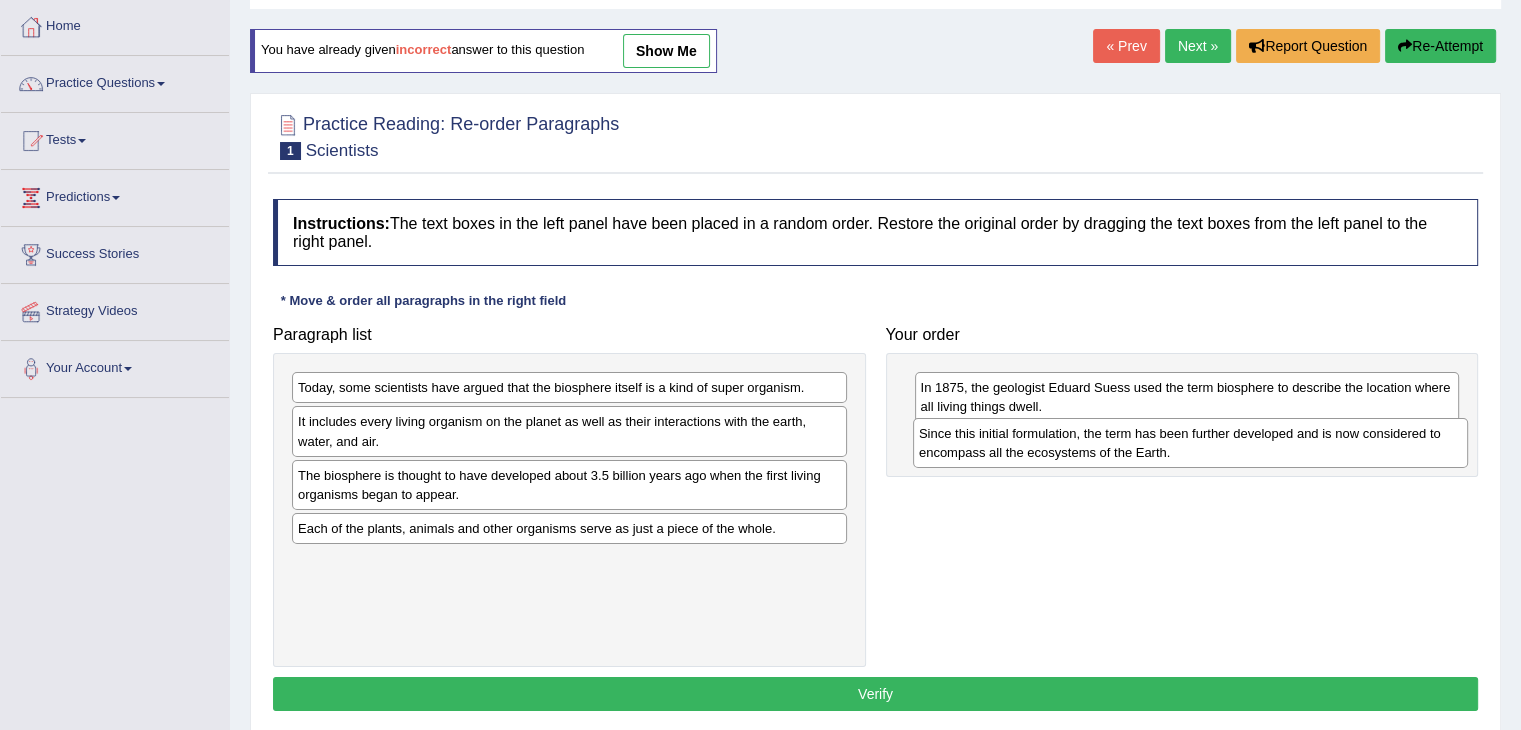 drag, startPoint x: 562, startPoint y: 400, endPoint x: 1183, endPoint y: 447, distance: 622.77606 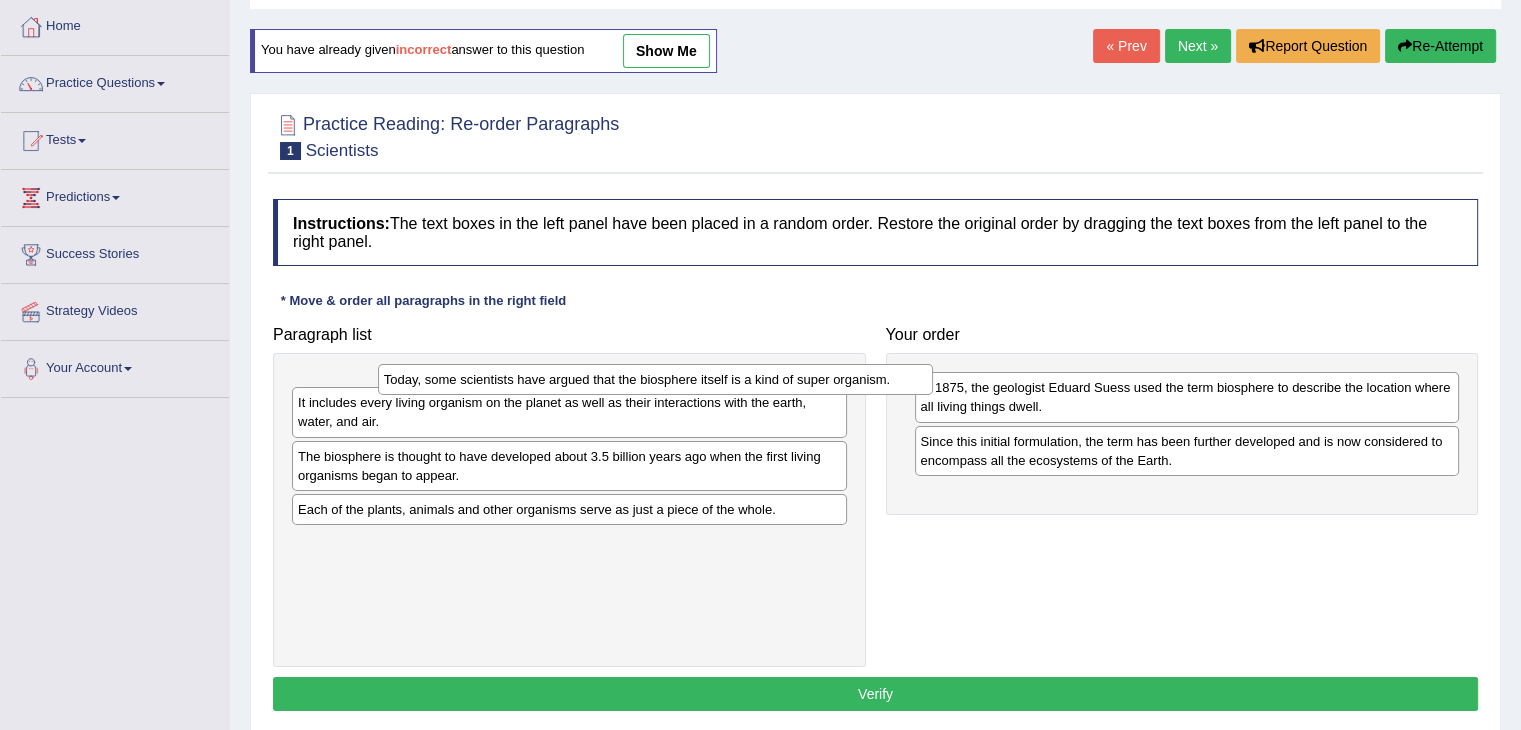 click on "Today, some scientists have argued that the biosphere itself is a kind of super organism." at bounding box center (655, 379) 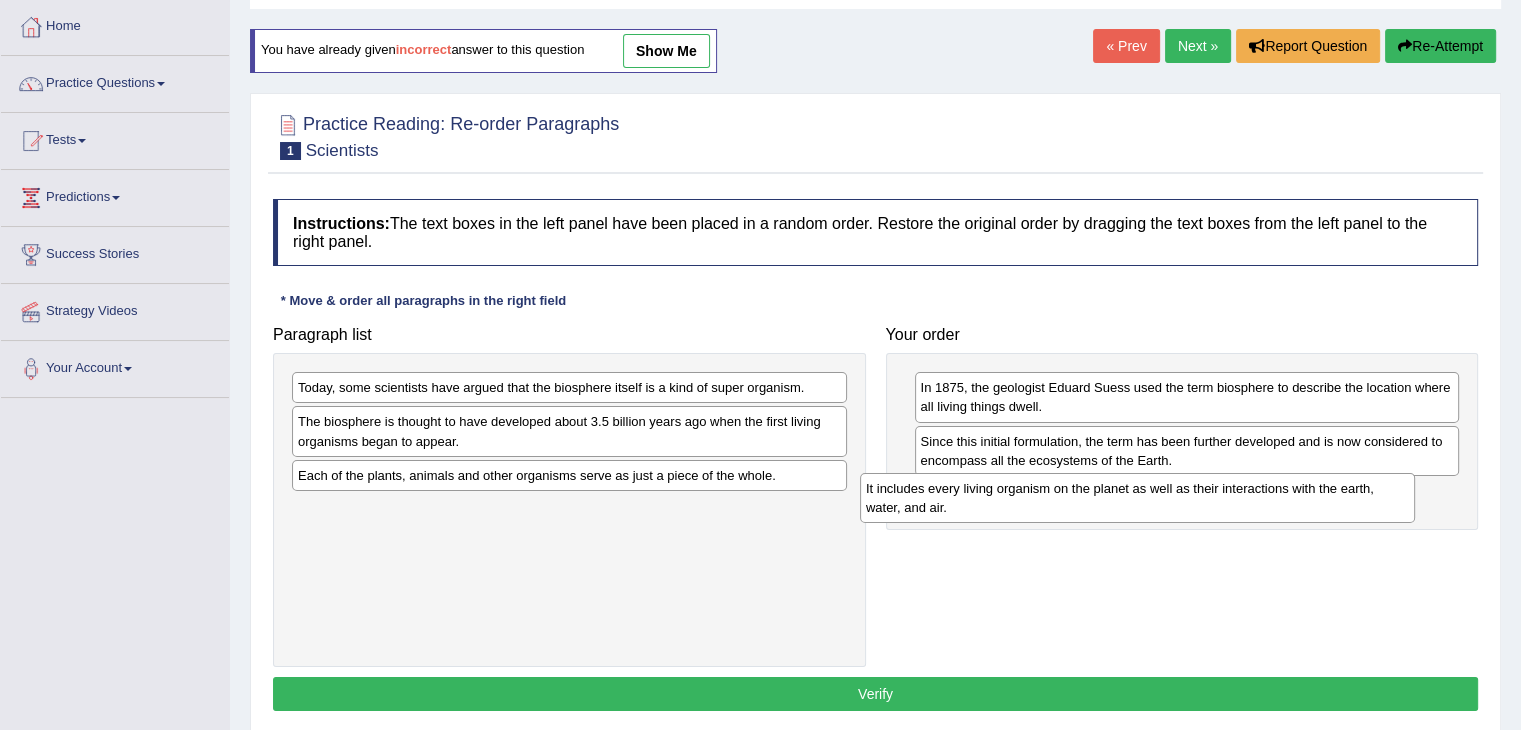 drag, startPoint x: 614, startPoint y: 436, endPoint x: 1182, endPoint y: 503, distance: 571.9379 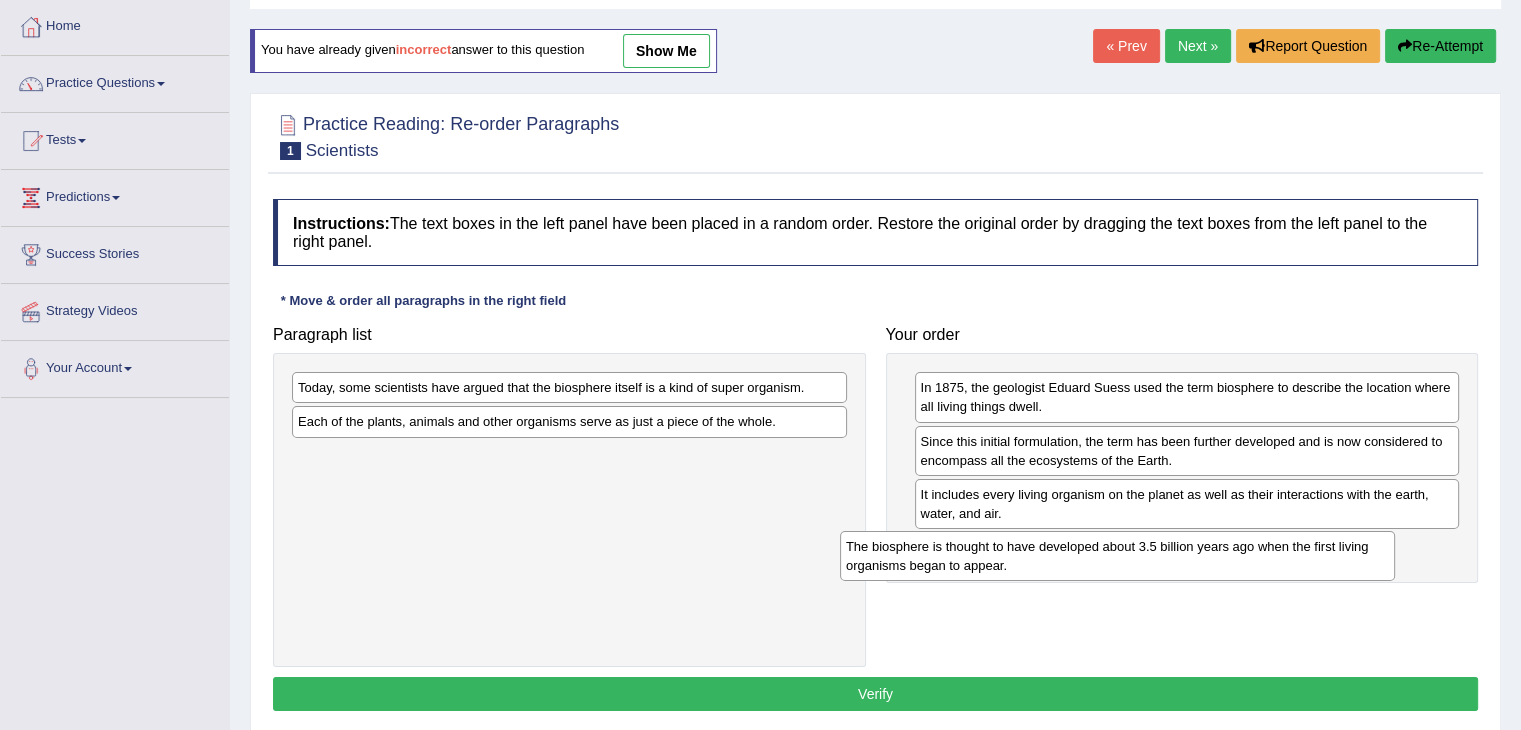 drag, startPoint x: 623, startPoint y: 431, endPoint x: 1175, endPoint y: 556, distance: 565.97614 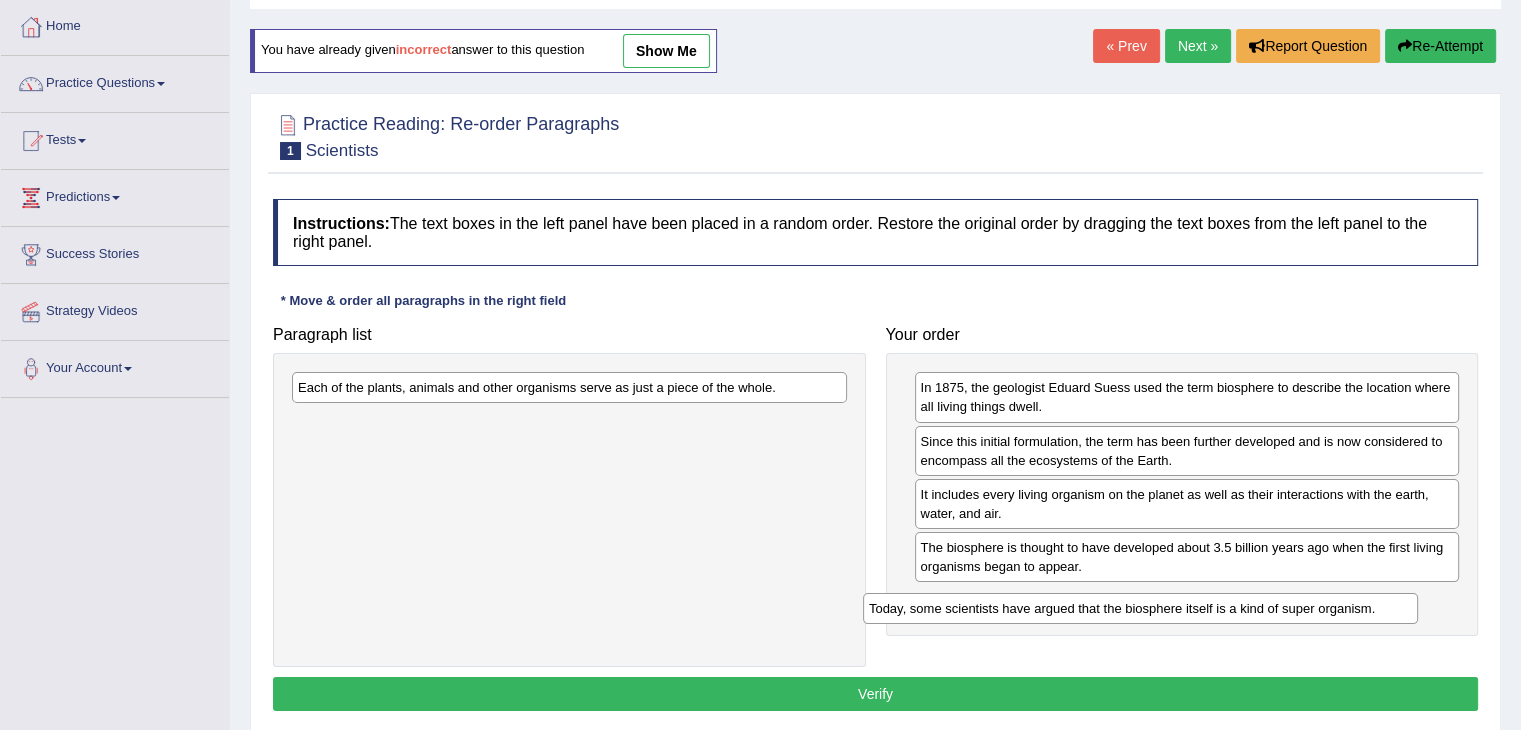 drag, startPoint x: 674, startPoint y: 385, endPoint x: 1245, endPoint y: 606, distance: 612.27606 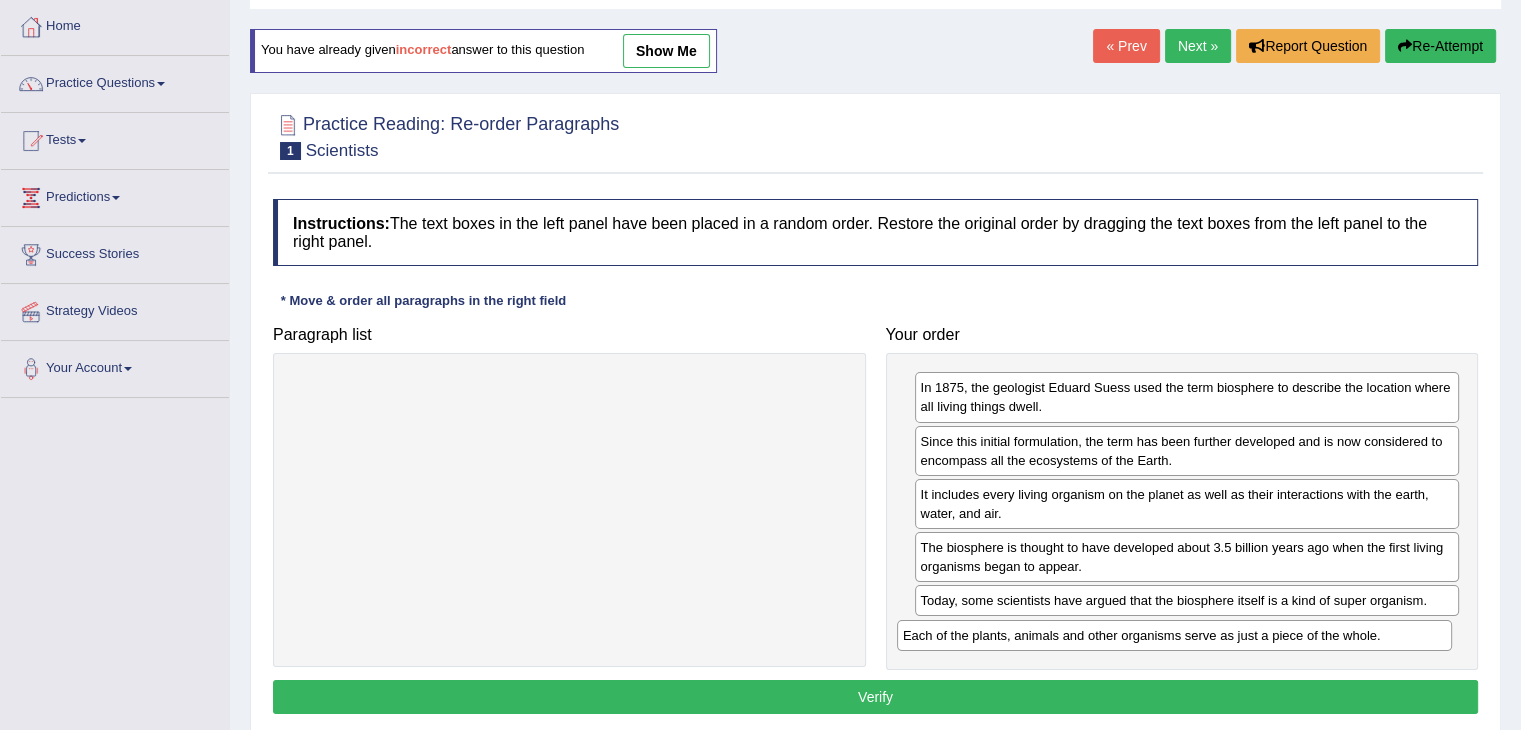 drag, startPoint x: 724, startPoint y: 399, endPoint x: 1329, endPoint y: 647, distance: 653.857 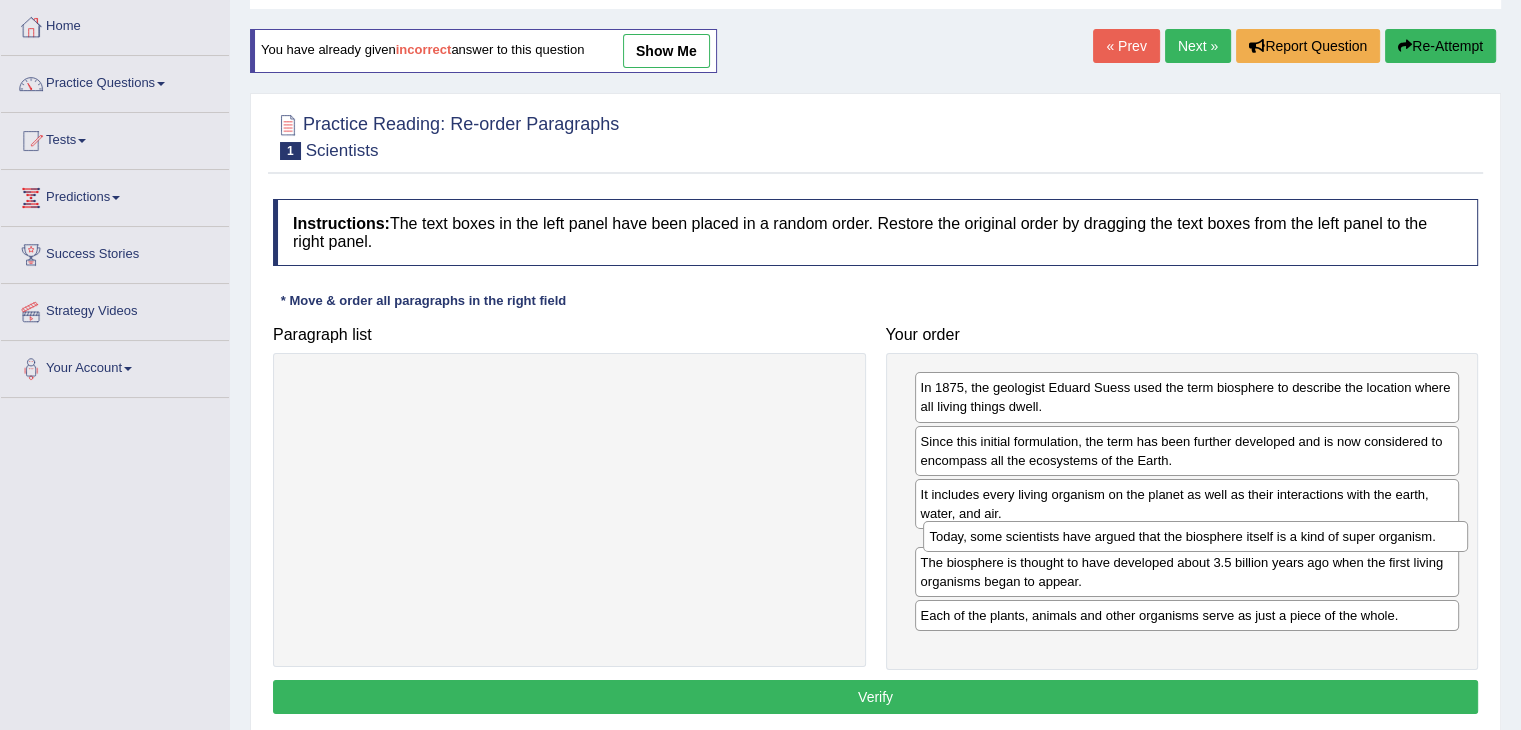 drag, startPoint x: 1286, startPoint y: 597, endPoint x: 1295, endPoint y: 535, distance: 62.649822 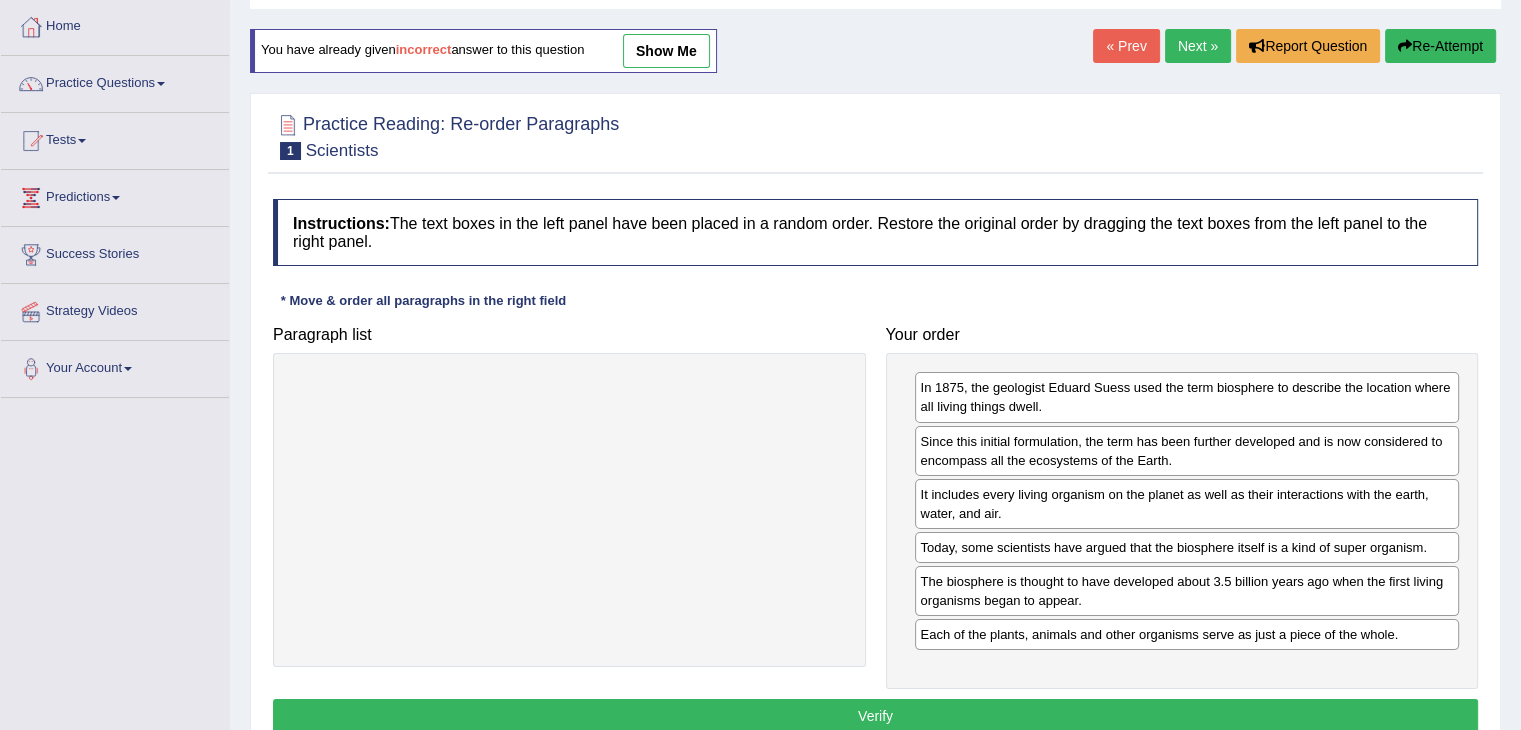 click on "Verify" at bounding box center (875, 716) 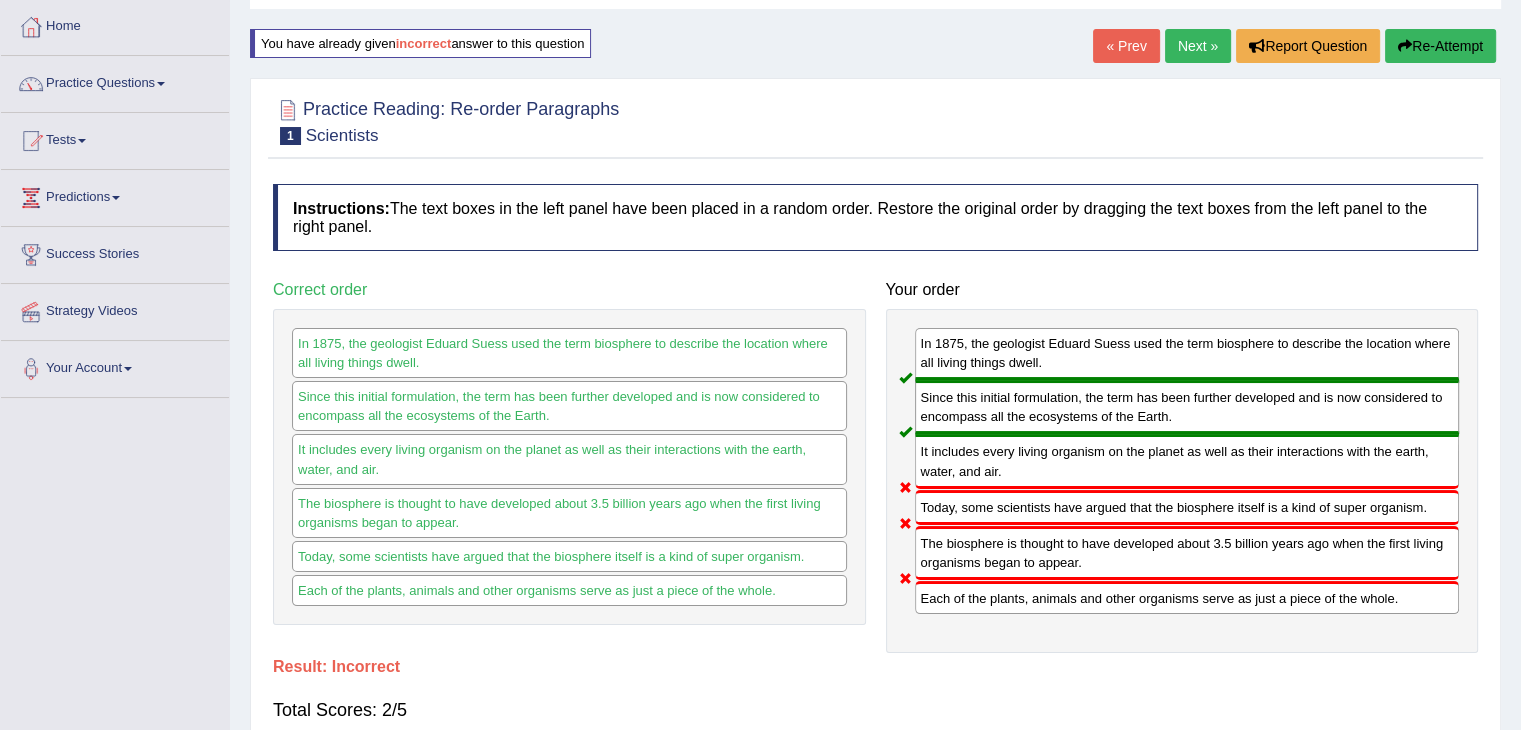 click on "Next »" at bounding box center (1198, 46) 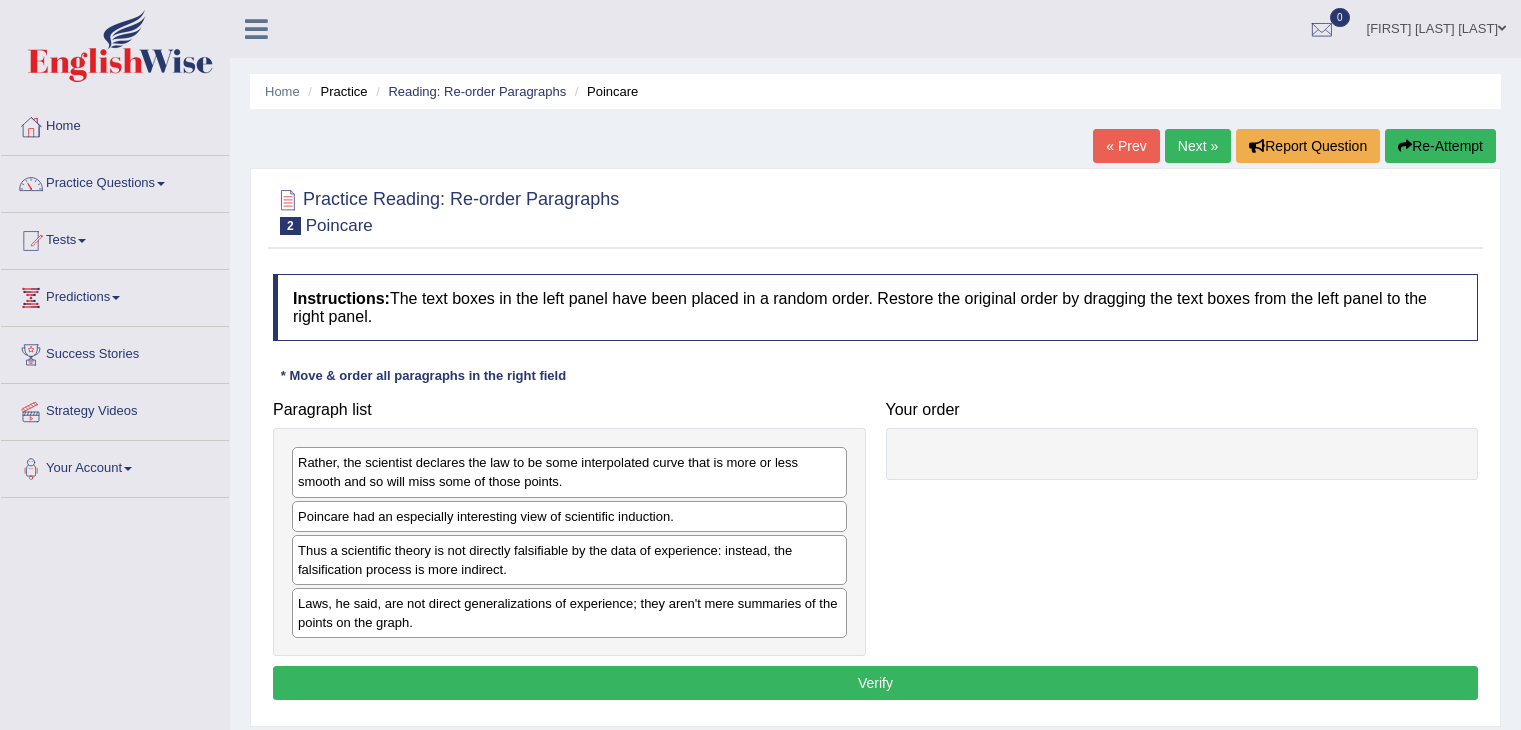 scroll, scrollTop: 0, scrollLeft: 0, axis: both 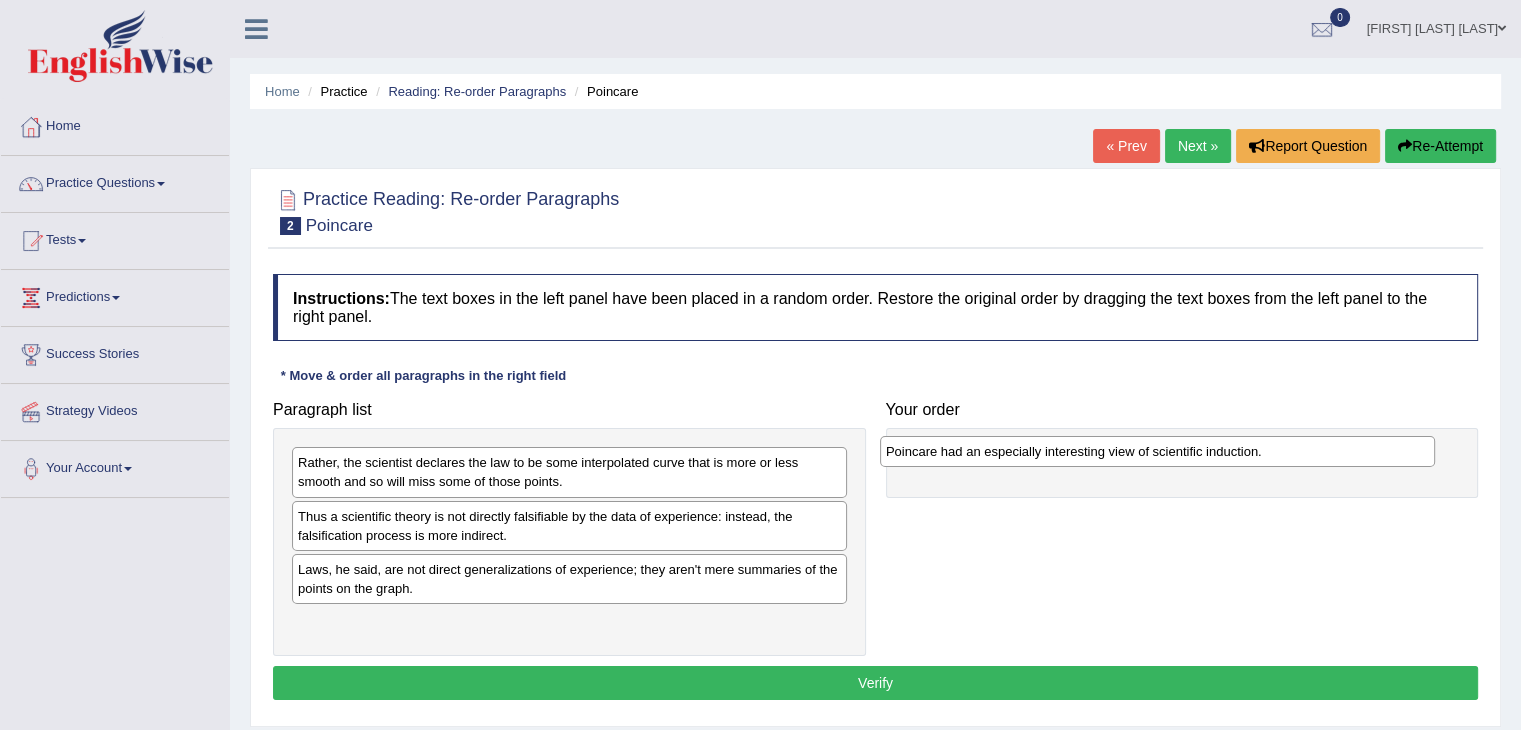 drag, startPoint x: 640, startPoint y: 521, endPoint x: 1228, endPoint y: 457, distance: 591.4727 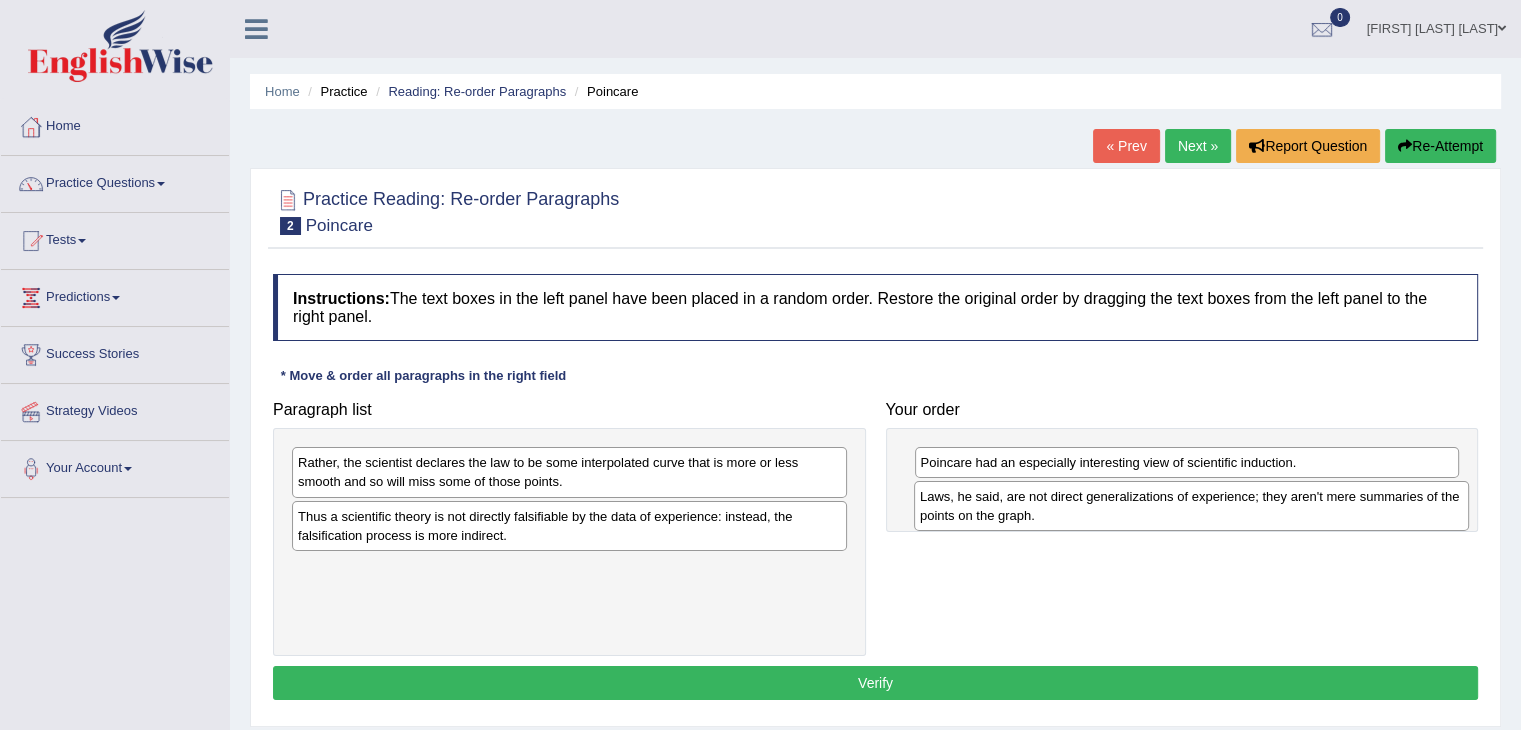 drag, startPoint x: 492, startPoint y: 593, endPoint x: 1114, endPoint y: 521, distance: 626.1533 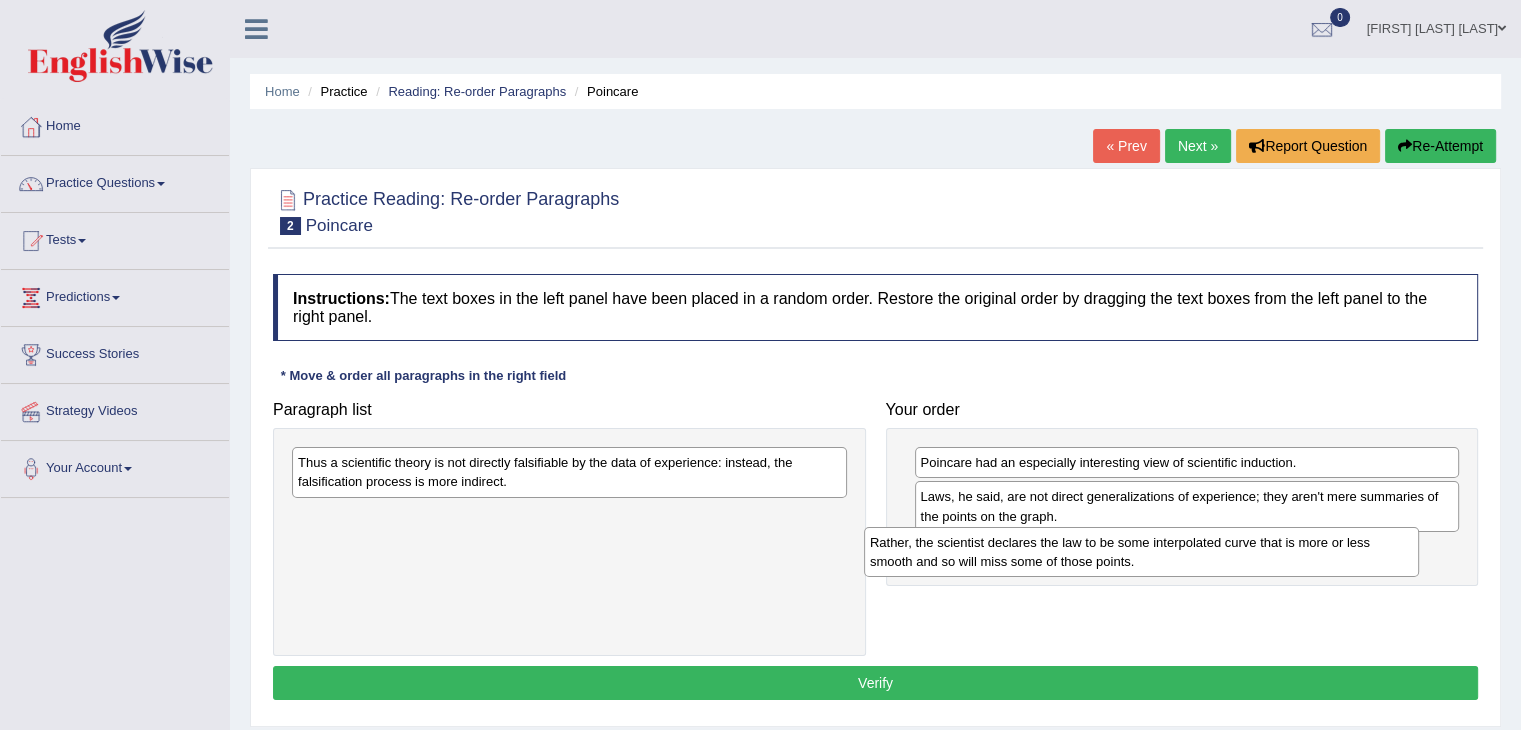 drag, startPoint x: 634, startPoint y: 481, endPoint x: 1206, endPoint y: 561, distance: 577.5673 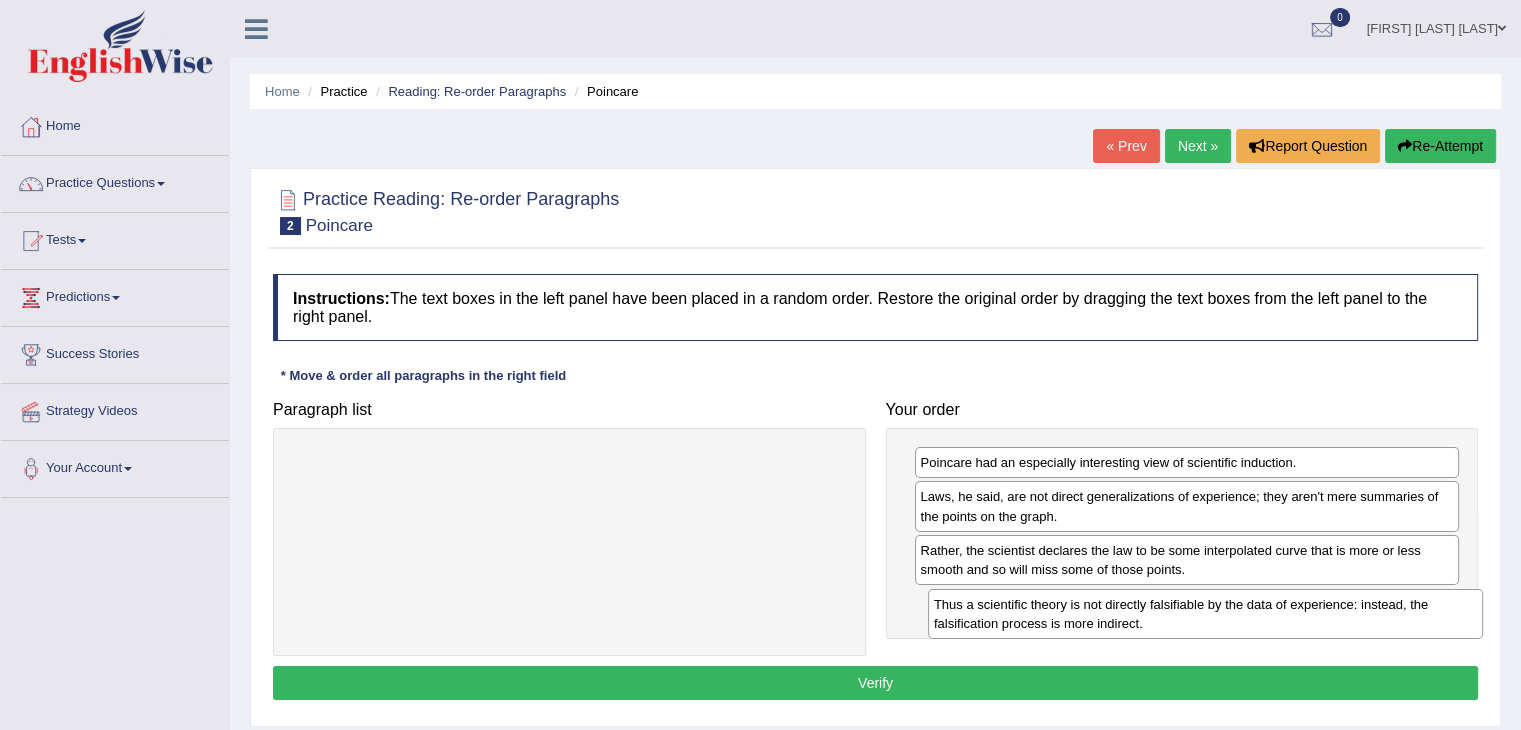 drag, startPoint x: 764, startPoint y: 477, endPoint x: 1375, endPoint y: 627, distance: 629.14307 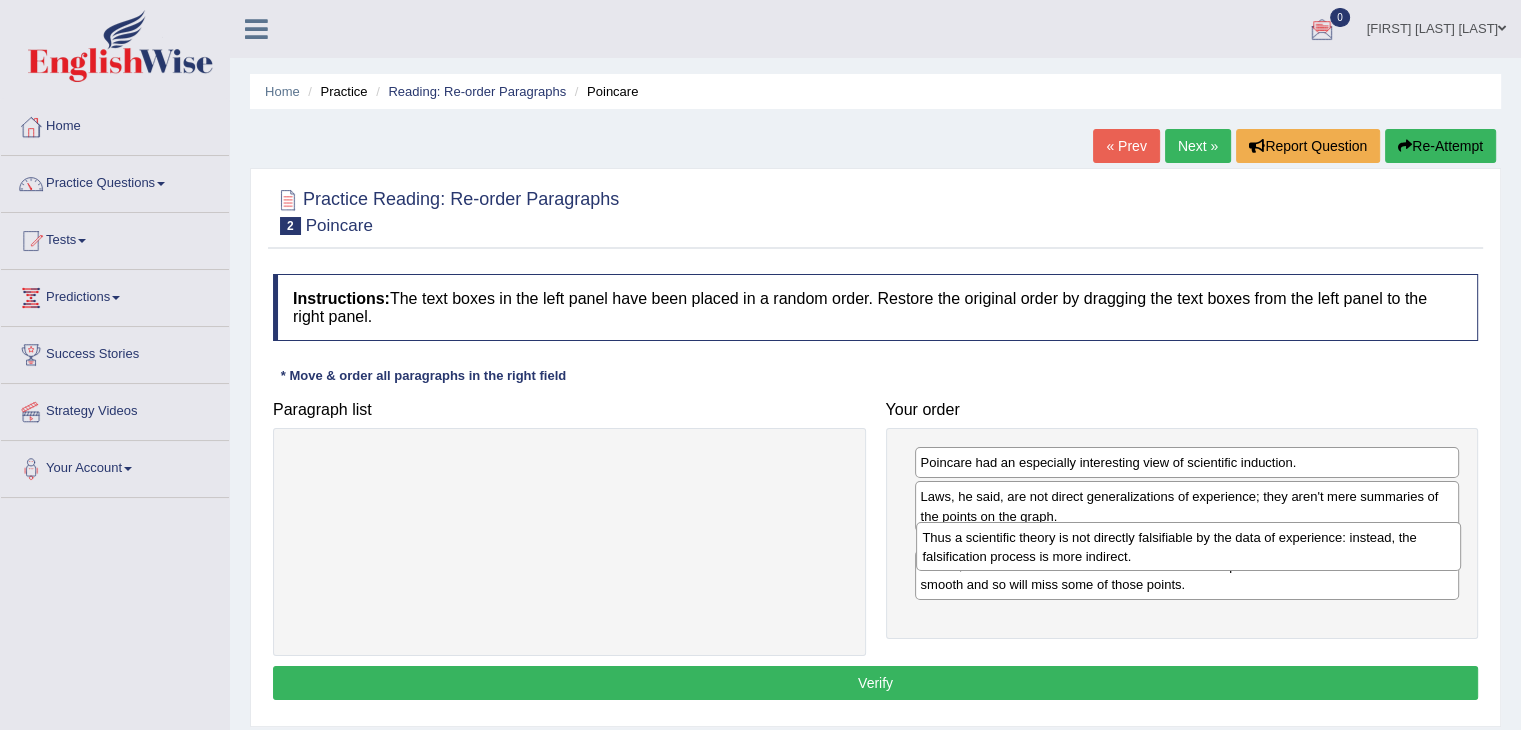 drag, startPoint x: 1250, startPoint y: 622, endPoint x: 1252, endPoint y: 557, distance: 65.03076 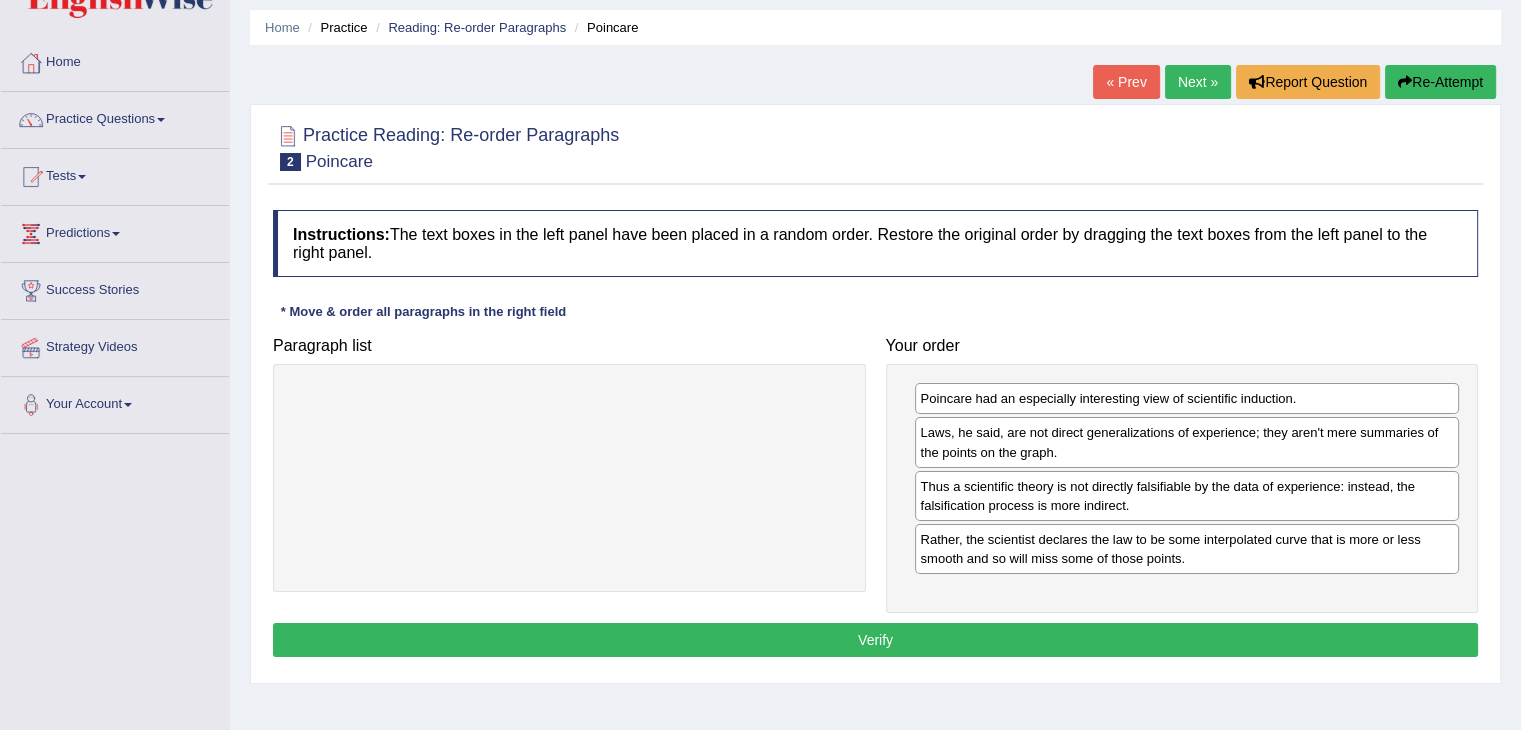 scroll, scrollTop: 100, scrollLeft: 0, axis: vertical 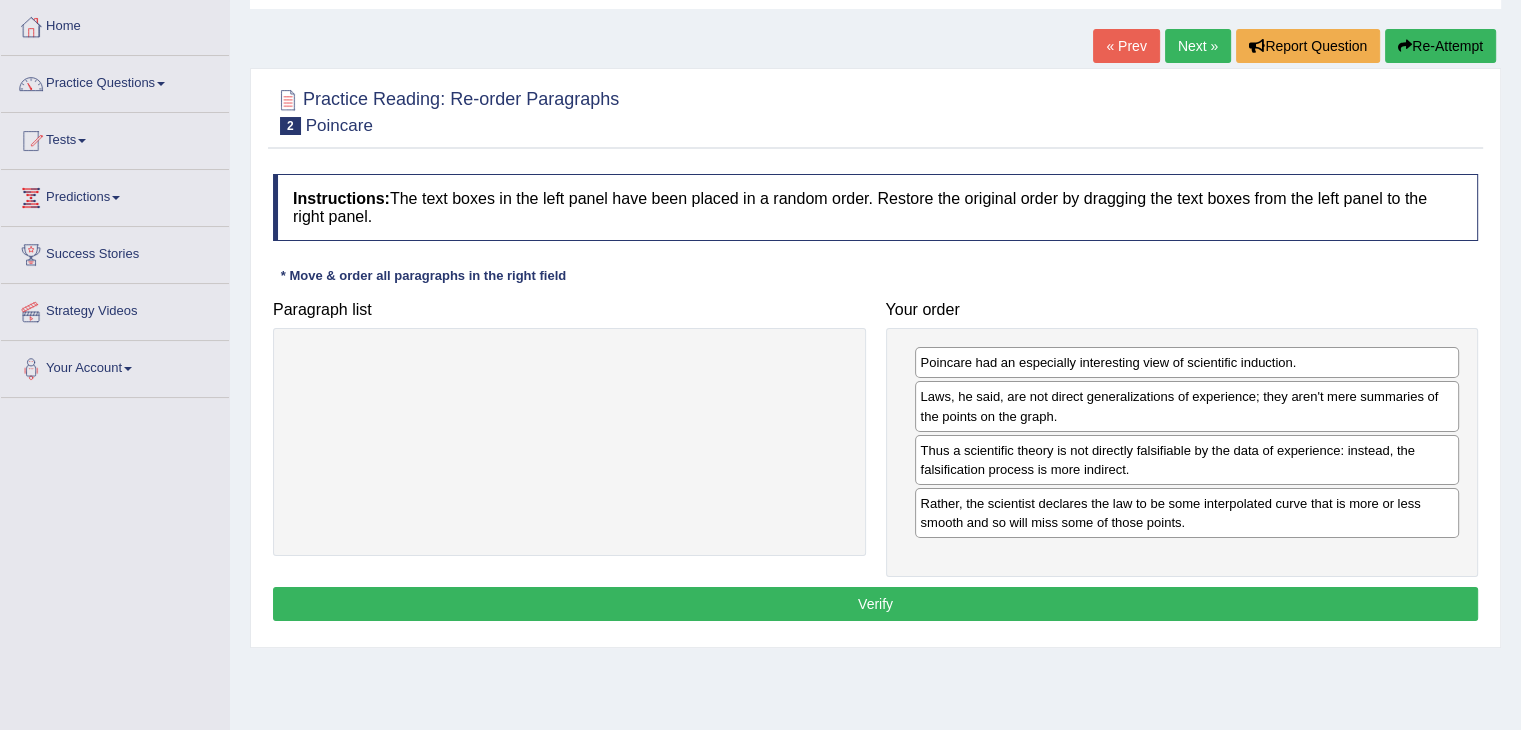 click on "Verify" at bounding box center [875, 604] 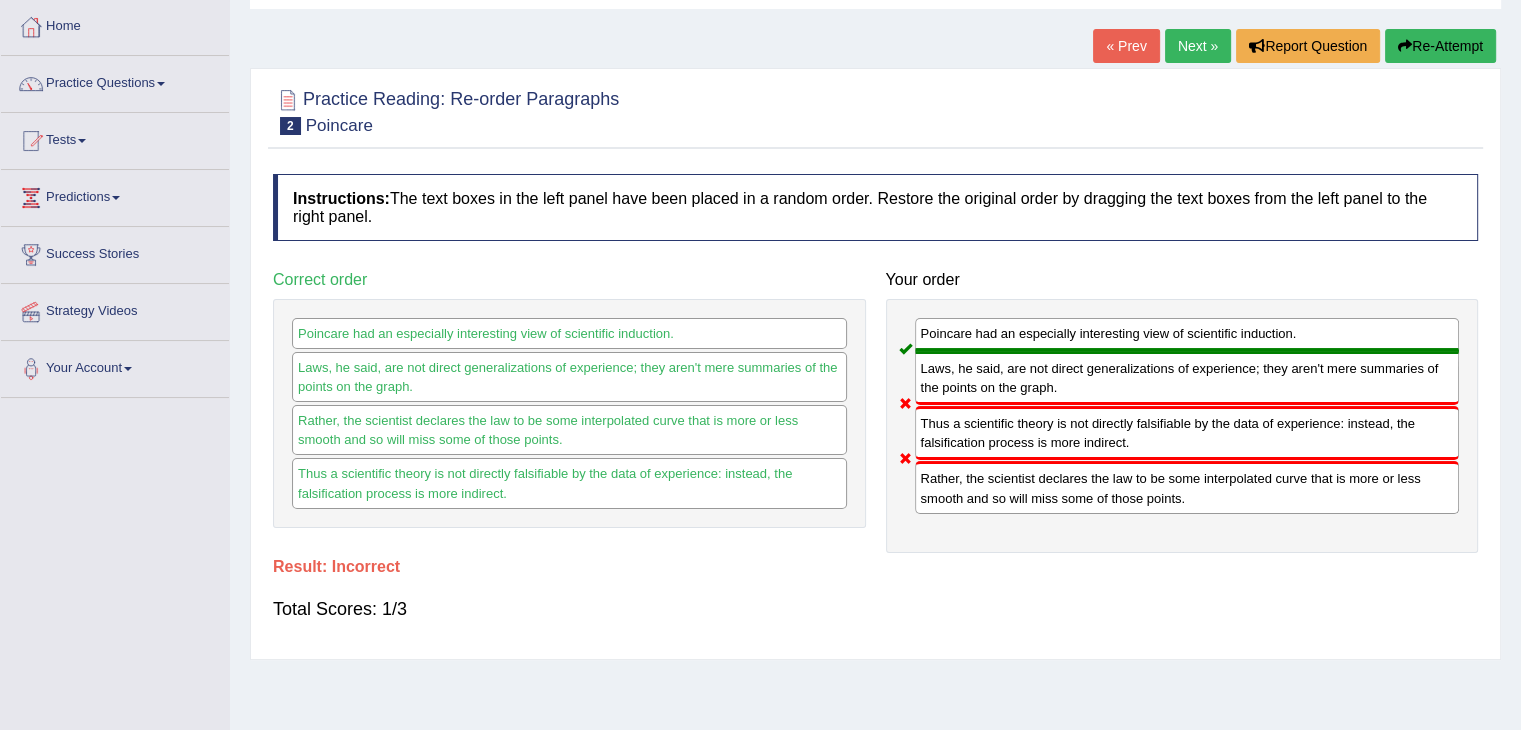 click on "Re-Attempt" at bounding box center (1440, 46) 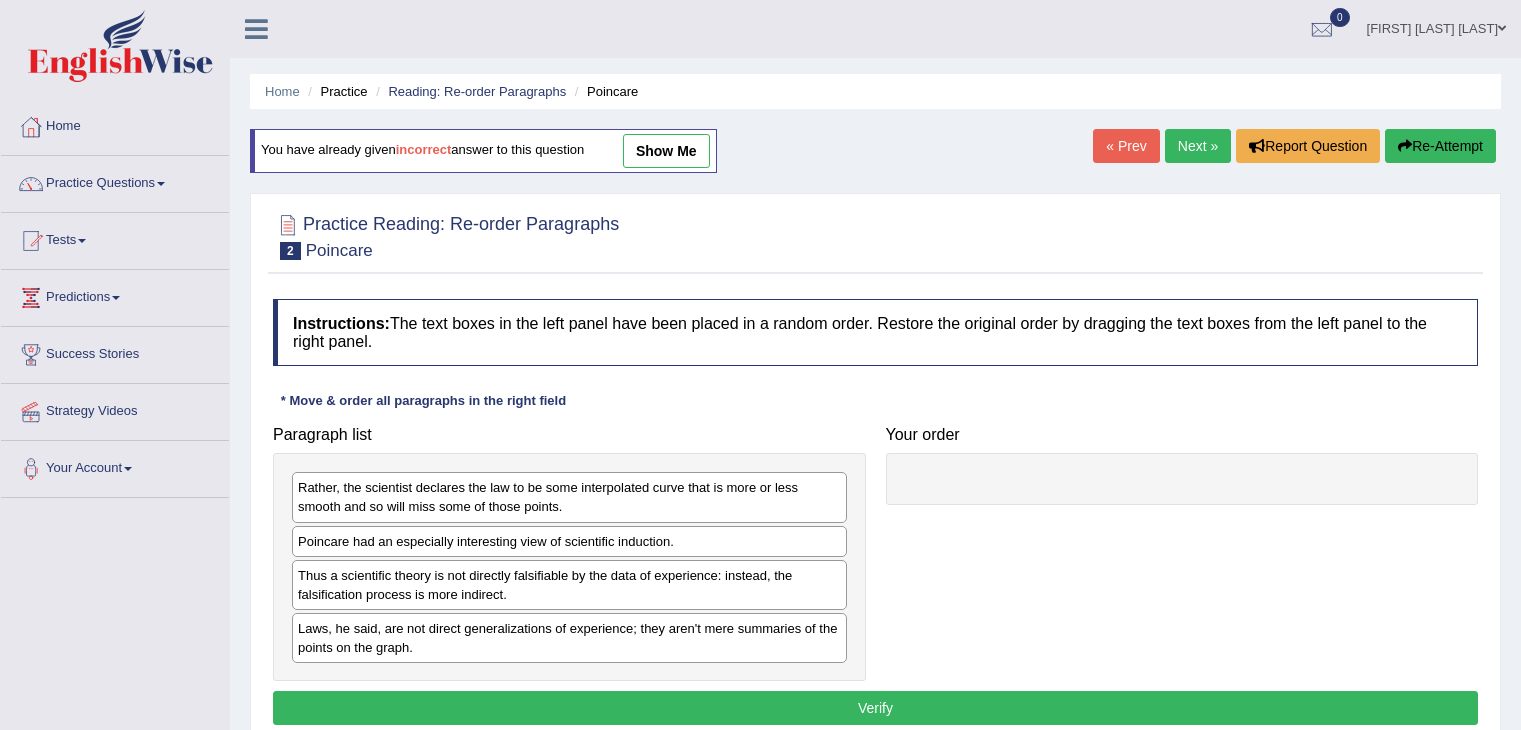 scroll, scrollTop: 100, scrollLeft: 0, axis: vertical 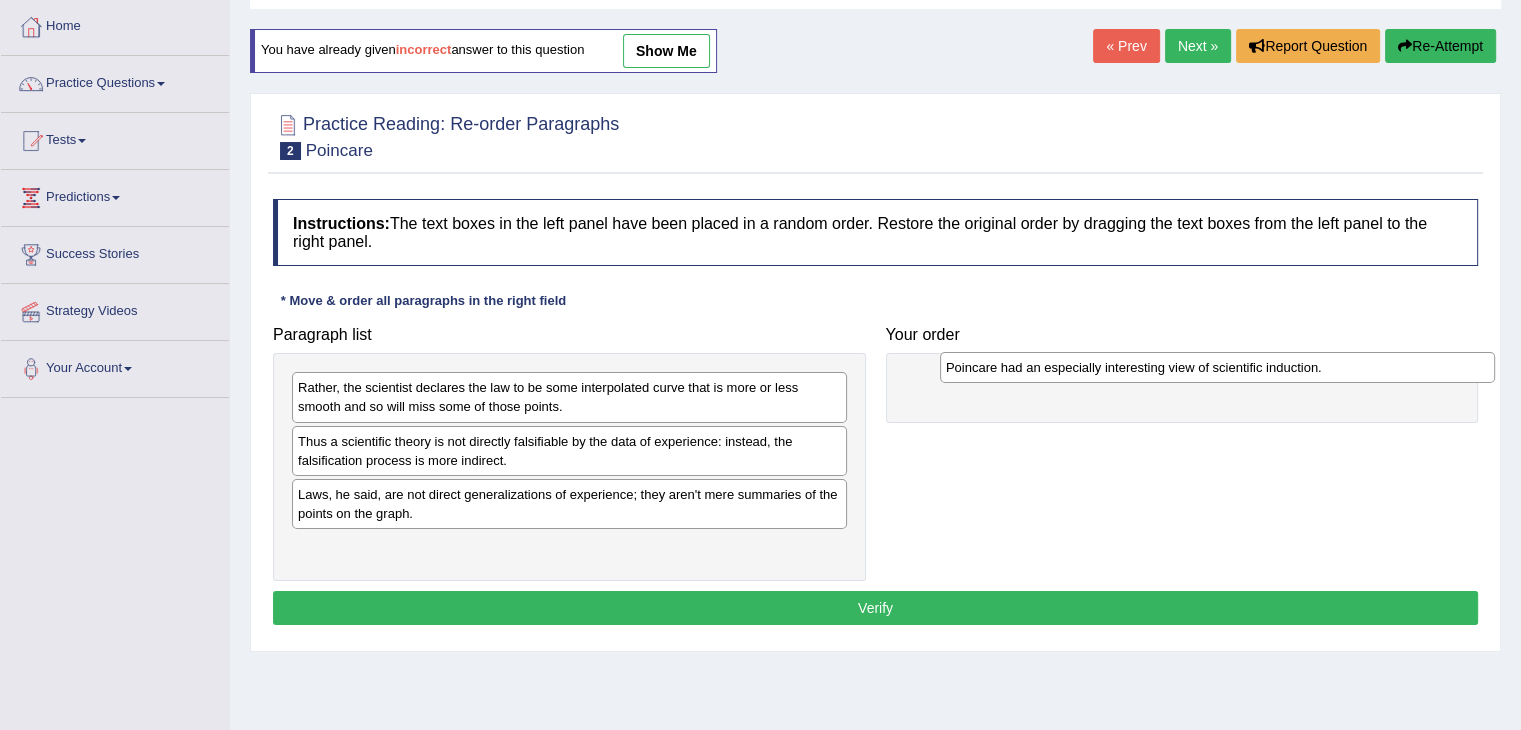 drag, startPoint x: 544, startPoint y: 445, endPoint x: 1173, endPoint y: 370, distance: 633.4556 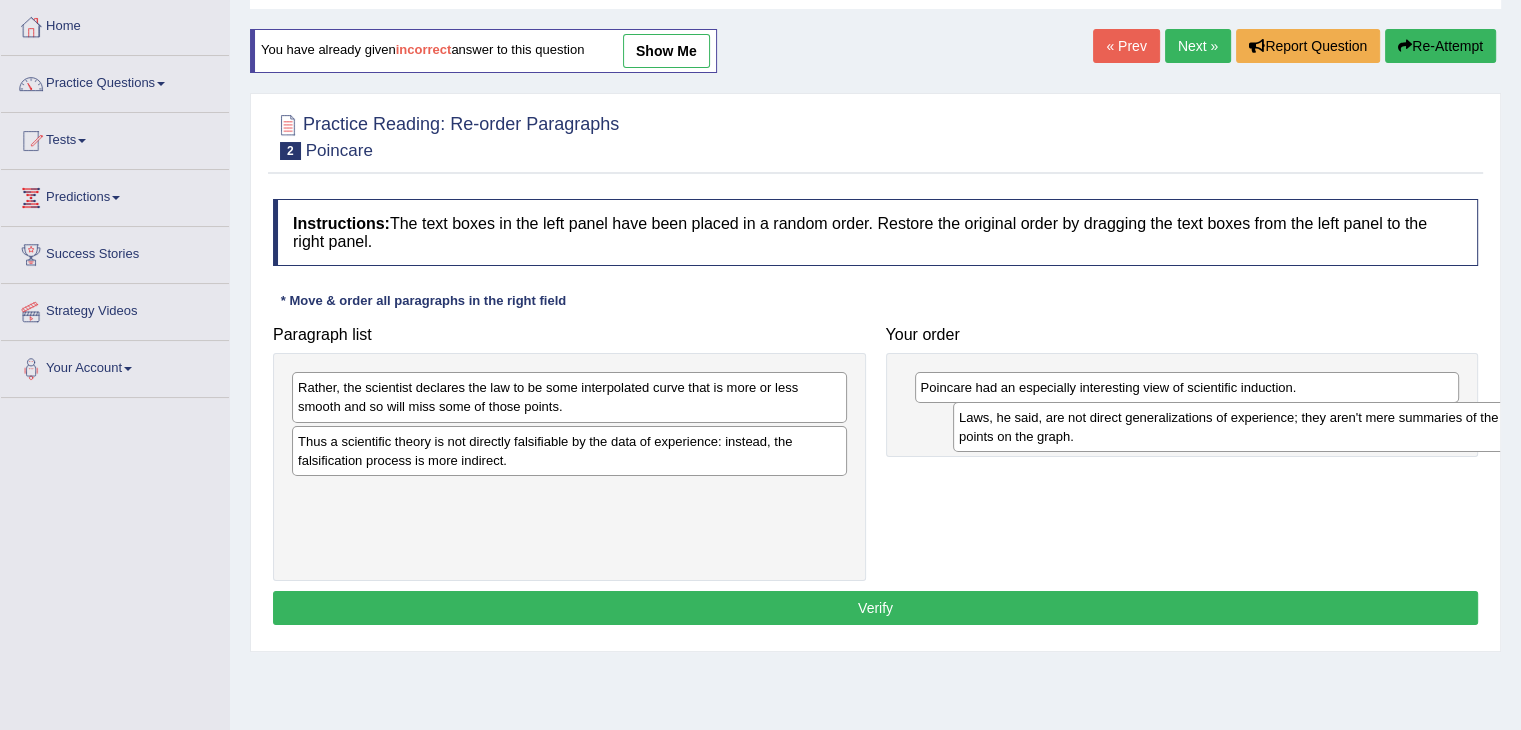 drag, startPoint x: 531, startPoint y: 506, endPoint x: 1052, endPoint y: 384, distance: 535.09344 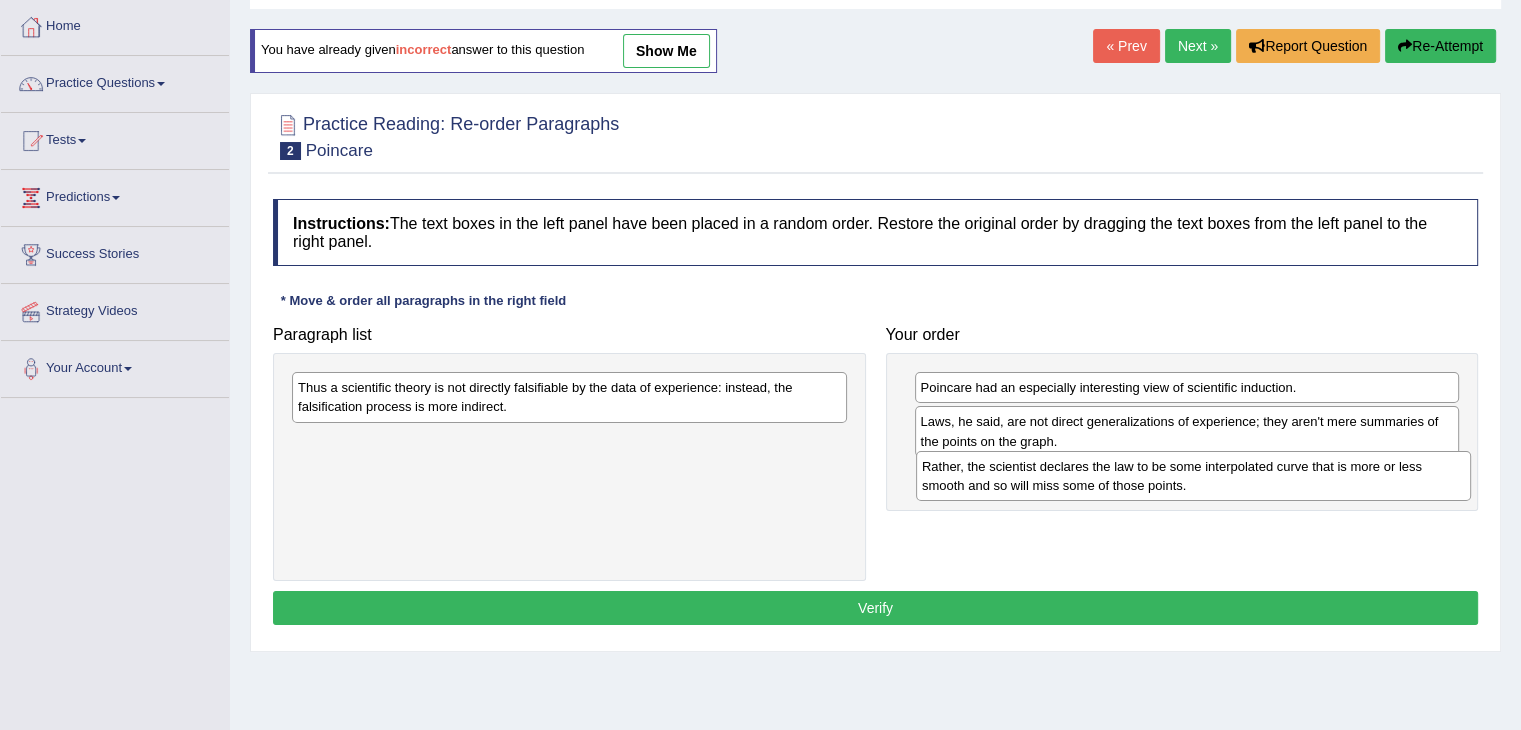 drag, startPoint x: 419, startPoint y: 386, endPoint x: 1017, endPoint y: 458, distance: 602.31885 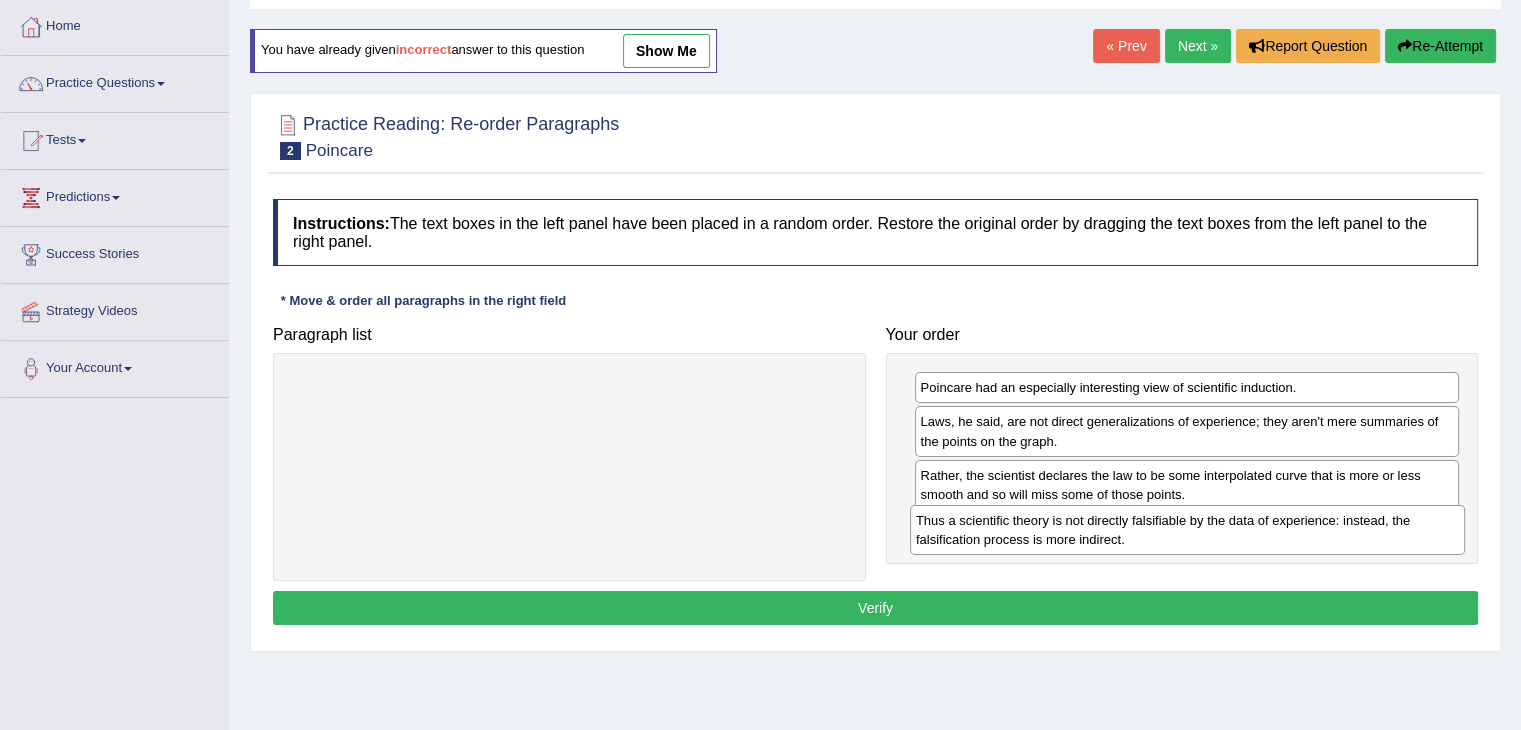 drag, startPoint x: 668, startPoint y: 395, endPoint x: 1280, endPoint y: 528, distance: 626.2851 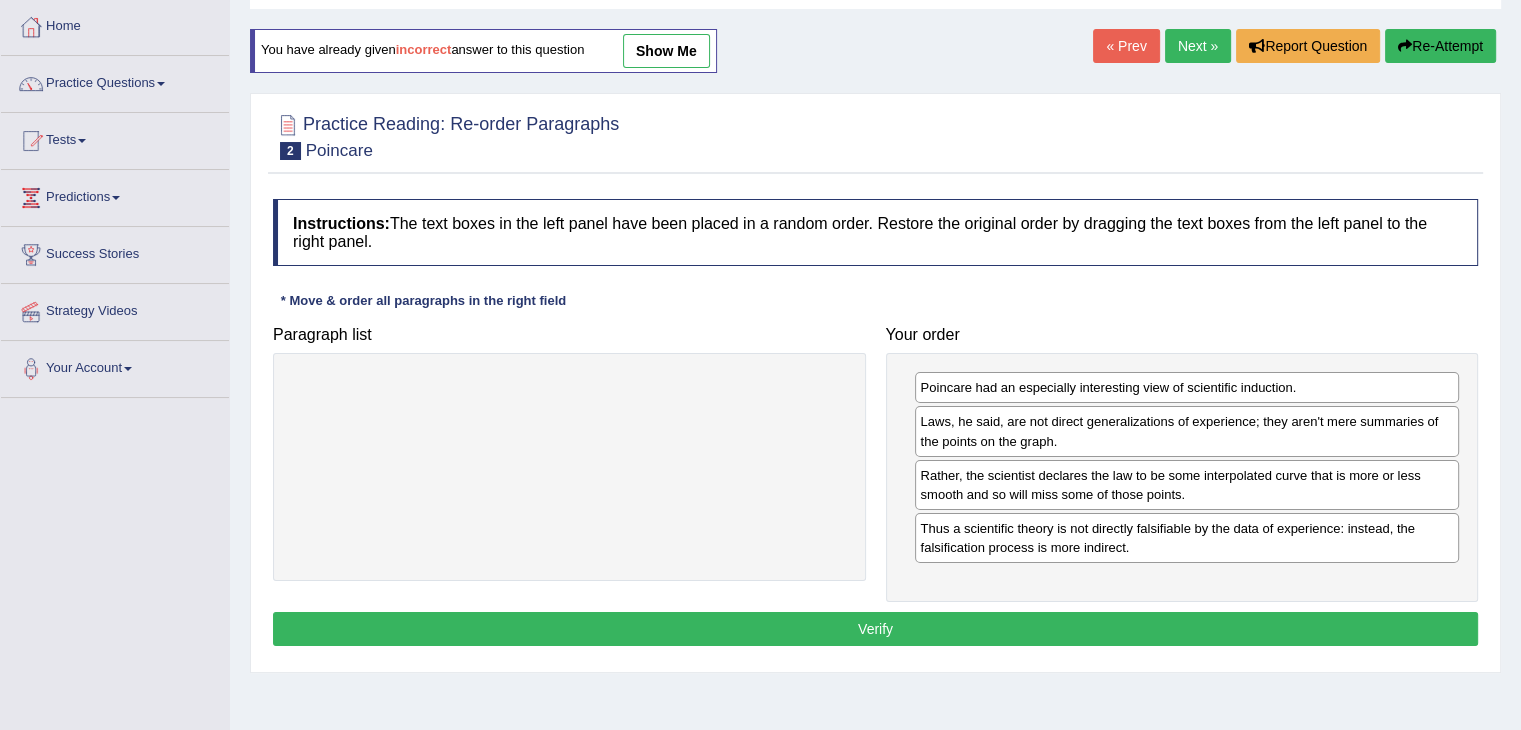 click on "Verify" at bounding box center [875, 629] 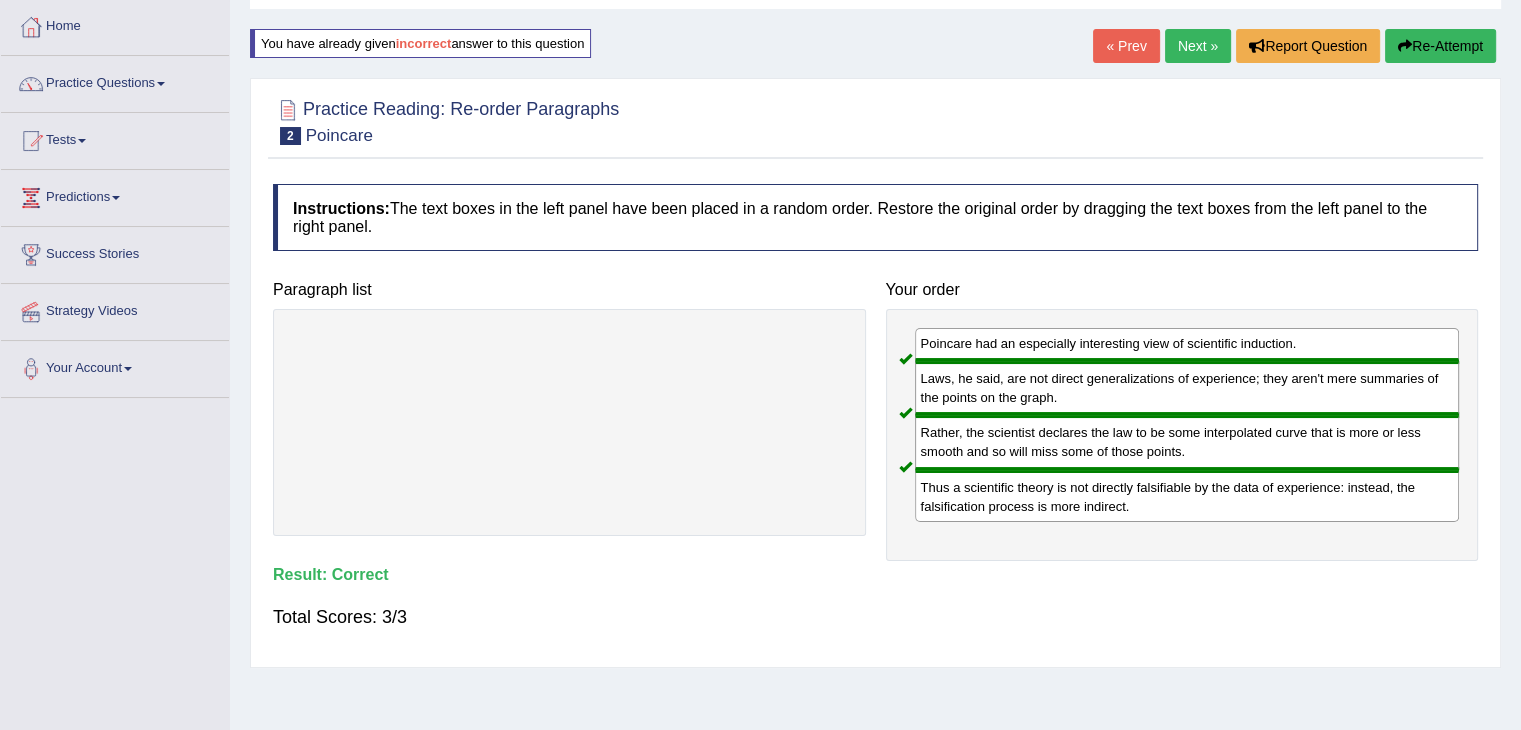 click on "Next »" at bounding box center (1198, 46) 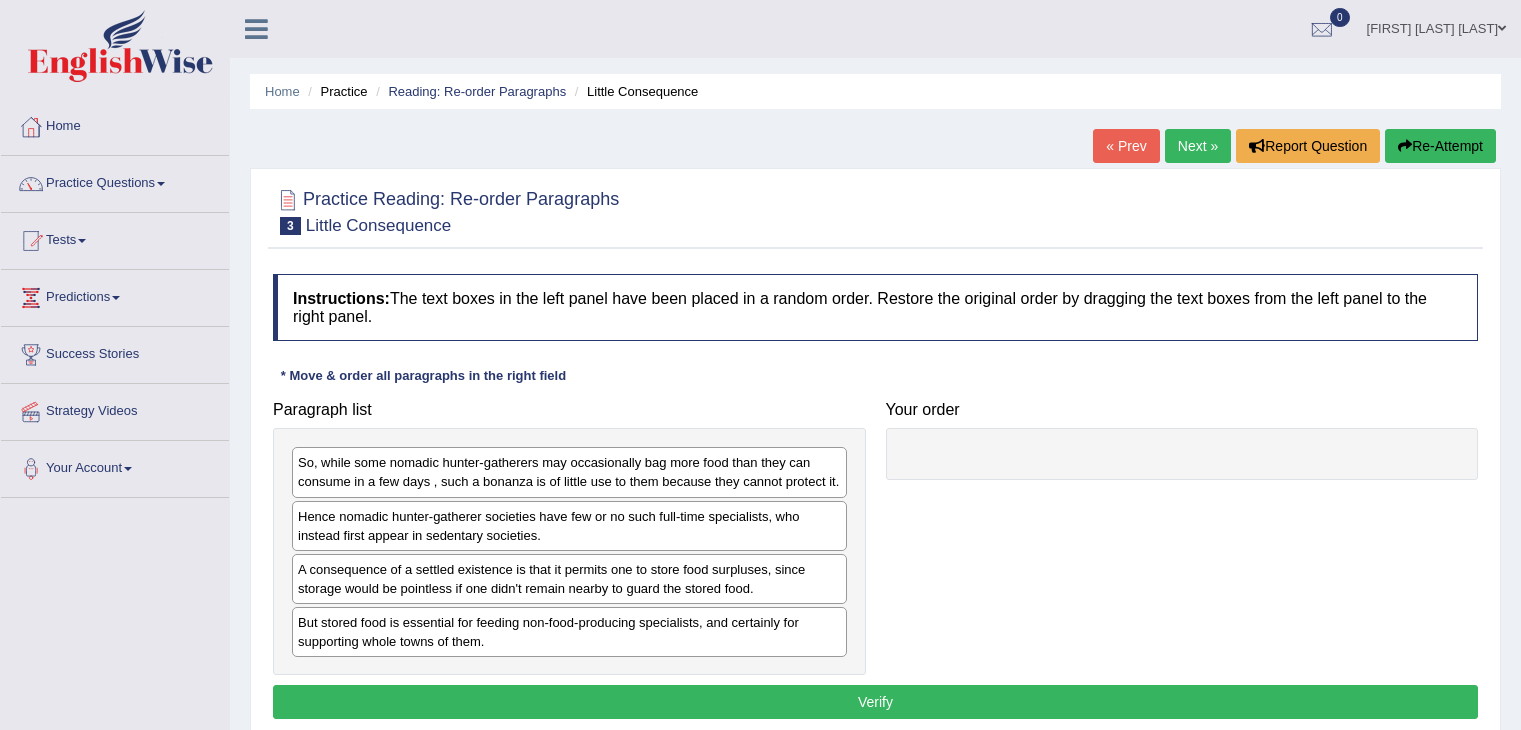 scroll, scrollTop: 0, scrollLeft: 0, axis: both 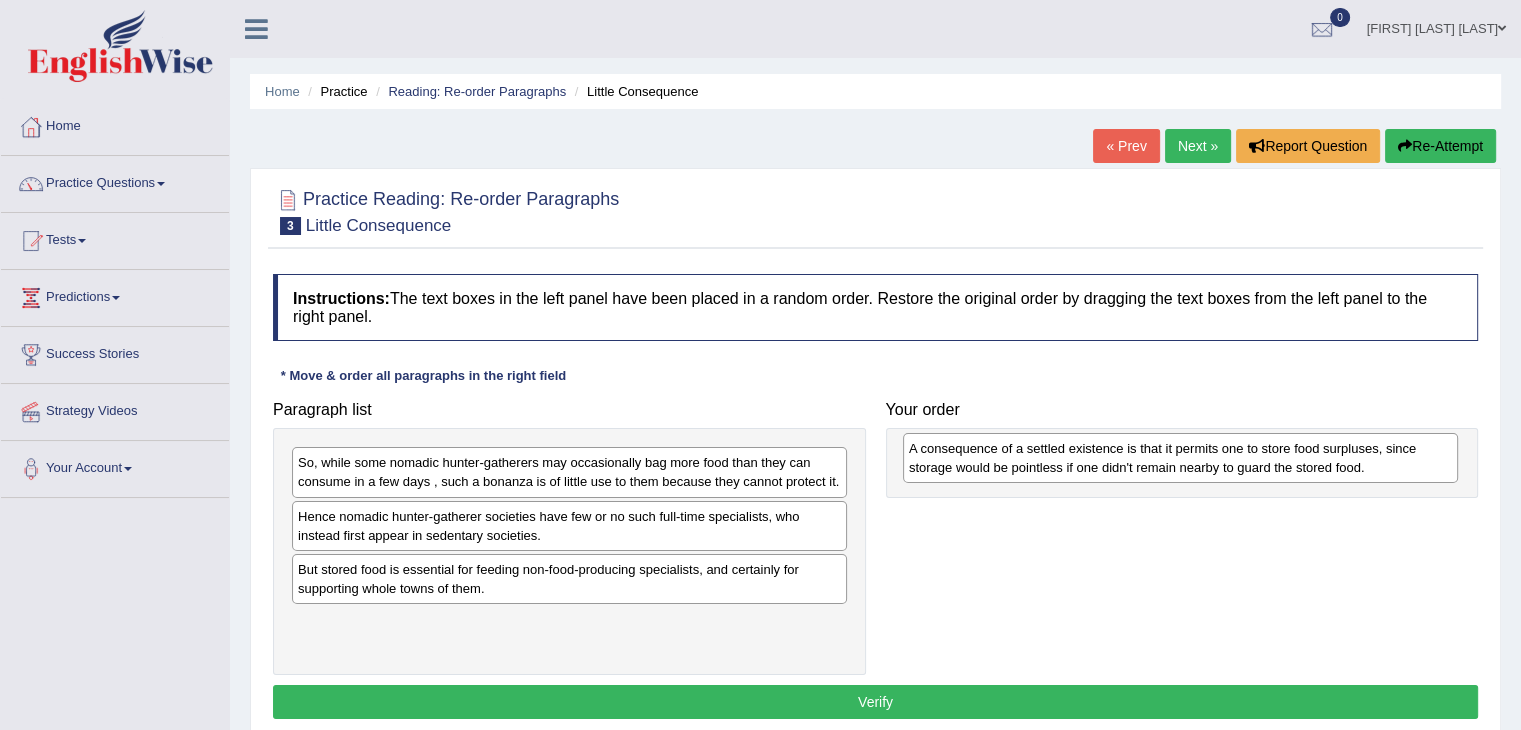 drag, startPoint x: 424, startPoint y: 585, endPoint x: 1035, endPoint y: 465, distance: 622.6725 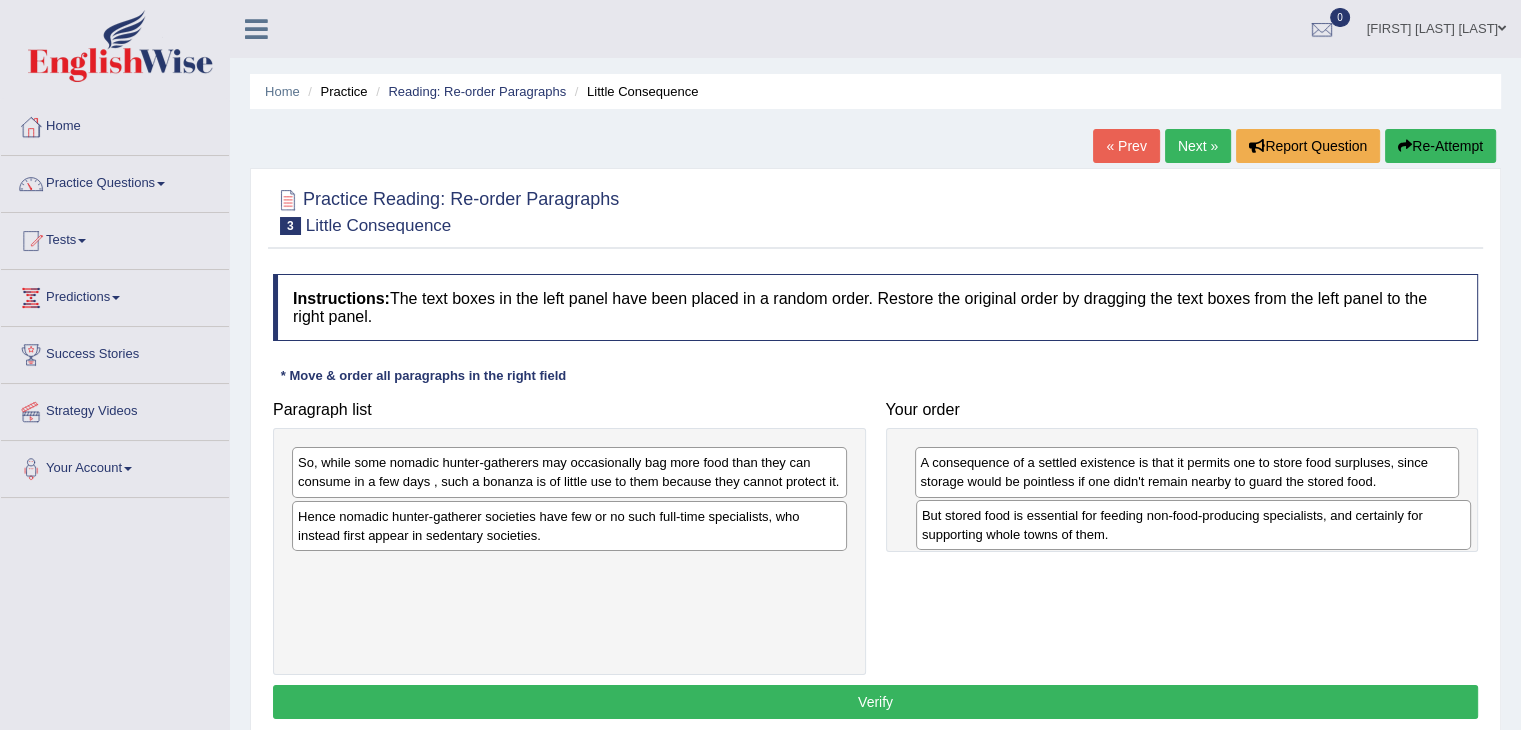 drag, startPoint x: 626, startPoint y: 593, endPoint x: 1250, endPoint y: 540, distance: 626.24677 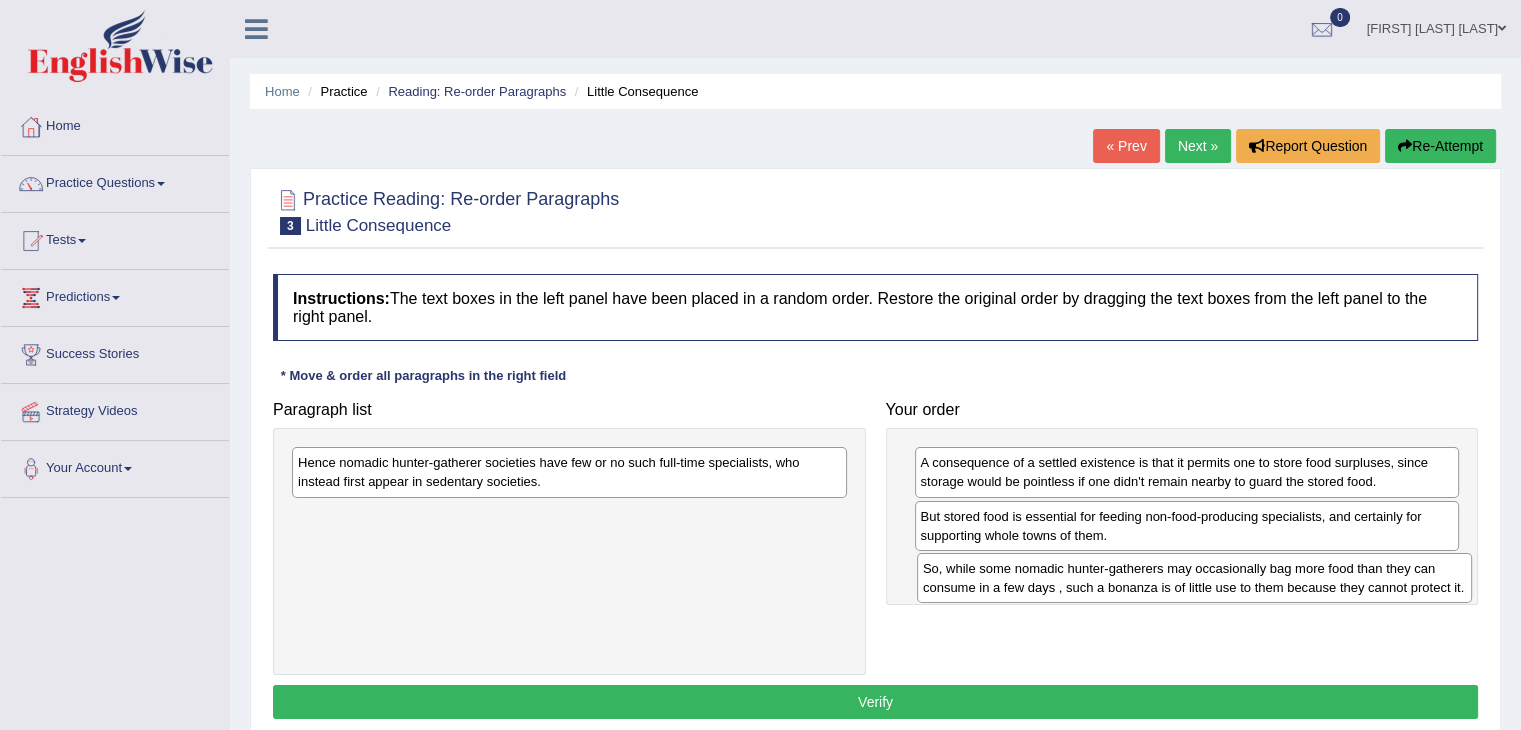 drag, startPoint x: 595, startPoint y: 477, endPoint x: 1220, endPoint y: 583, distance: 633.92505 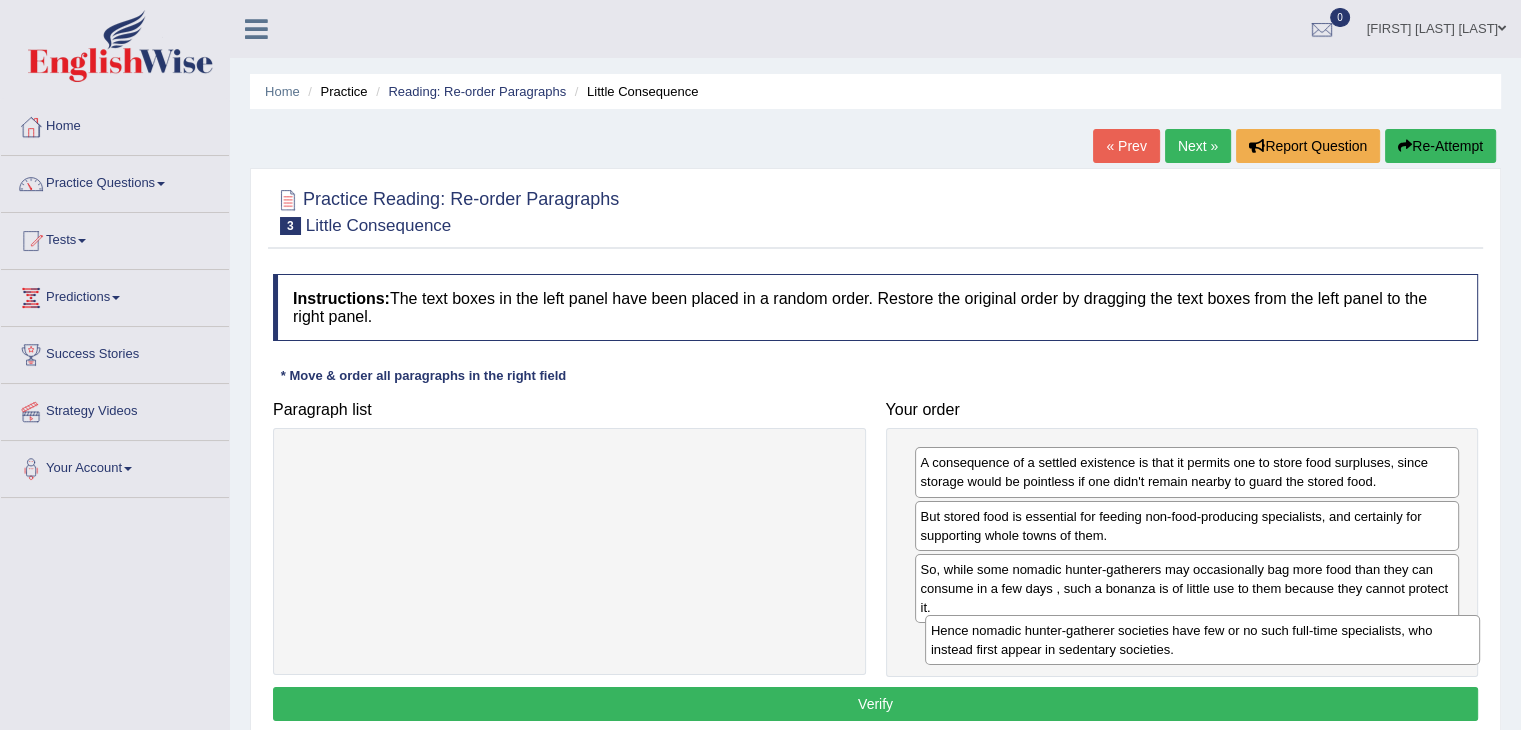 drag, startPoint x: 536, startPoint y: 477, endPoint x: 1169, endPoint y: 645, distance: 654.9145 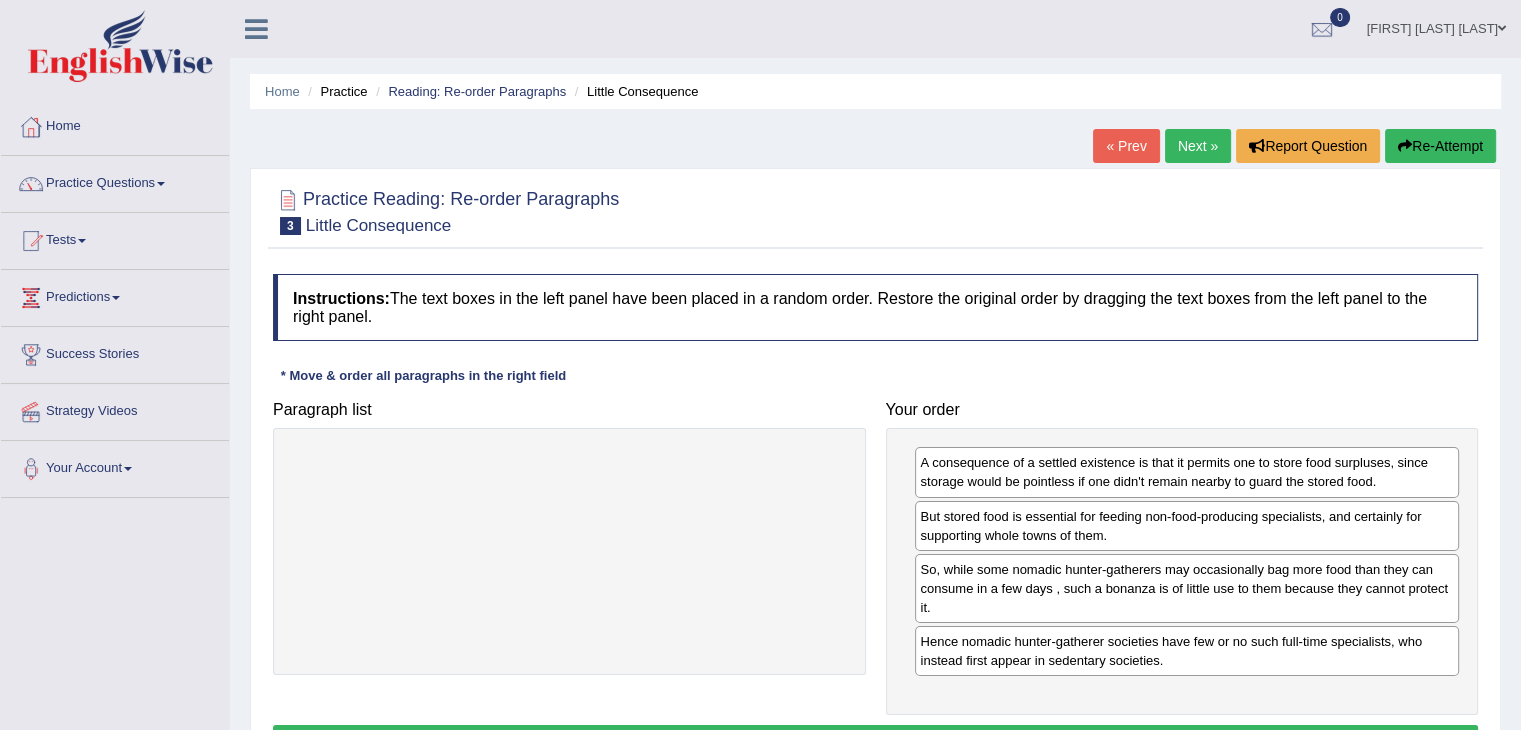 scroll, scrollTop: 100, scrollLeft: 0, axis: vertical 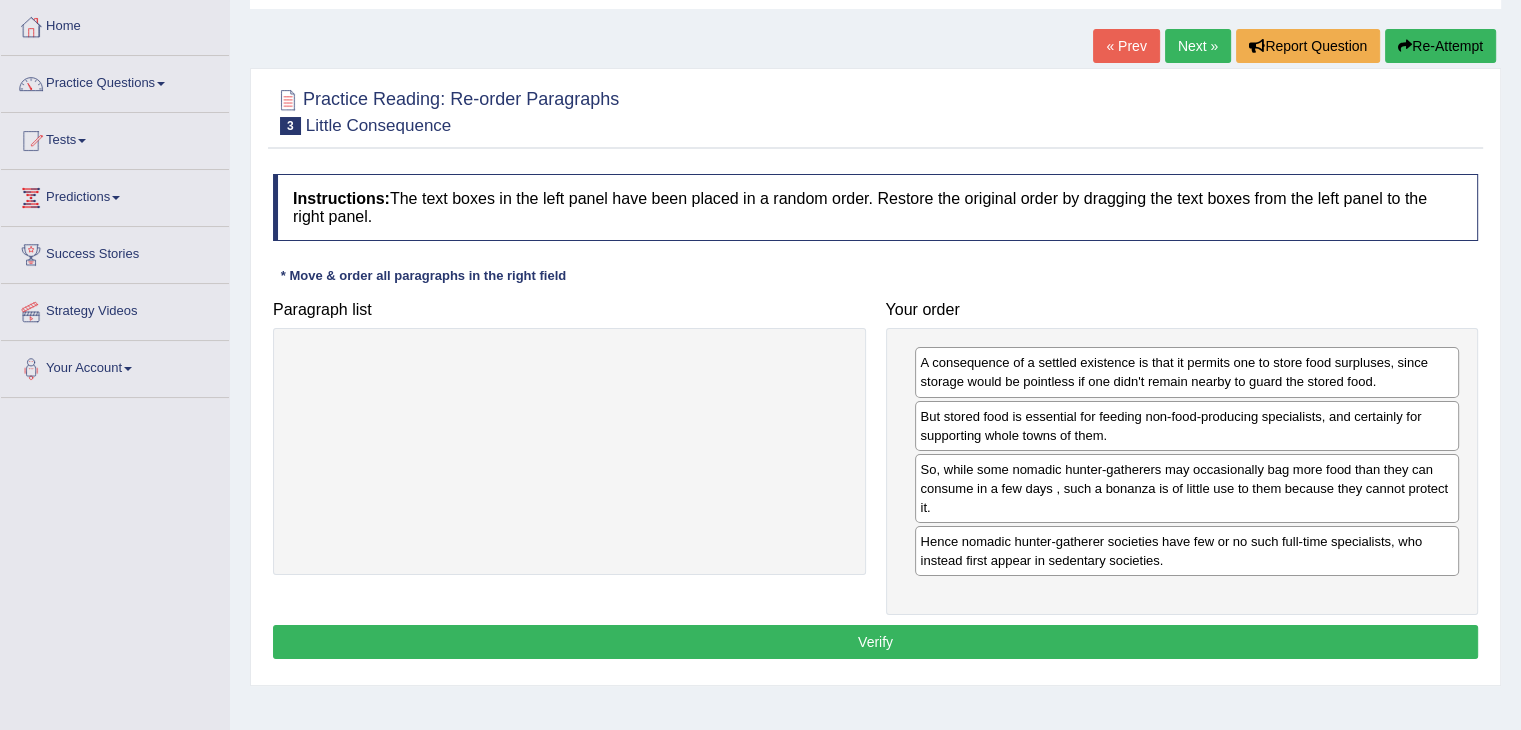 click on "Verify" at bounding box center (875, 642) 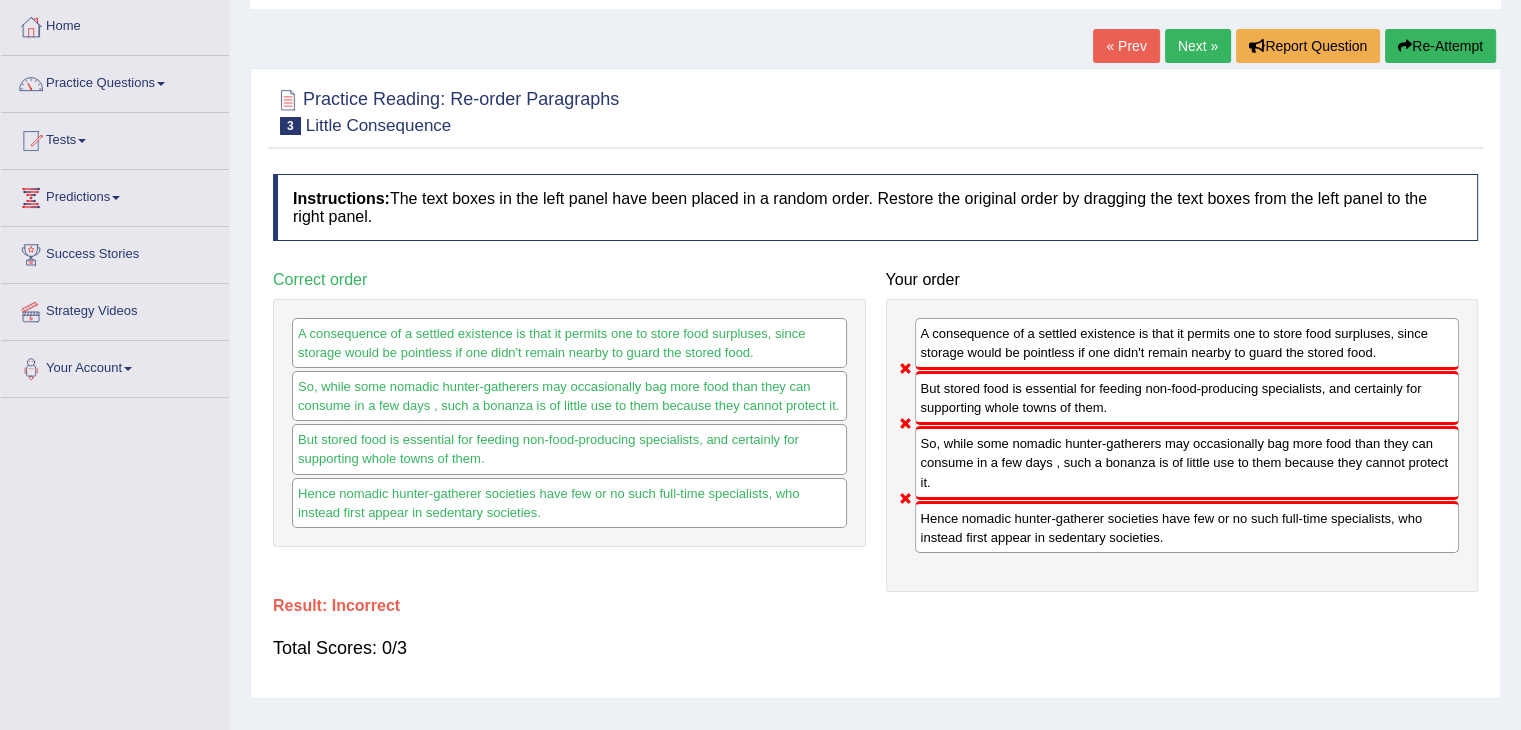 click on "Re-Attempt" at bounding box center (1440, 46) 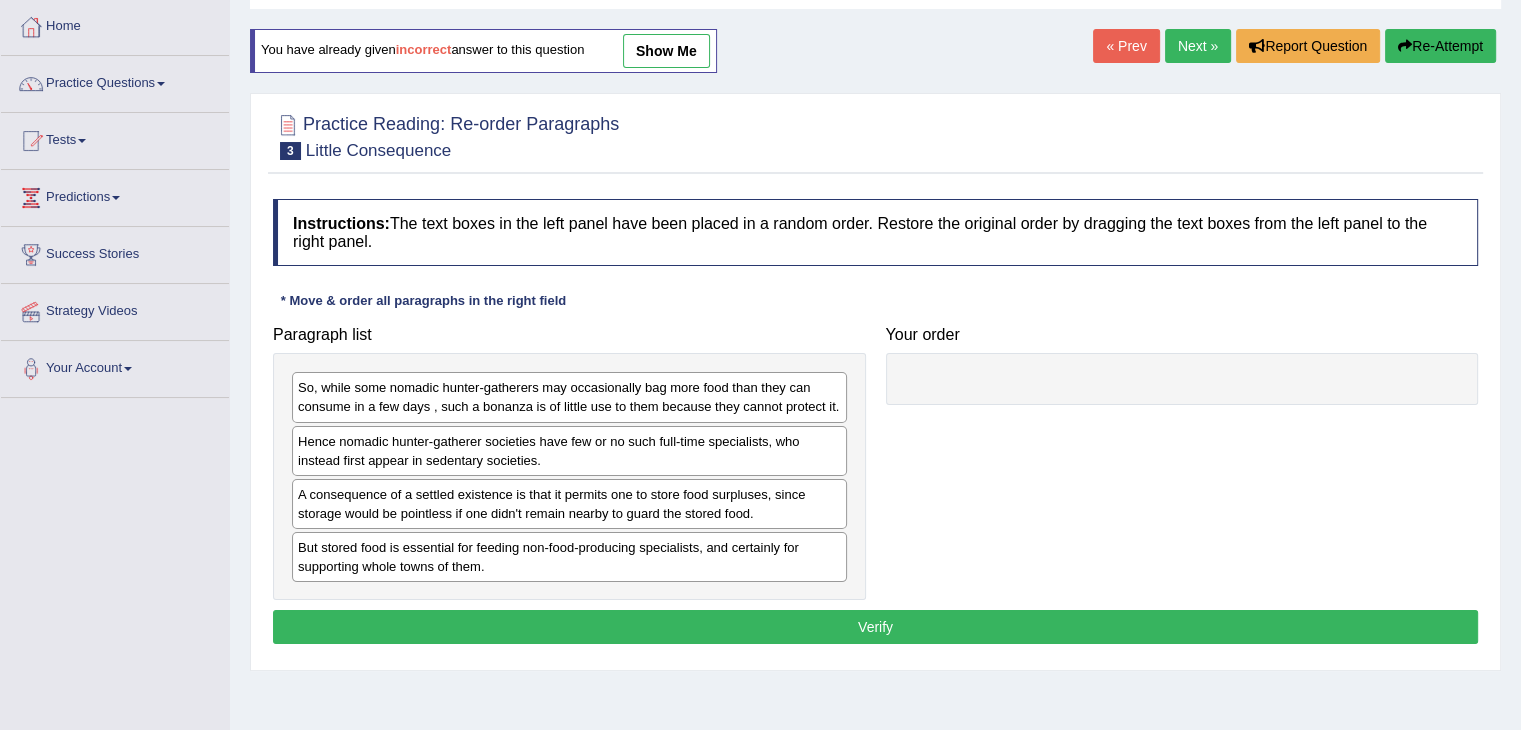 scroll, scrollTop: 0, scrollLeft: 0, axis: both 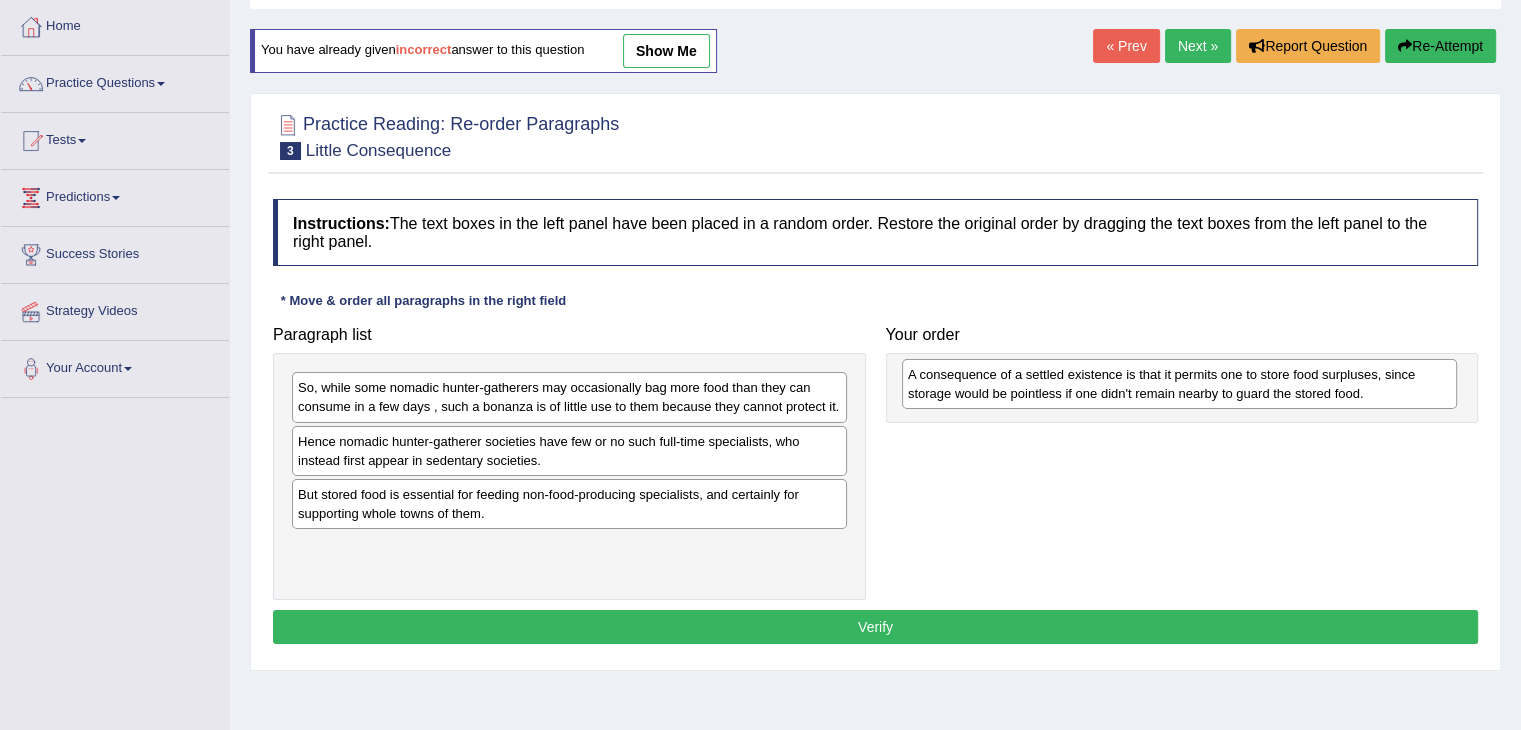drag, startPoint x: 424, startPoint y: 500, endPoint x: 1013, endPoint y: 377, distance: 601.70593 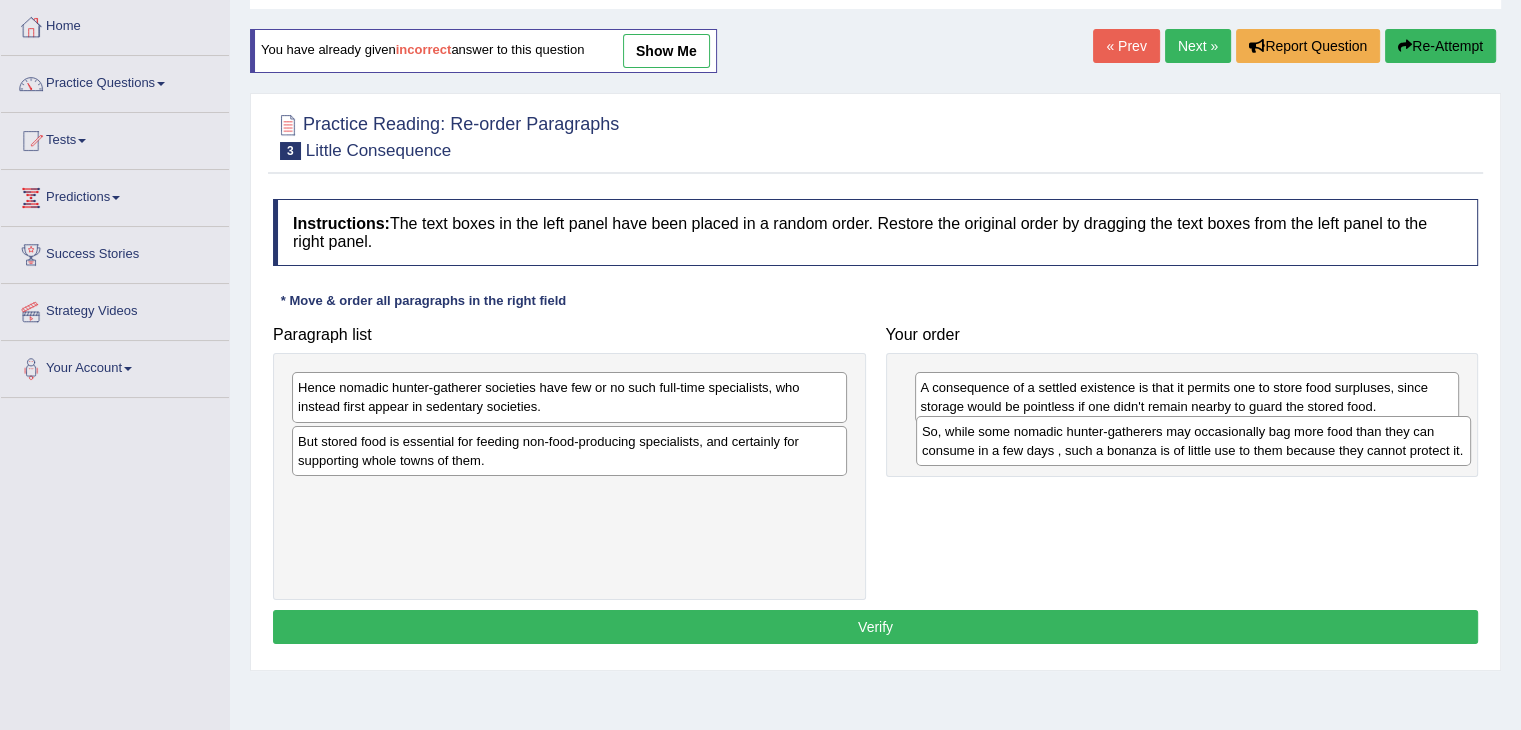 drag, startPoint x: 500, startPoint y: 399, endPoint x: 1124, endPoint y: 443, distance: 625.5494 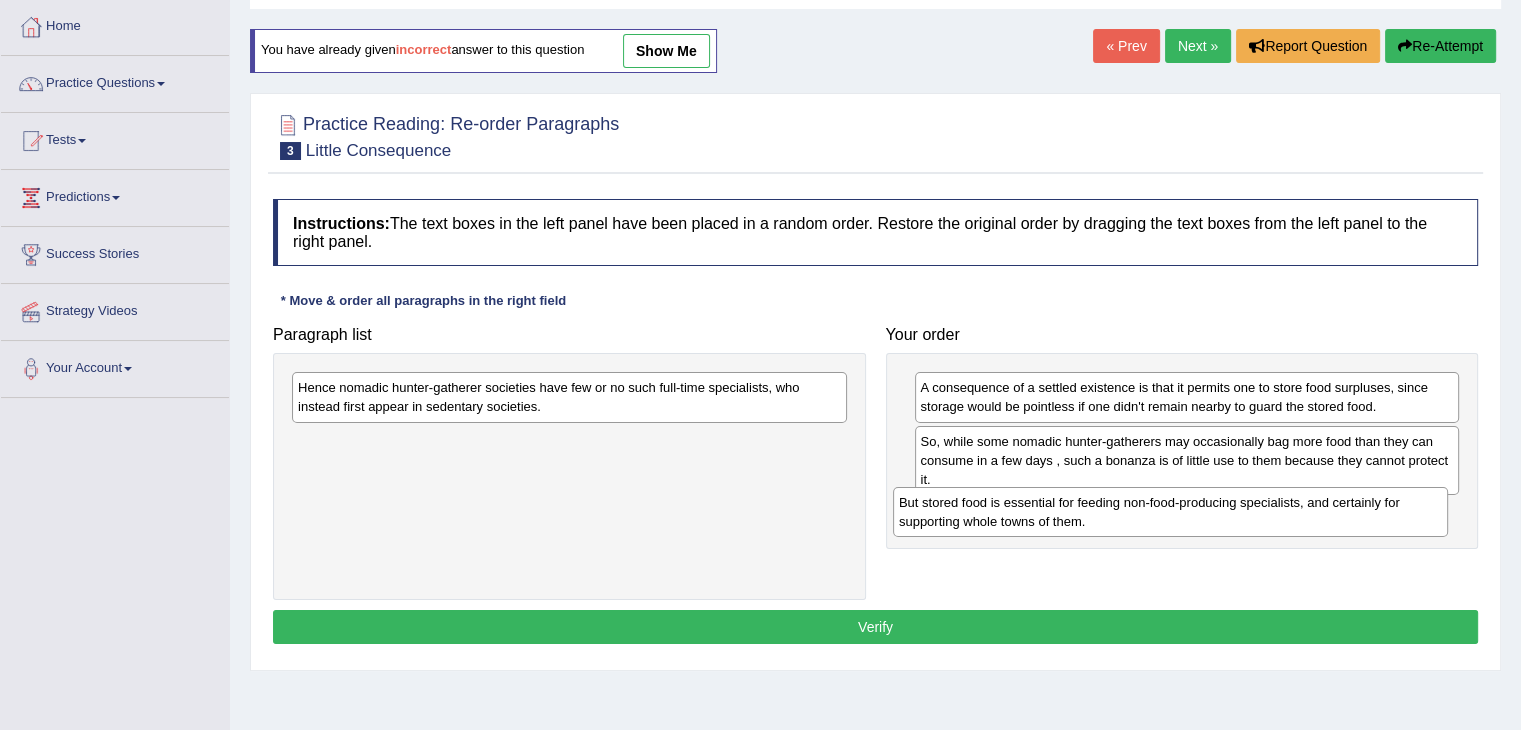 drag, startPoint x: 591, startPoint y: 447, endPoint x: 1206, endPoint y: 507, distance: 617.9199 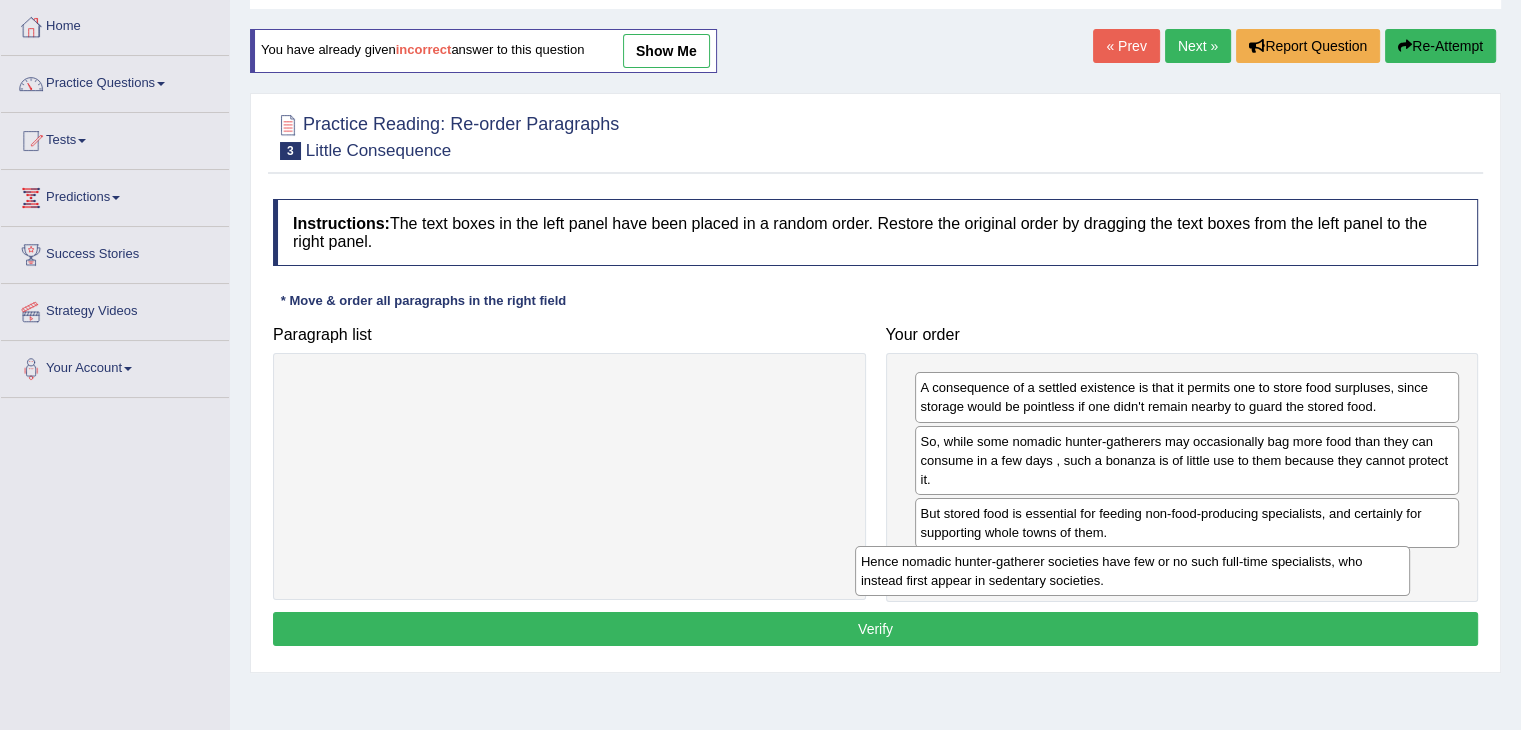 drag, startPoint x: 624, startPoint y: 401, endPoint x: 1203, endPoint y: 575, distance: 604.58 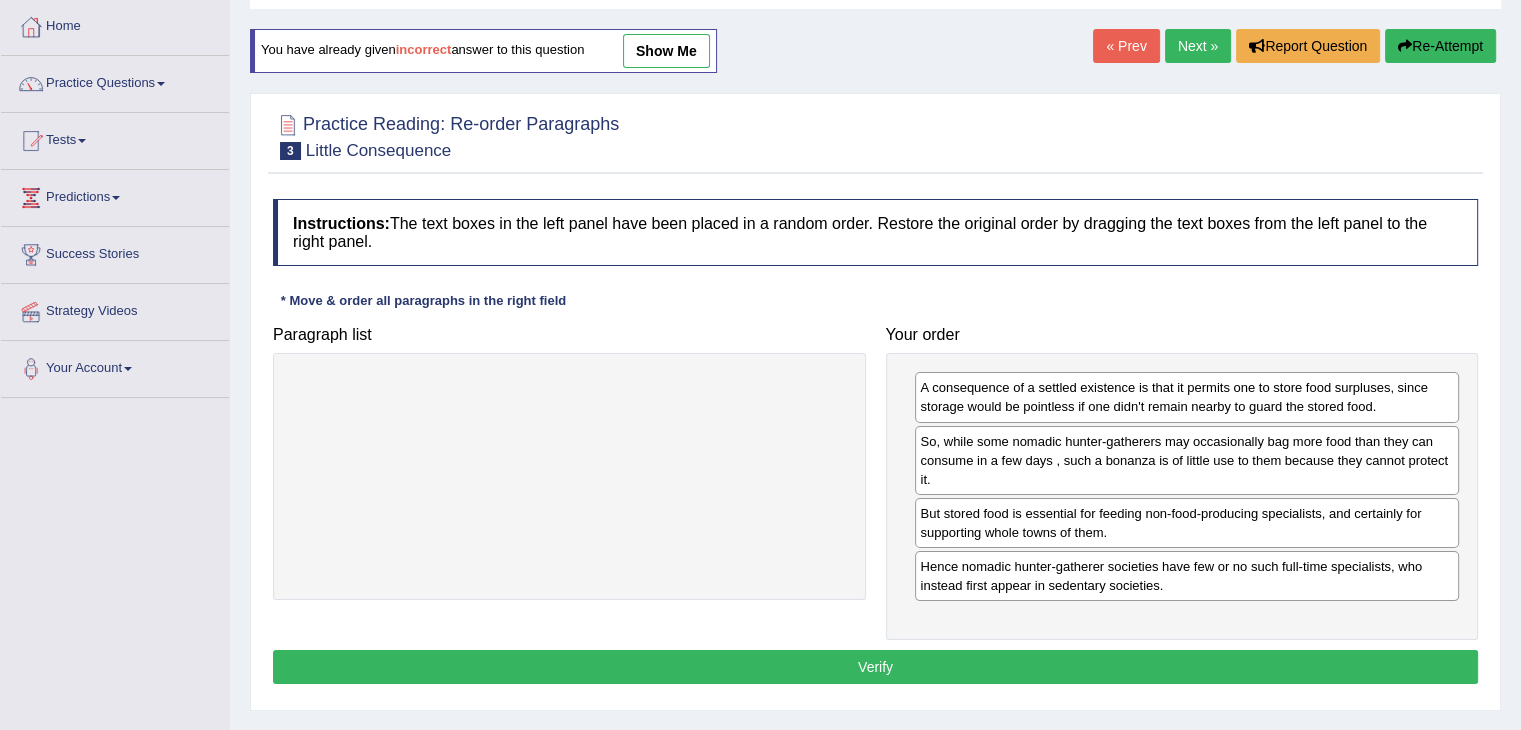click on "Verify" at bounding box center [875, 667] 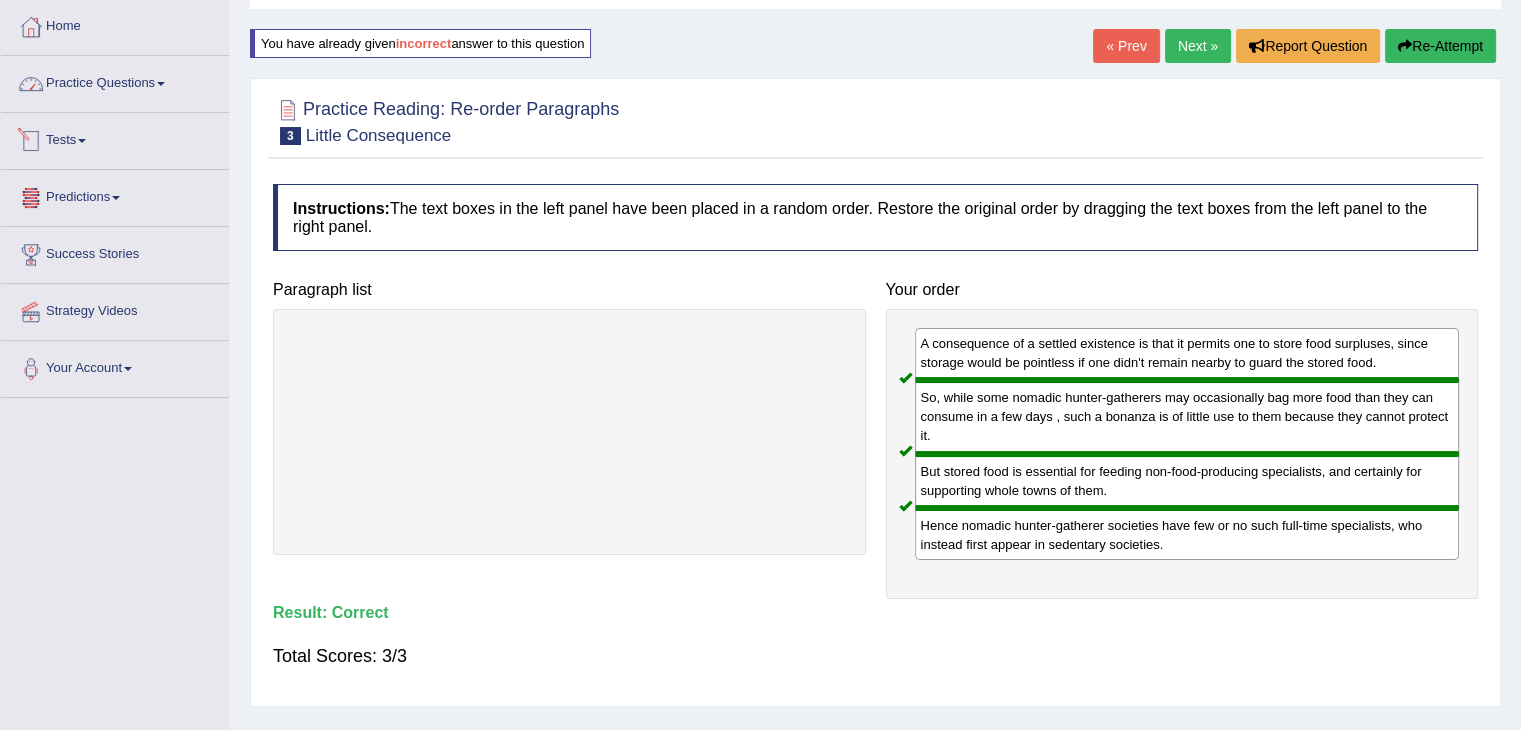 click on "Practice Questions" at bounding box center (115, 81) 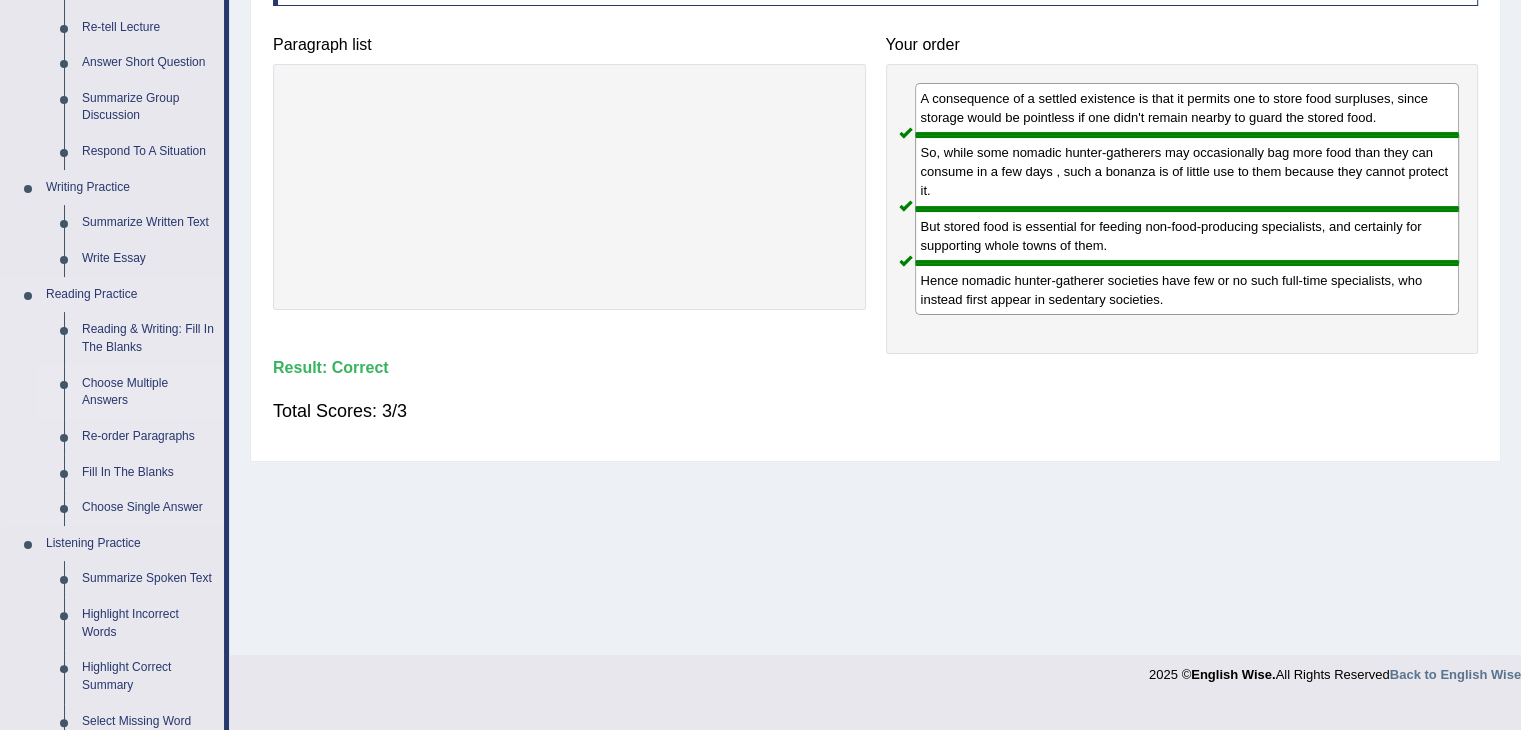 scroll, scrollTop: 0, scrollLeft: 0, axis: both 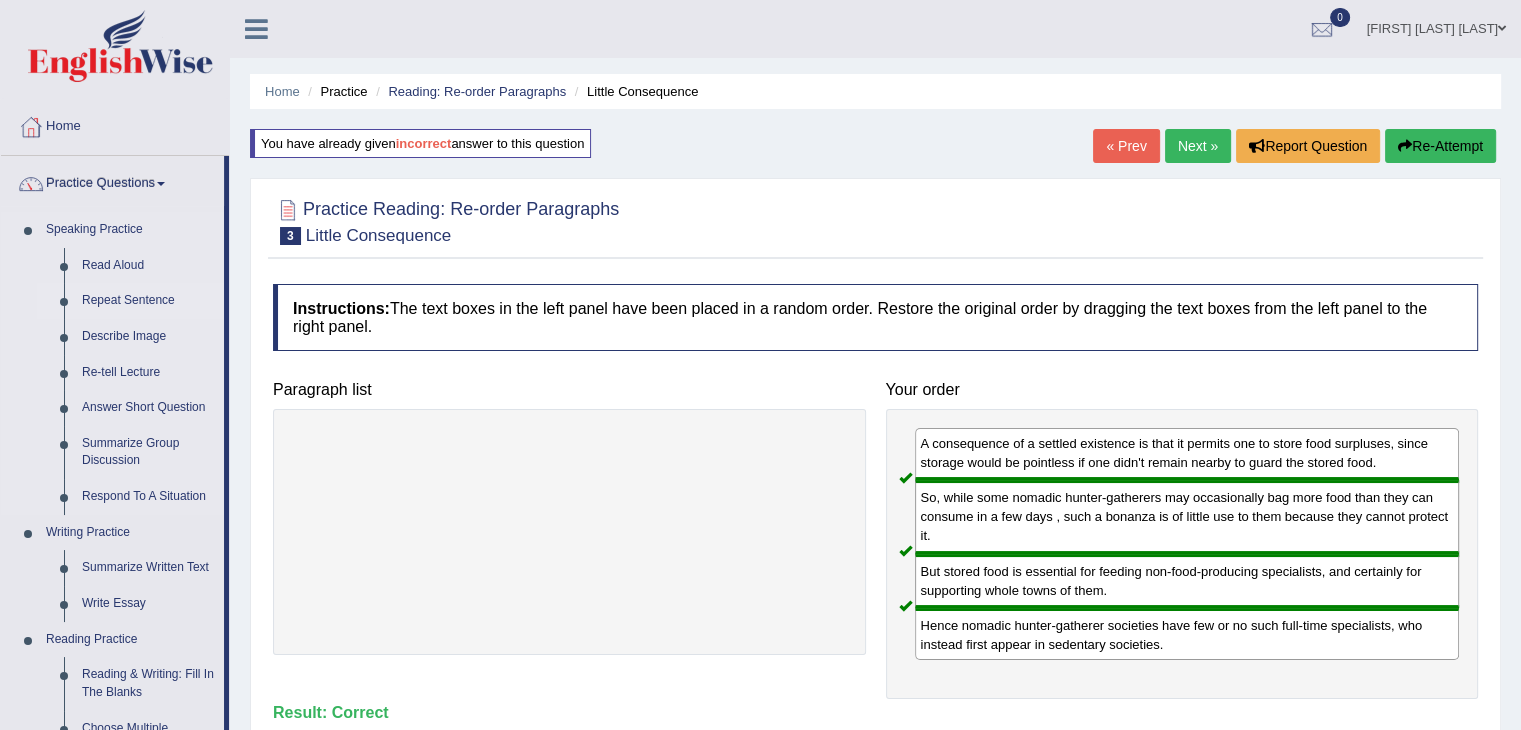 click on "Repeat Sentence" at bounding box center [148, 301] 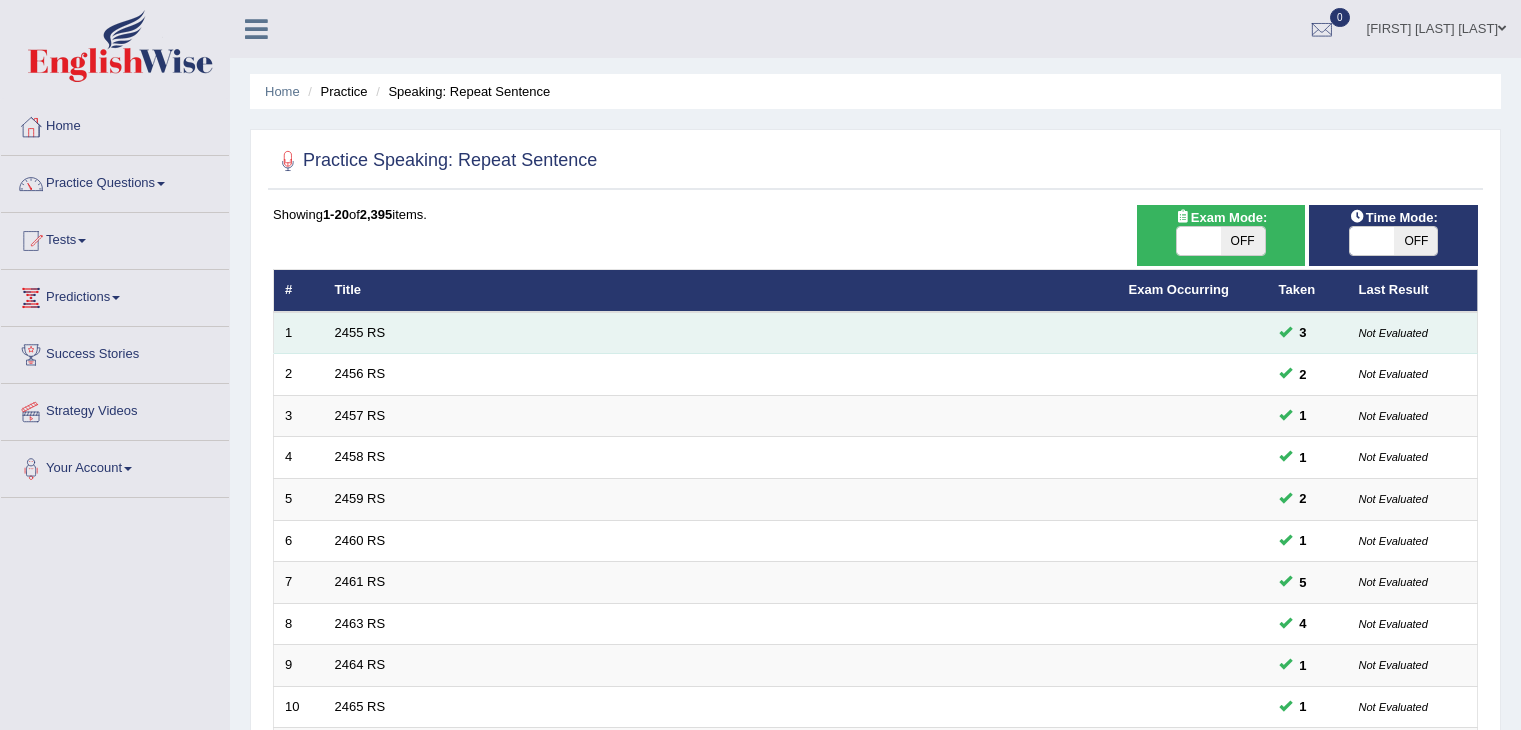 scroll, scrollTop: 0, scrollLeft: 0, axis: both 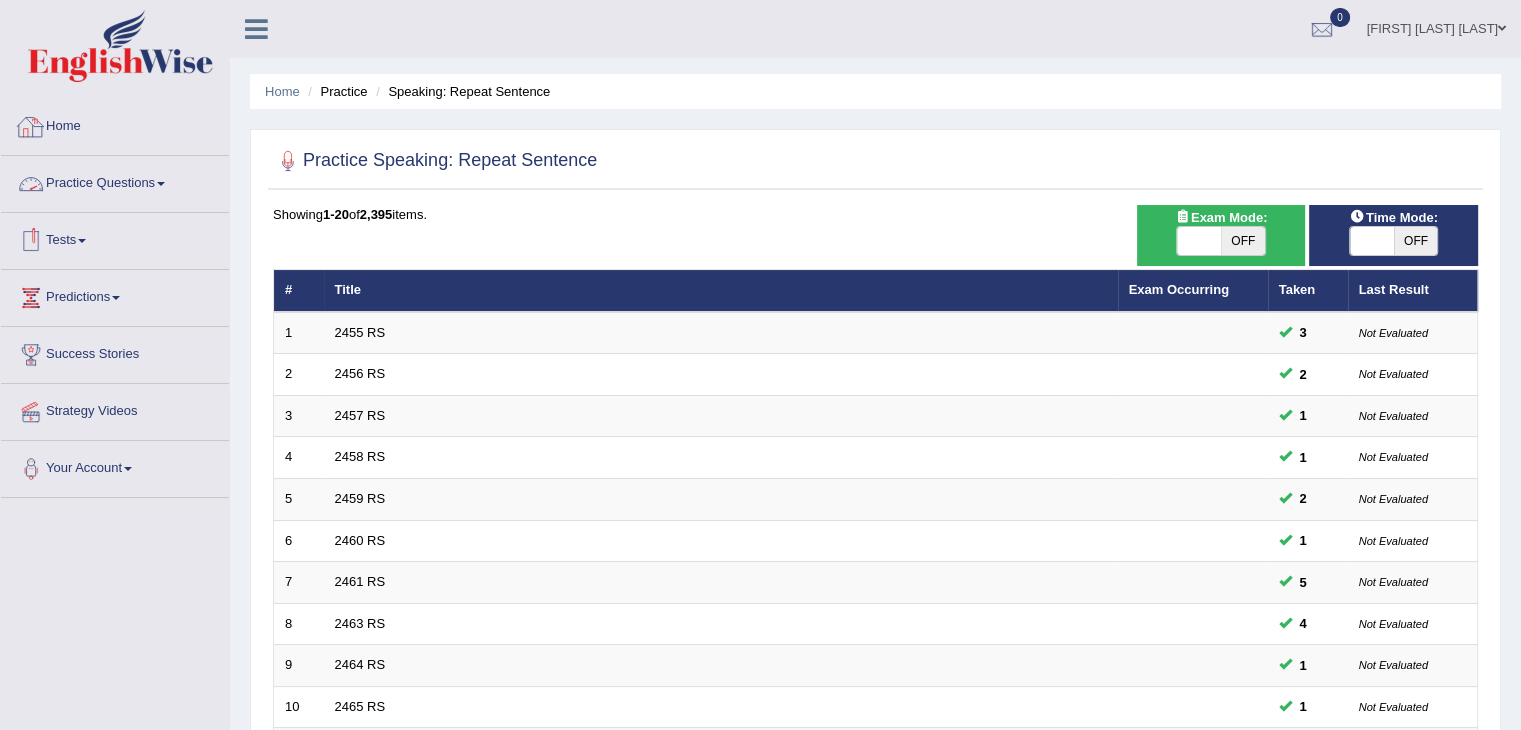 click on "Practice Questions" at bounding box center (115, 181) 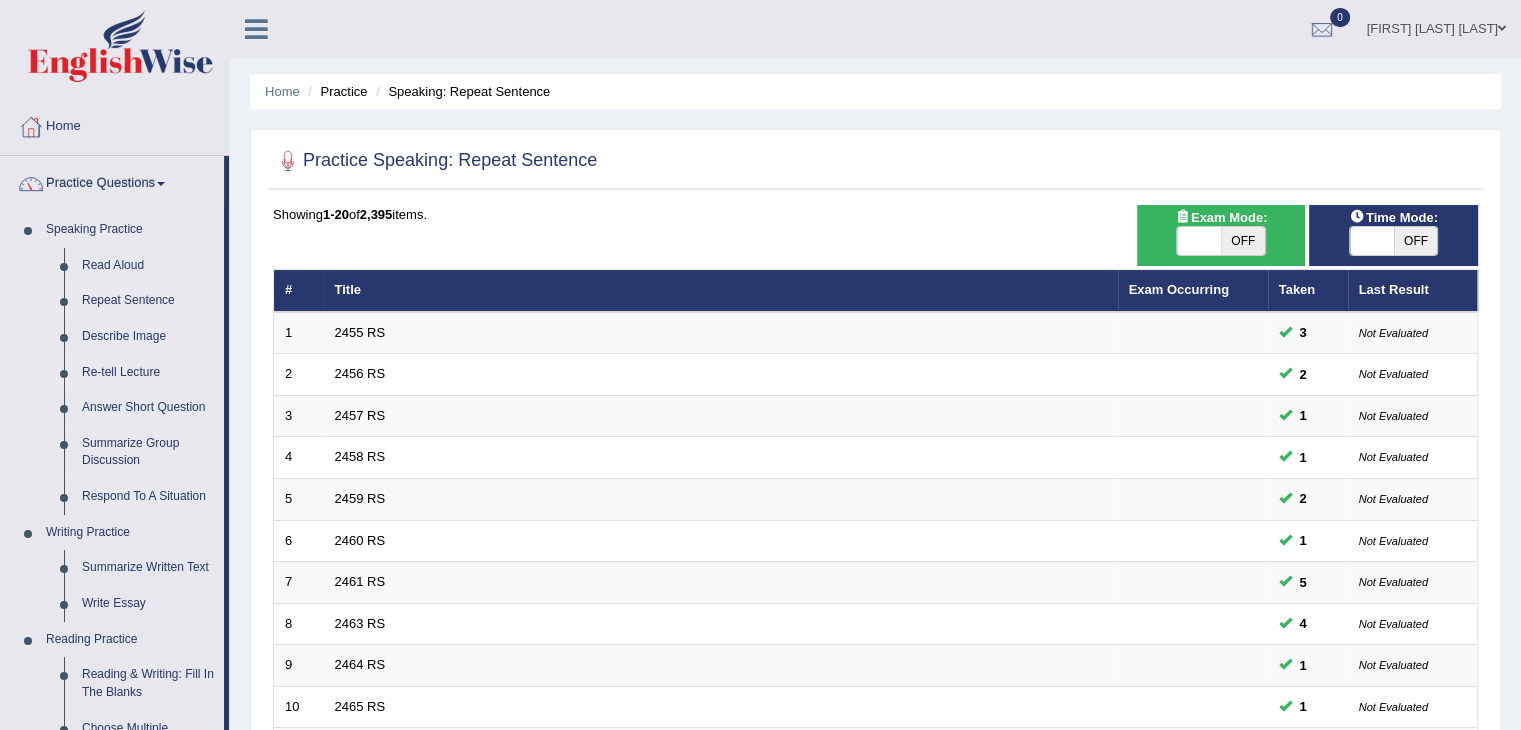 click on "Re-tell Lecture" at bounding box center [148, 373] 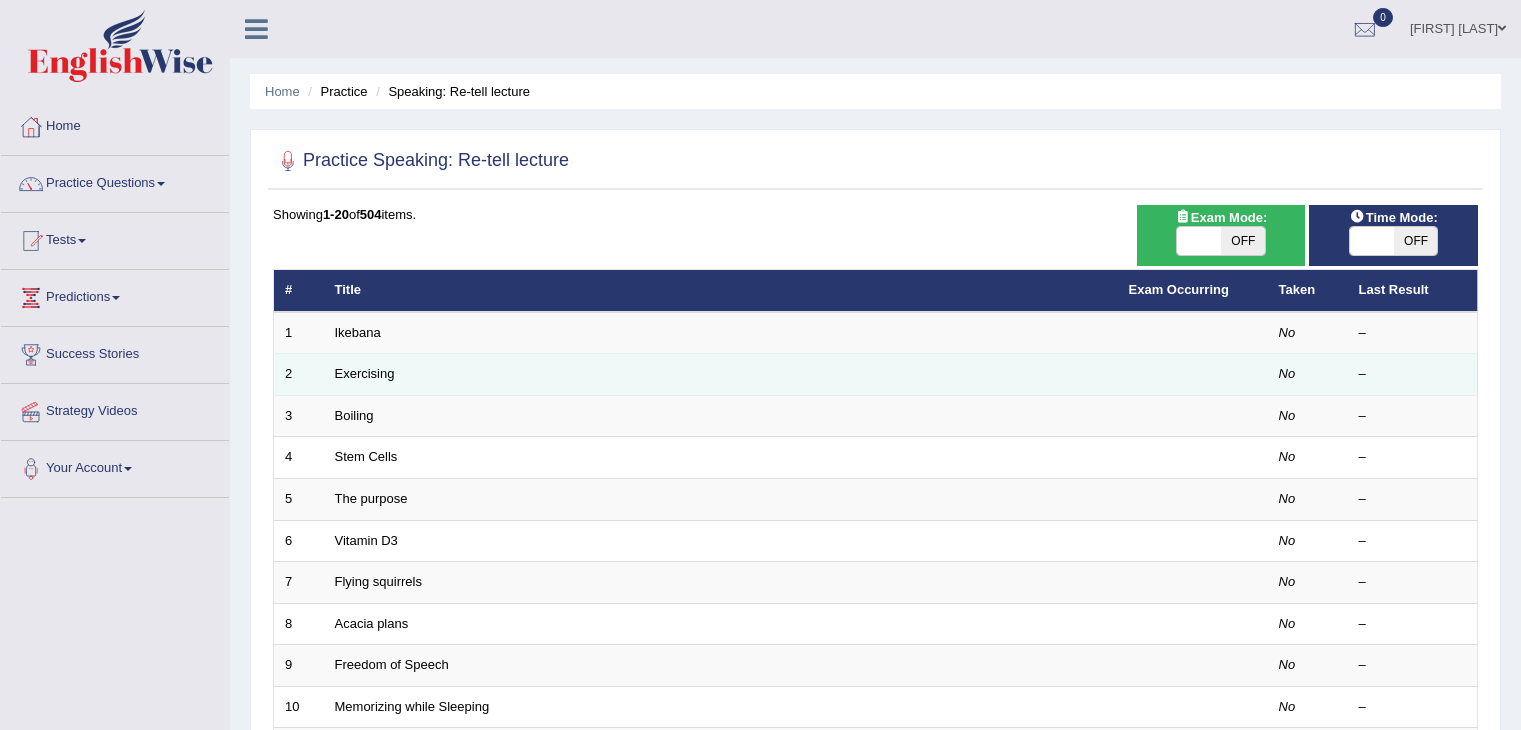 scroll, scrollTop: 0, scrollLeft: 0, axis: both 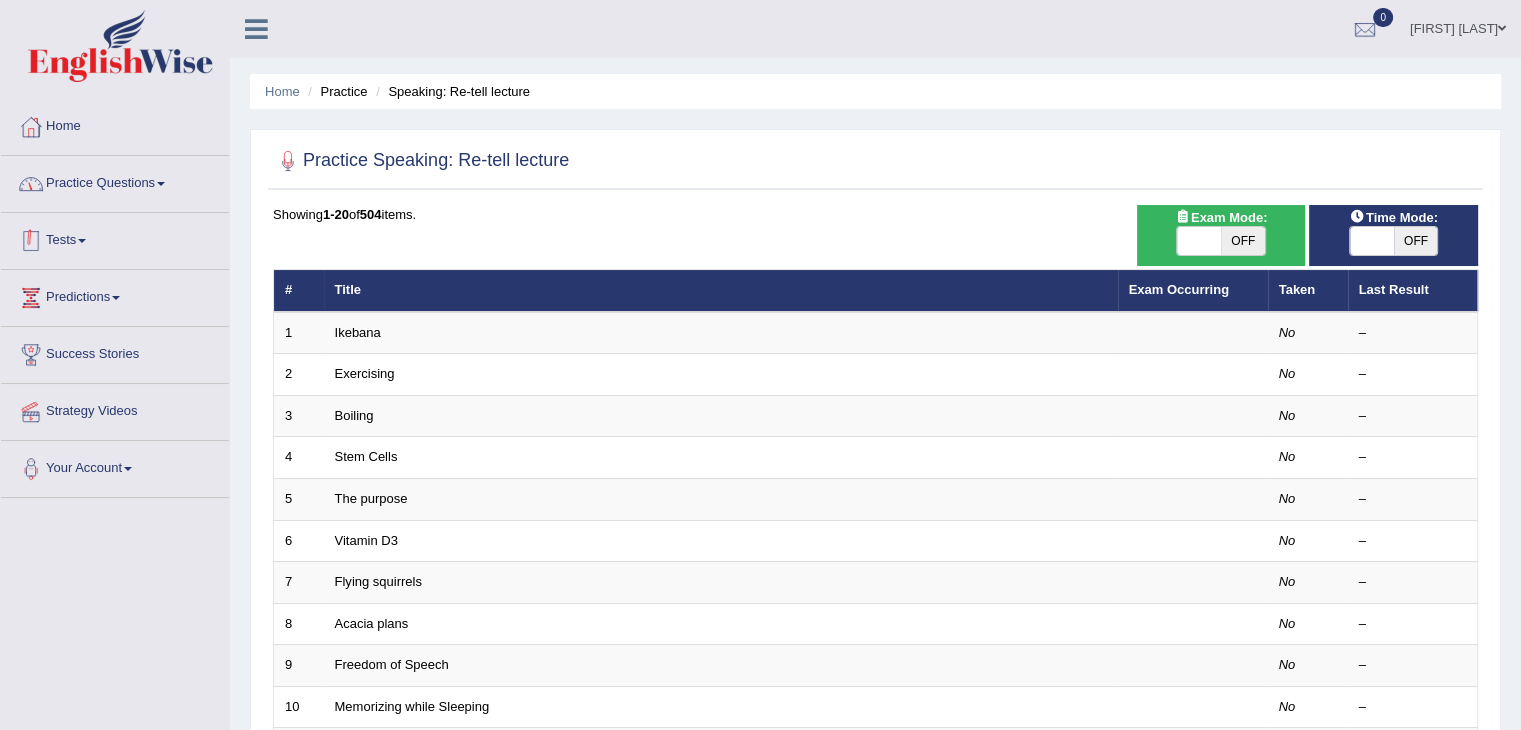click on "Practice Questions" at bounding box center [115, 181] 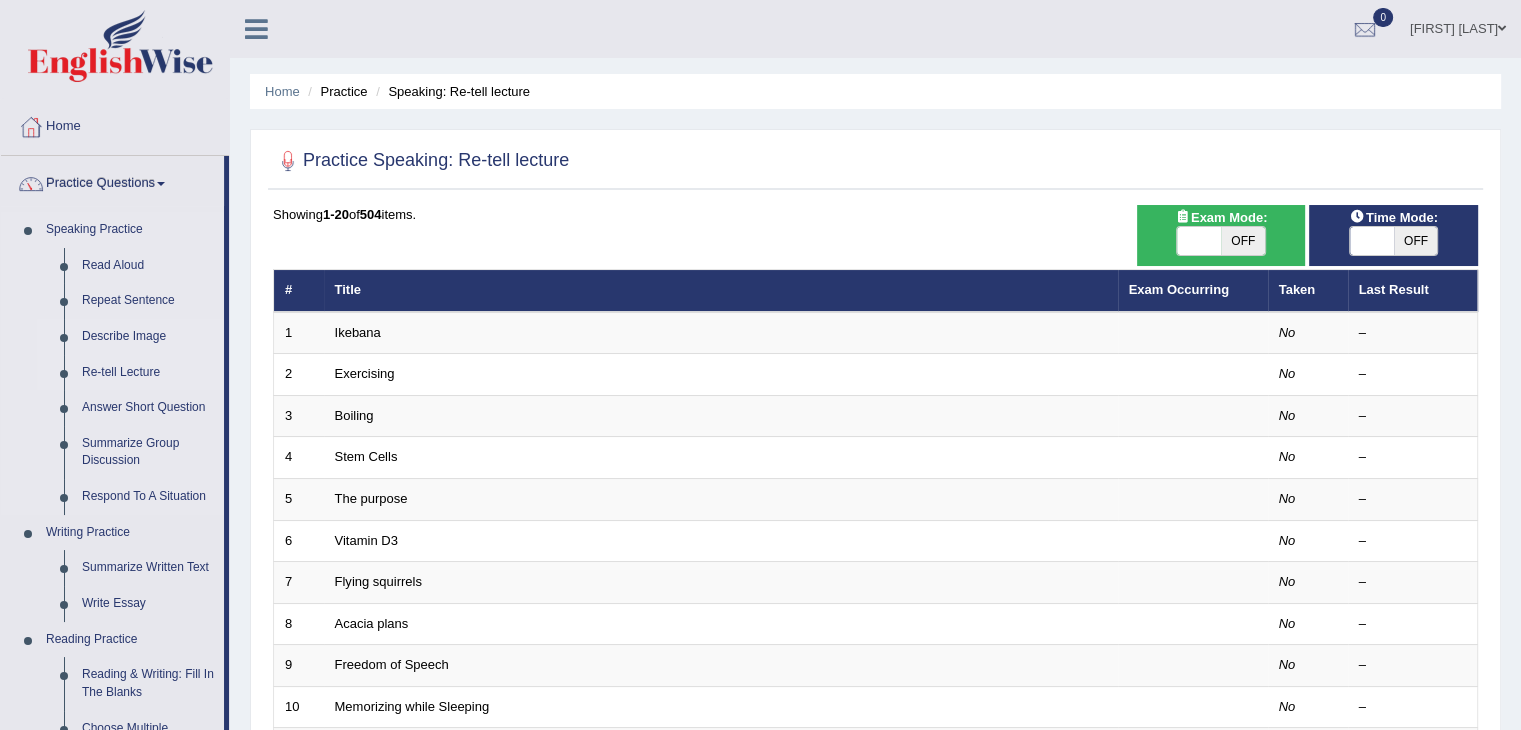 click on "Describe Image" at bounding box center [148, 337] 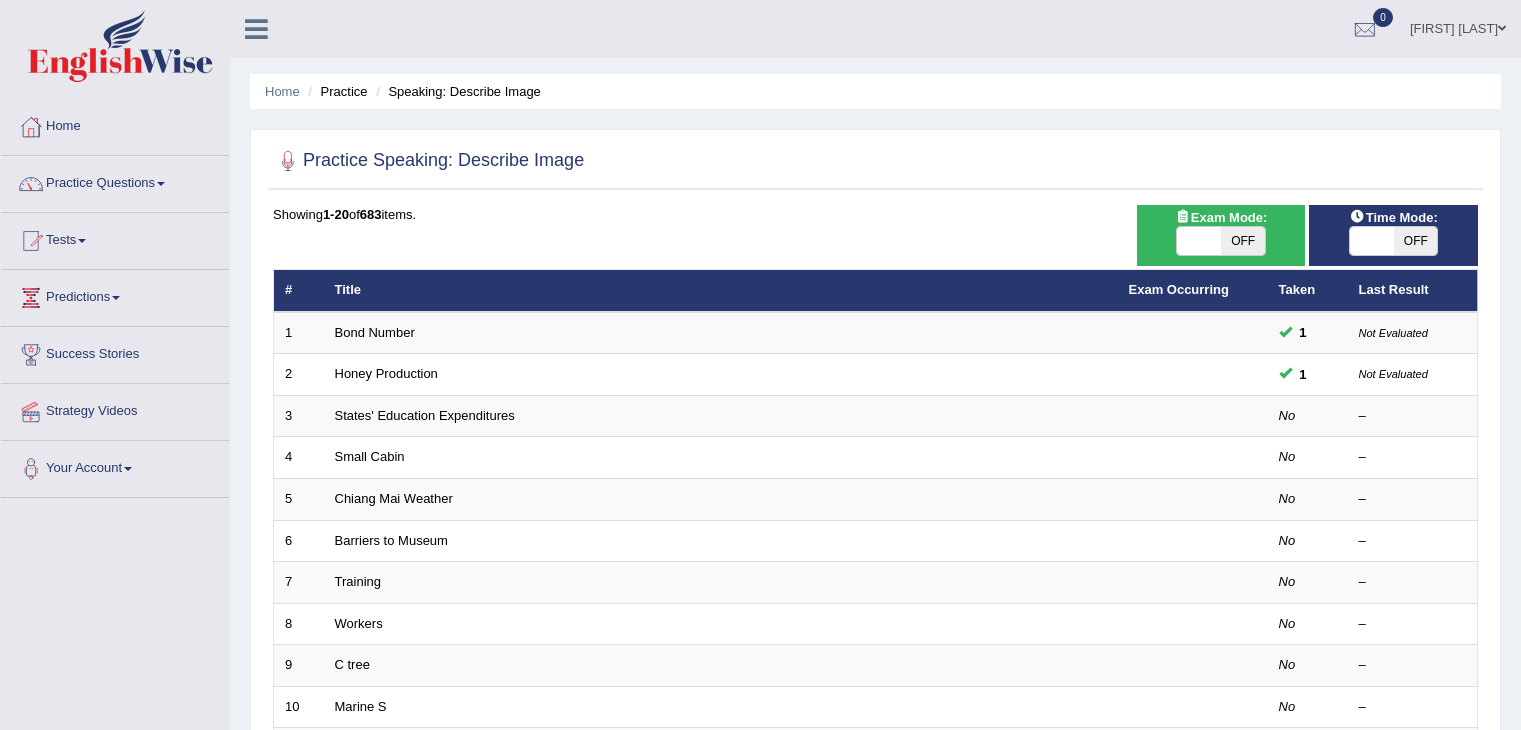 scroll, scrollTop: 0, scrollLeft: 0, axis: both 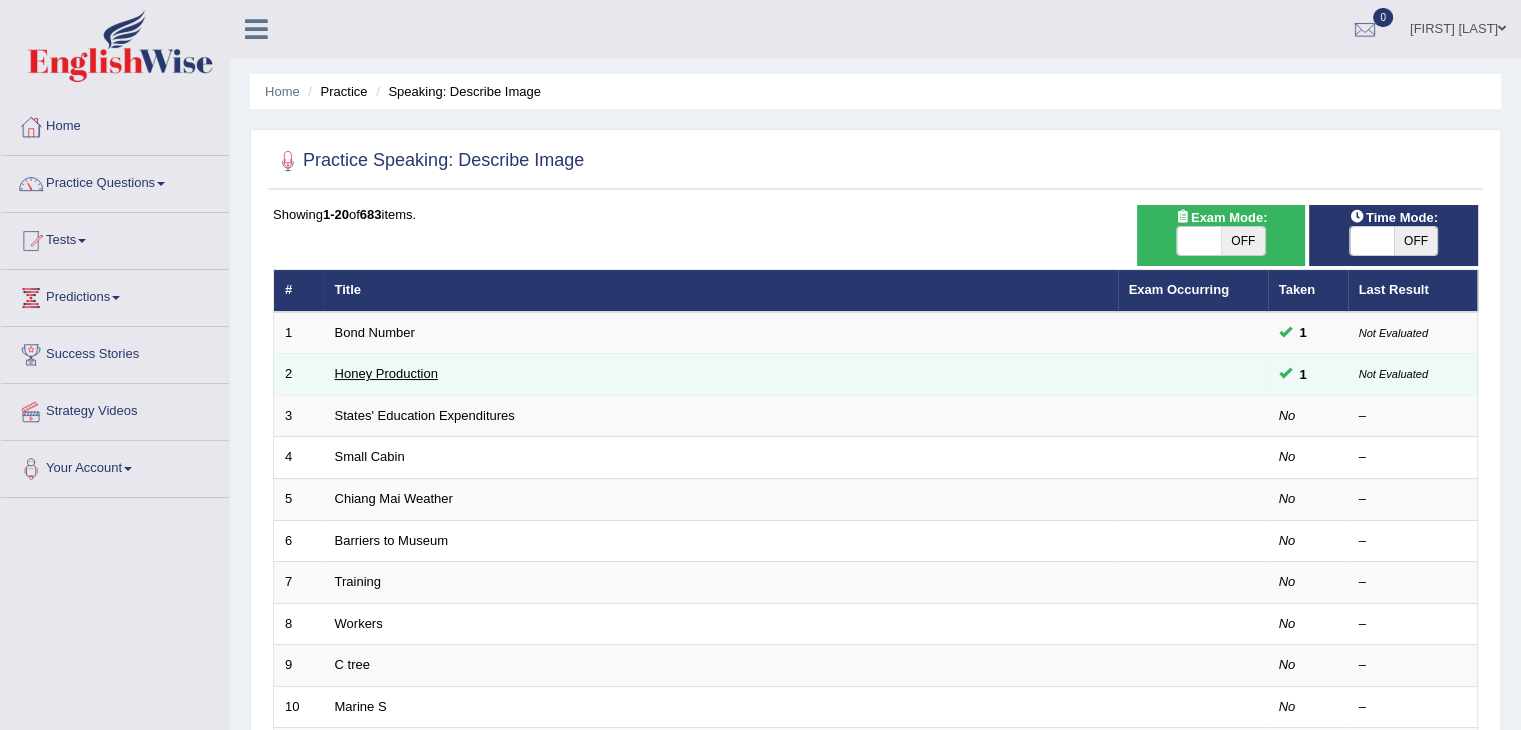 click on "Honey Production" at bounding box center (386, 373) 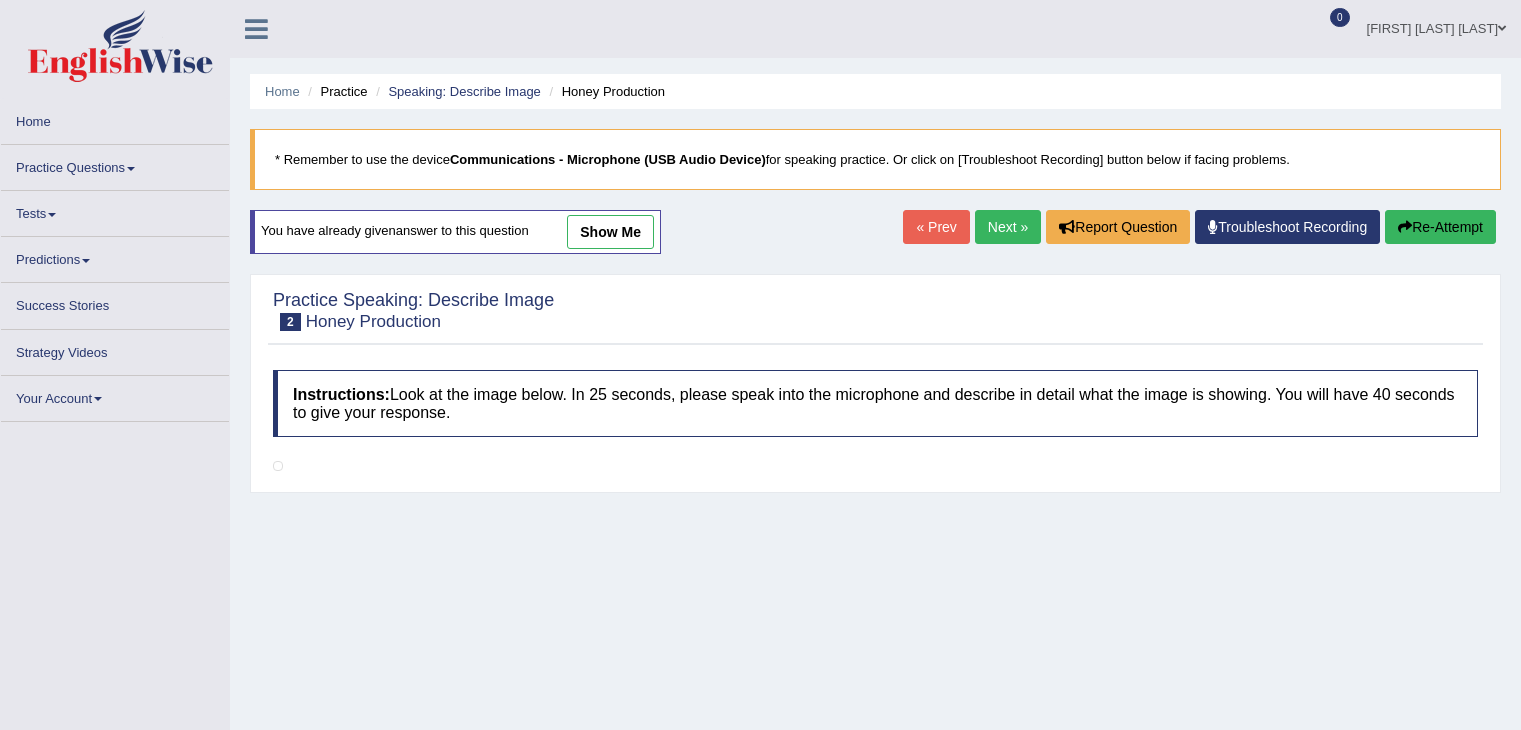 scroll, scrollTop: 0, scrollLeft: 0, axis: both 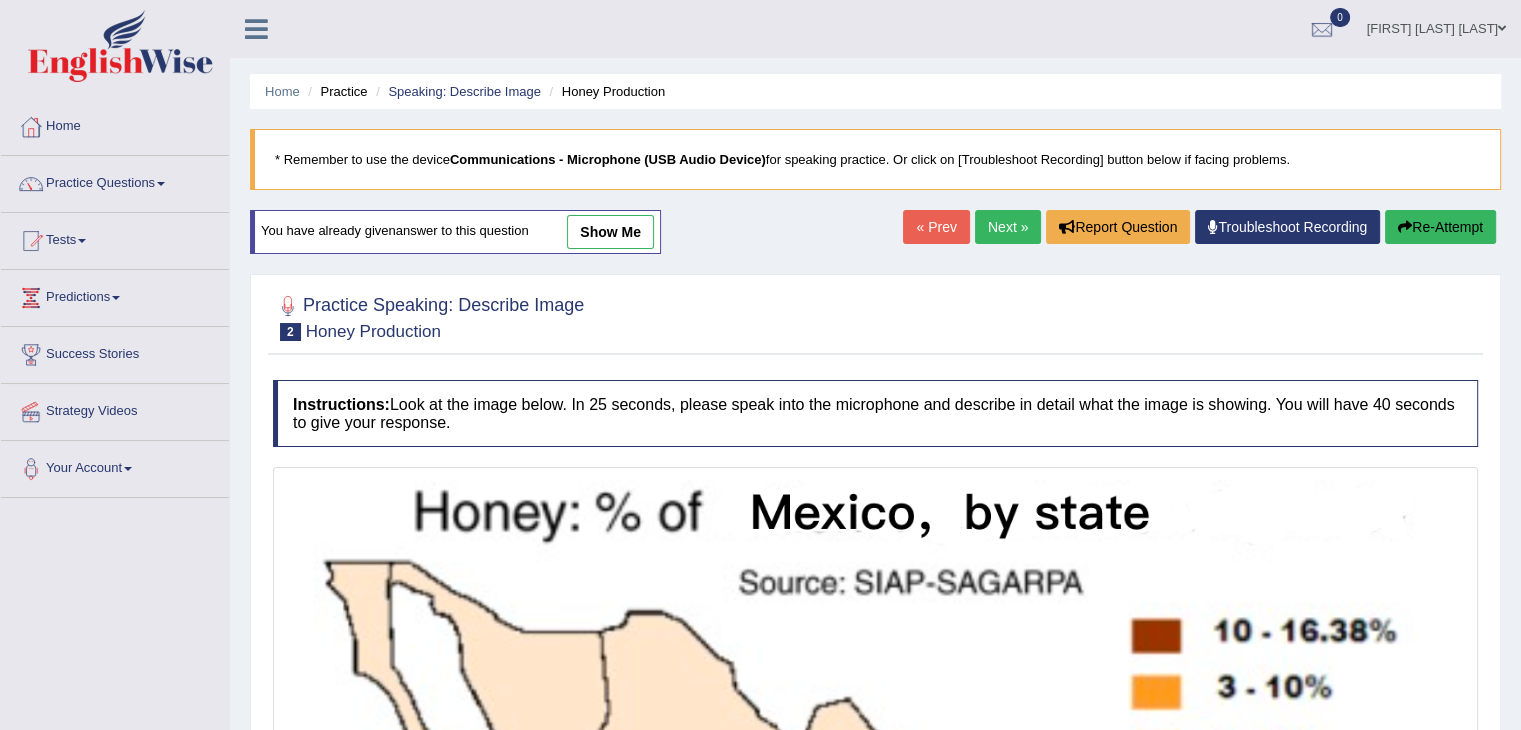 click on "You have already given   answer to this question
show me" at bounding box center [455, 232] 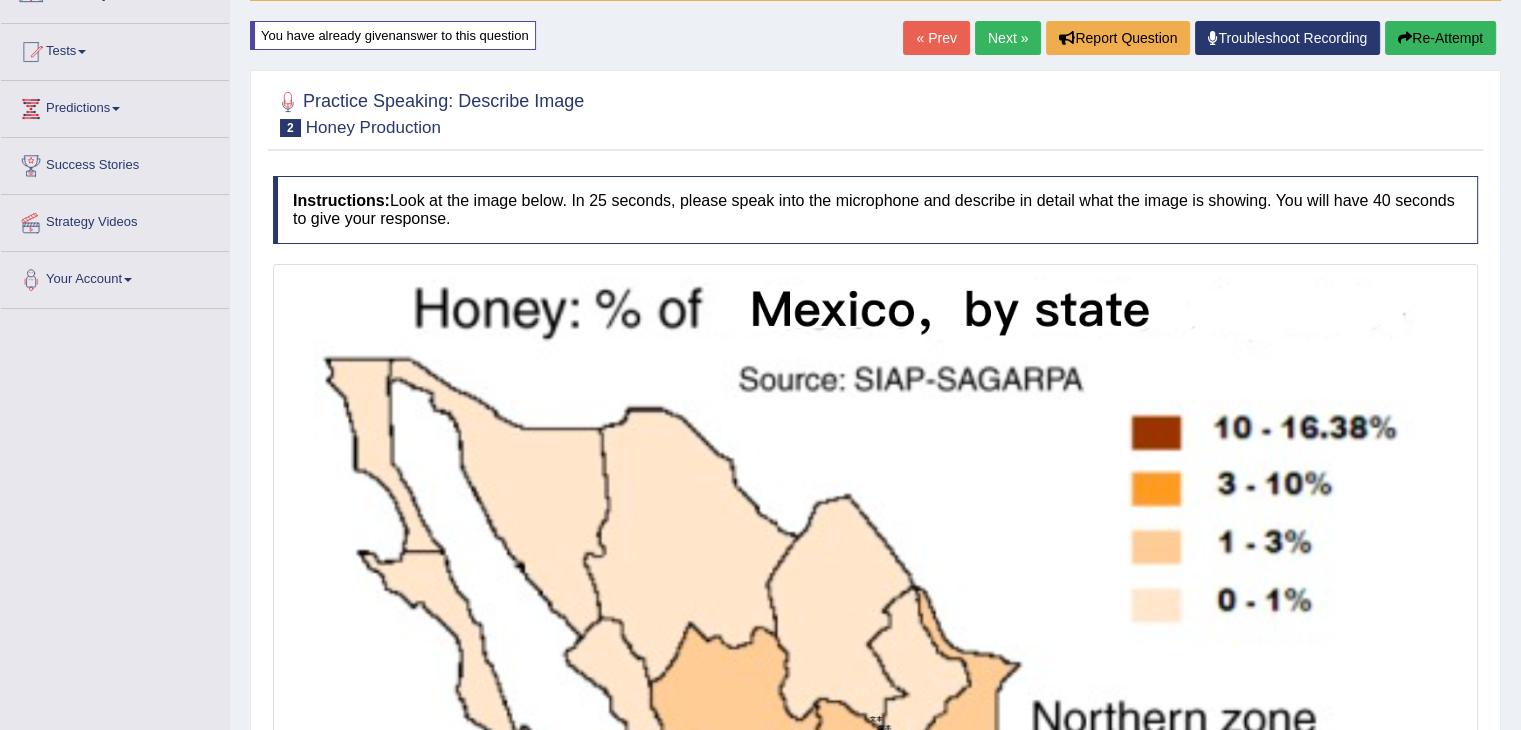 scroll, scrollTop: 0, scrollLeft: 0, axis: both 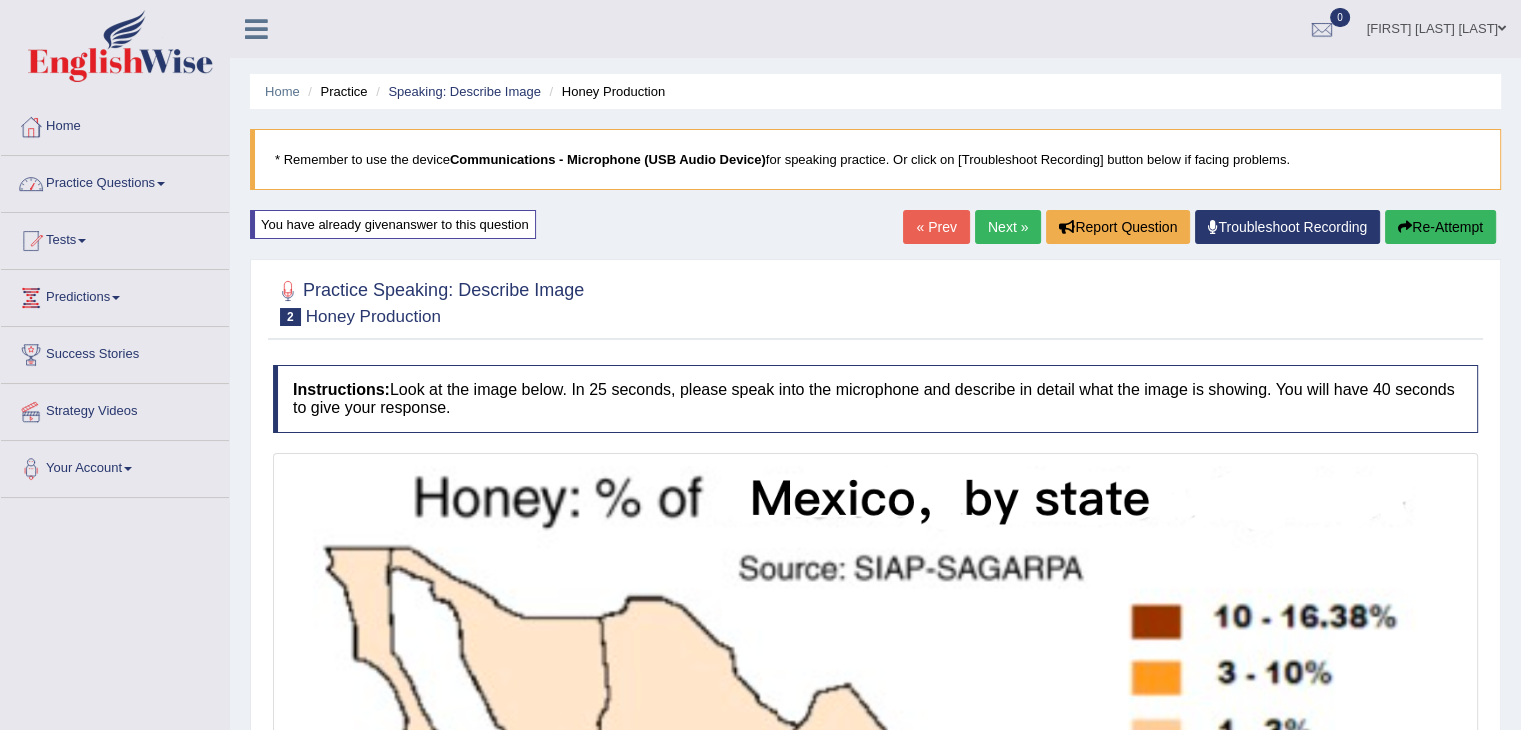 click on "Practice Questions" at bounding box center [115, 181] 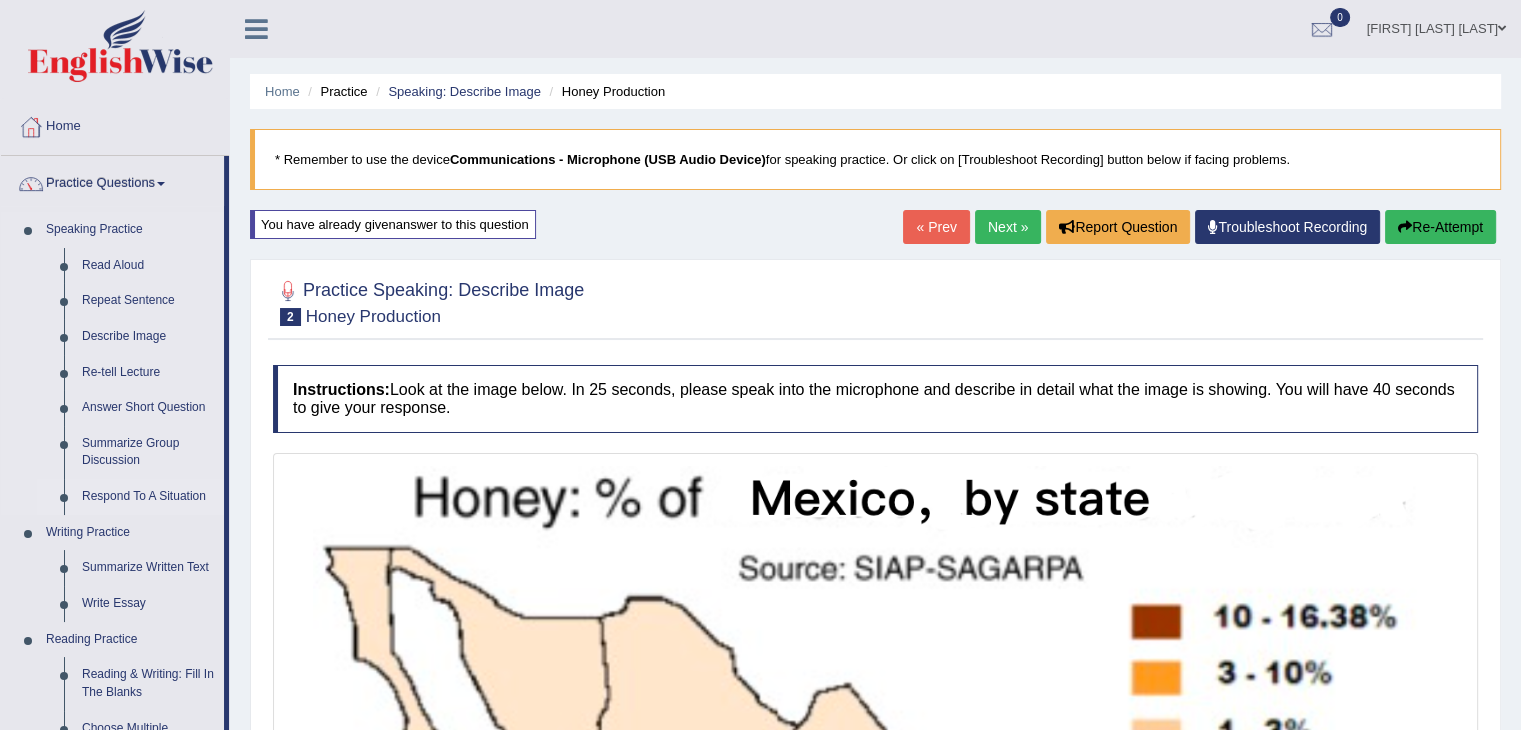 click on "Respond To A Situation" at bounding box center [148, 497] 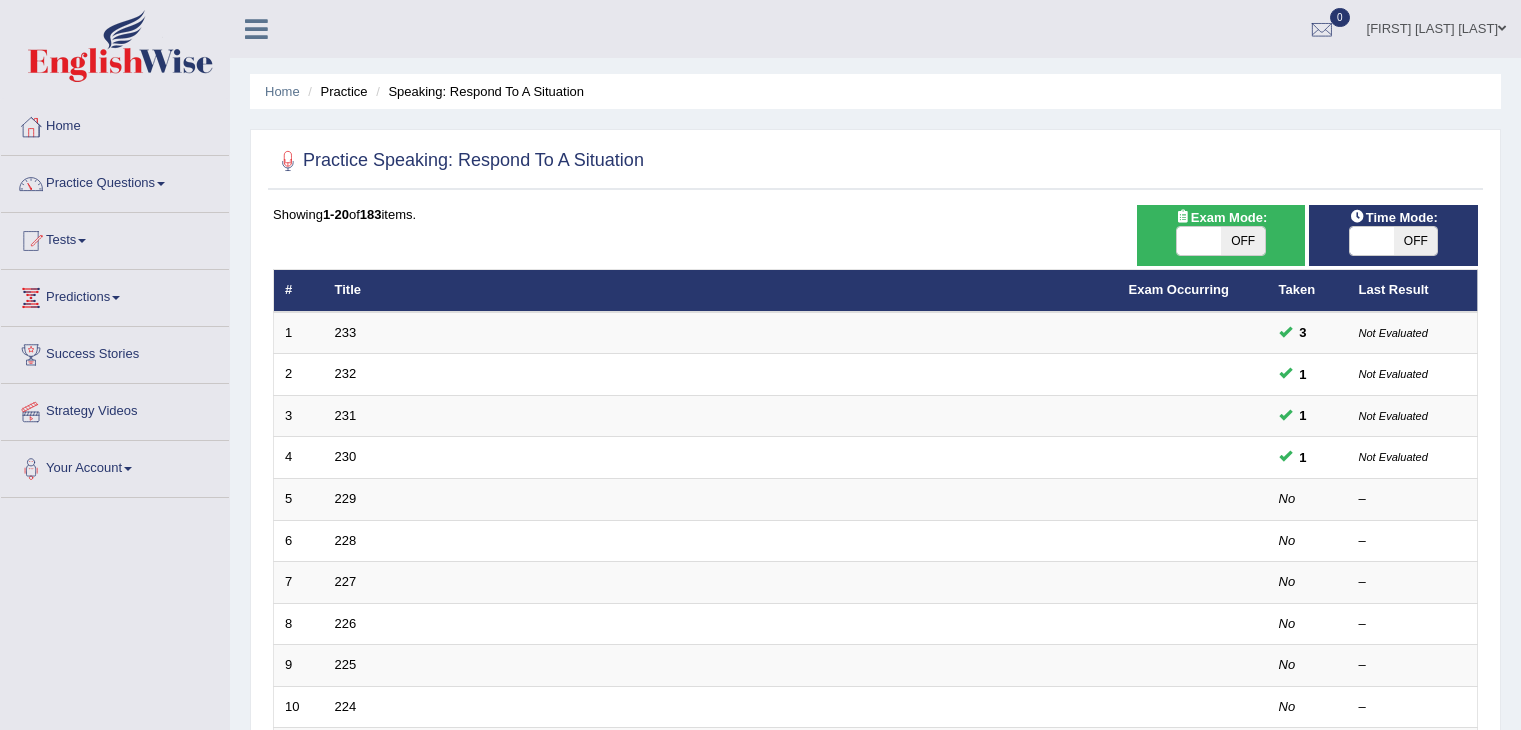 scroll, scrollTop: 0, scrollLeft: 0, axis: both 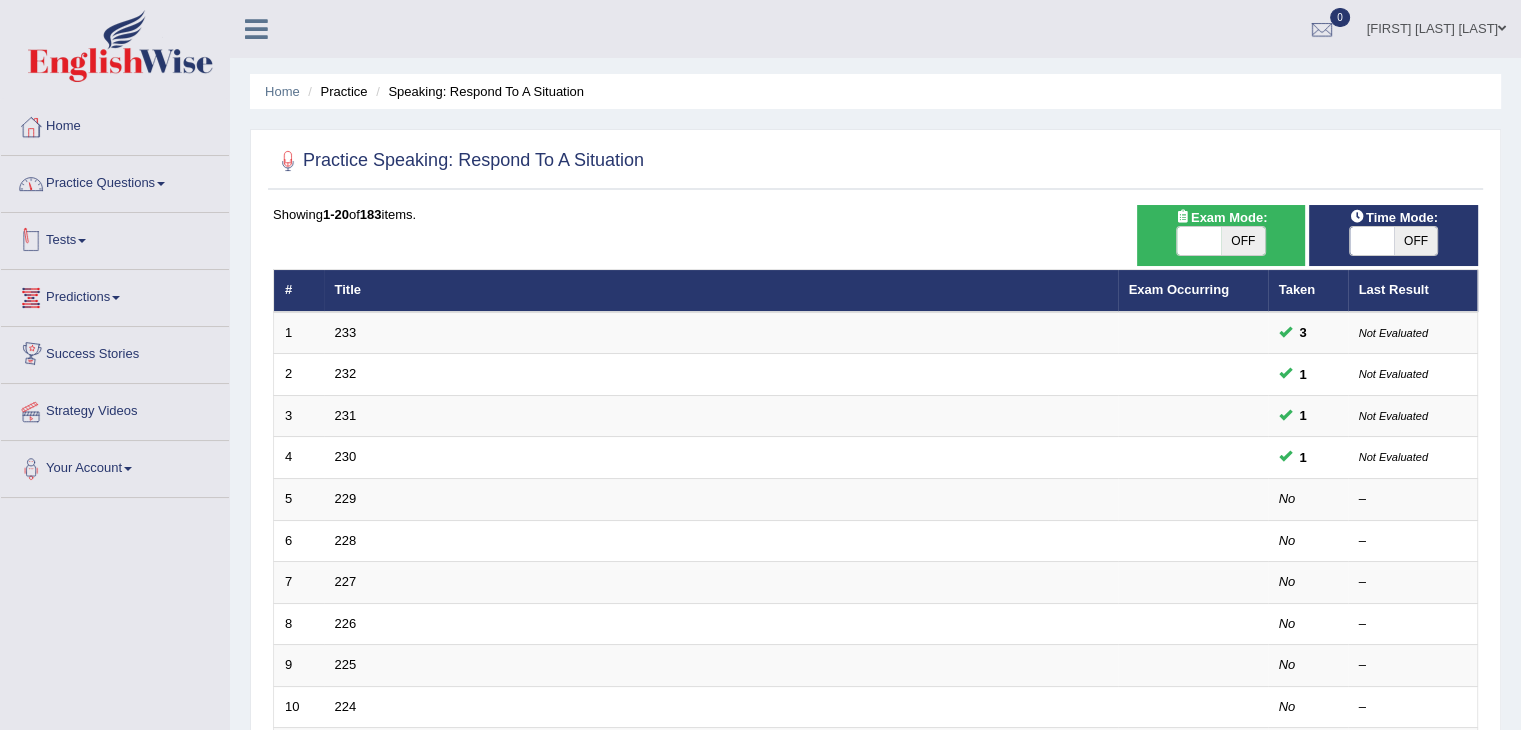 click on "Practice Questions" at bounding box center [115, 181] 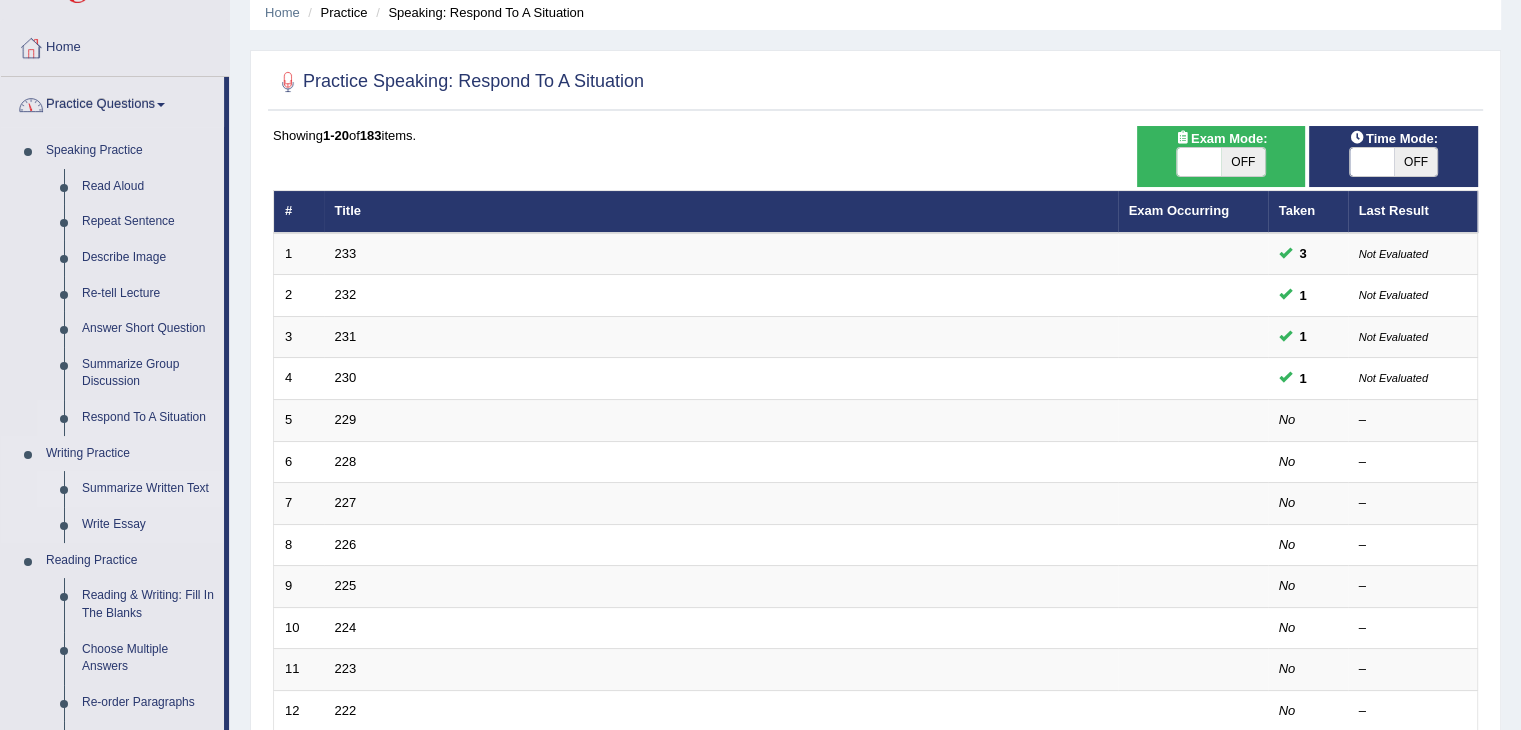 scroll, scrollTop: 200, scrollLeft: 0, axis: vertical 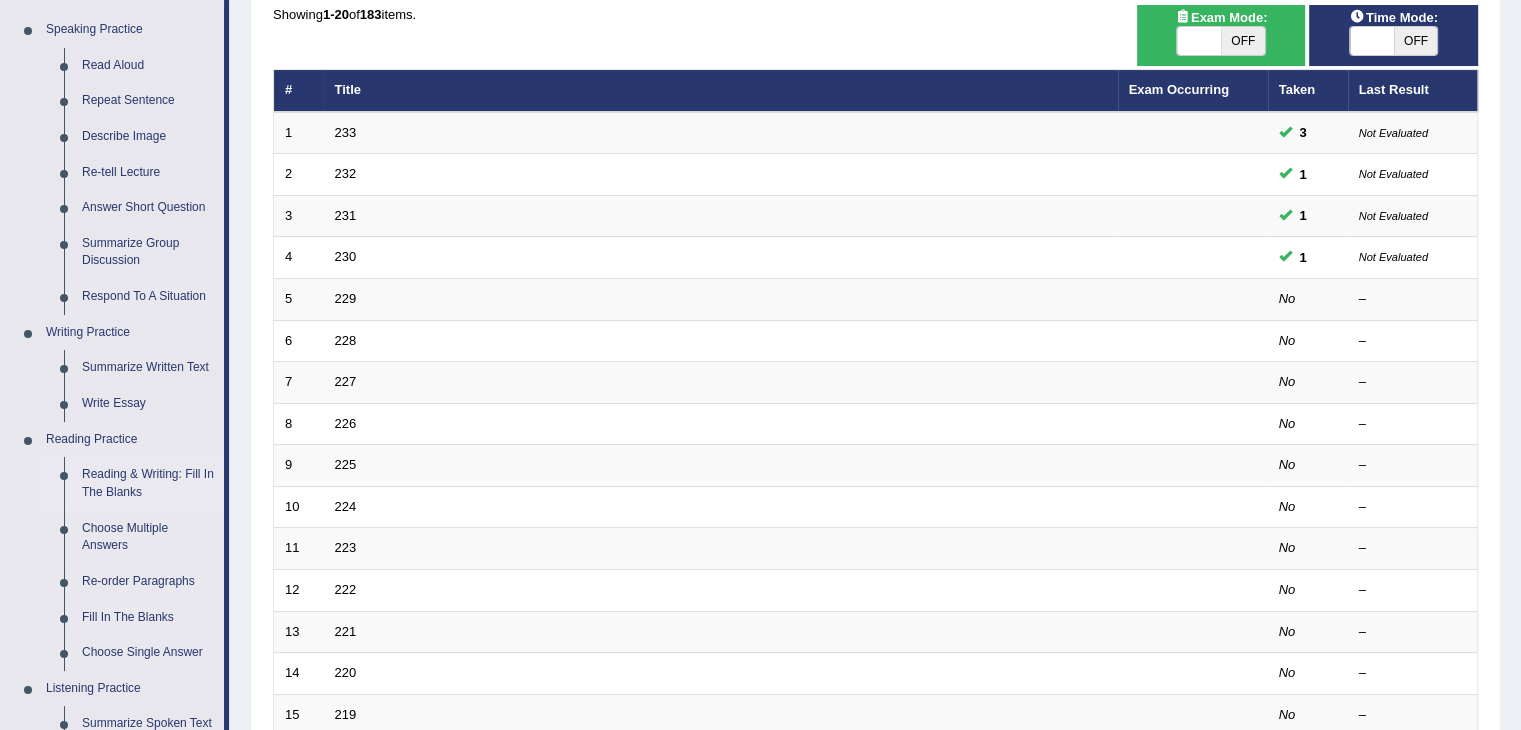 click on "Reading & Writing: Fill In The Blanks" at bounding box center [148, 483] 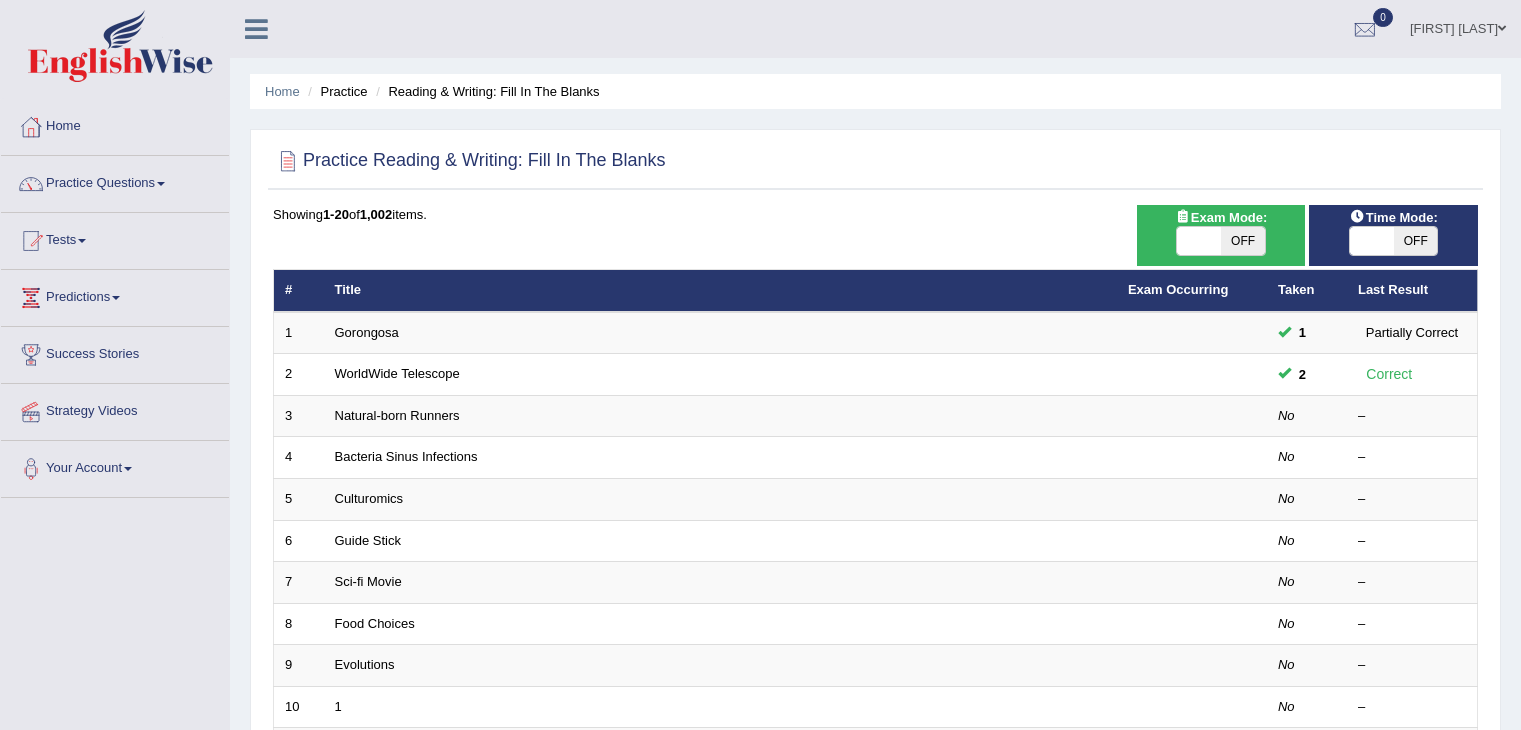scroll, scrollTop: 0, scrollLeft: 0, axis: both 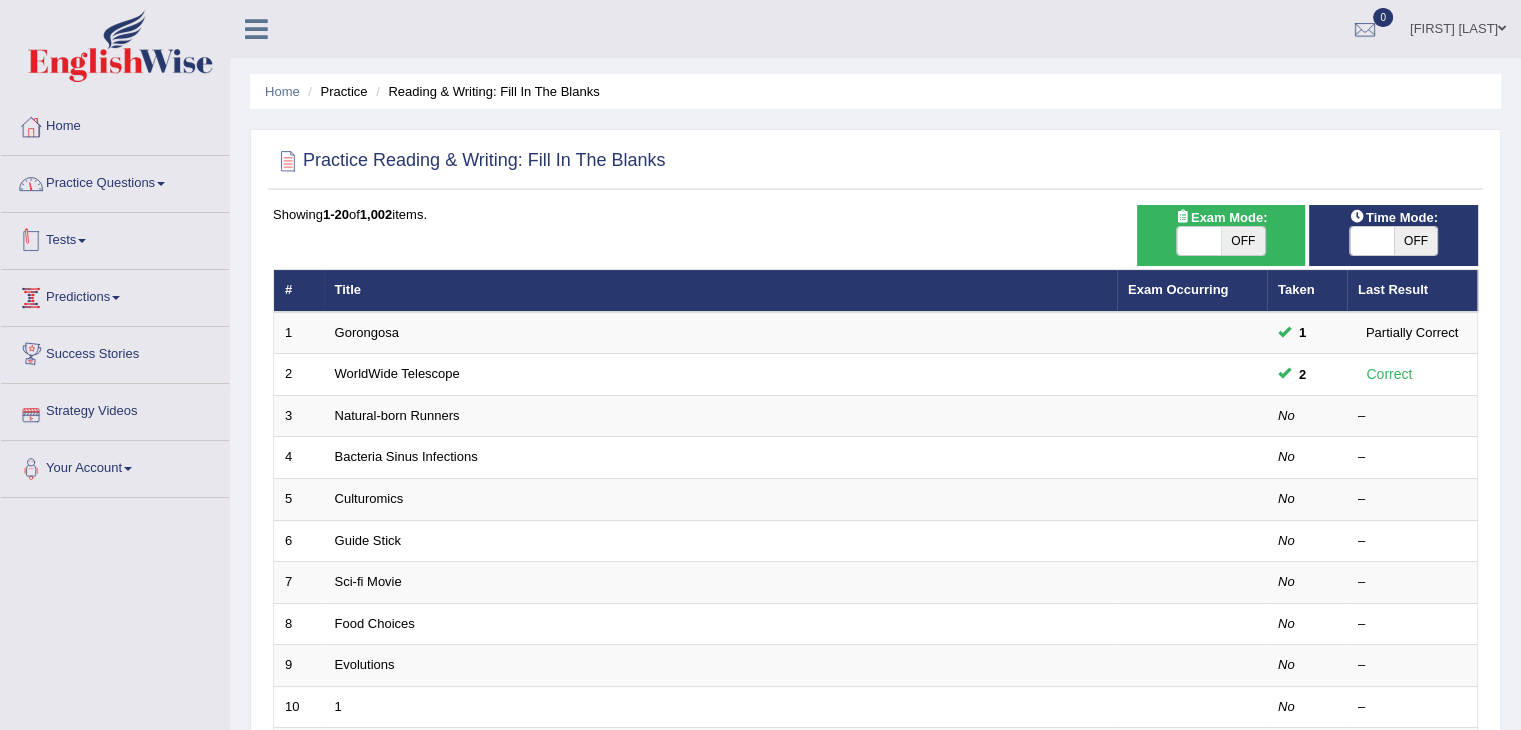 click on "Practice Questions" at bounding box center [115, 181] 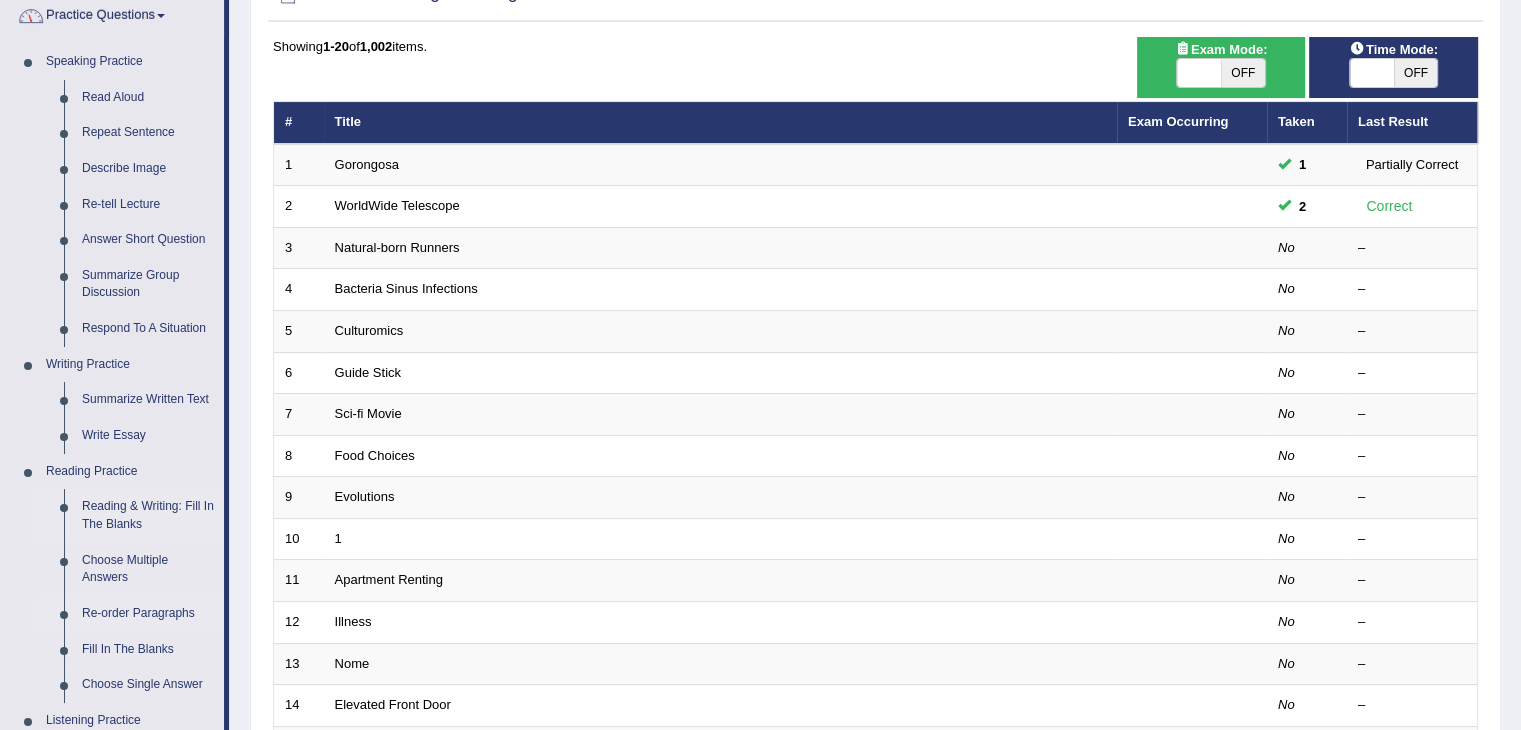 scroll, scrollTop: 200, scrollLeft: 0, axis: vertical 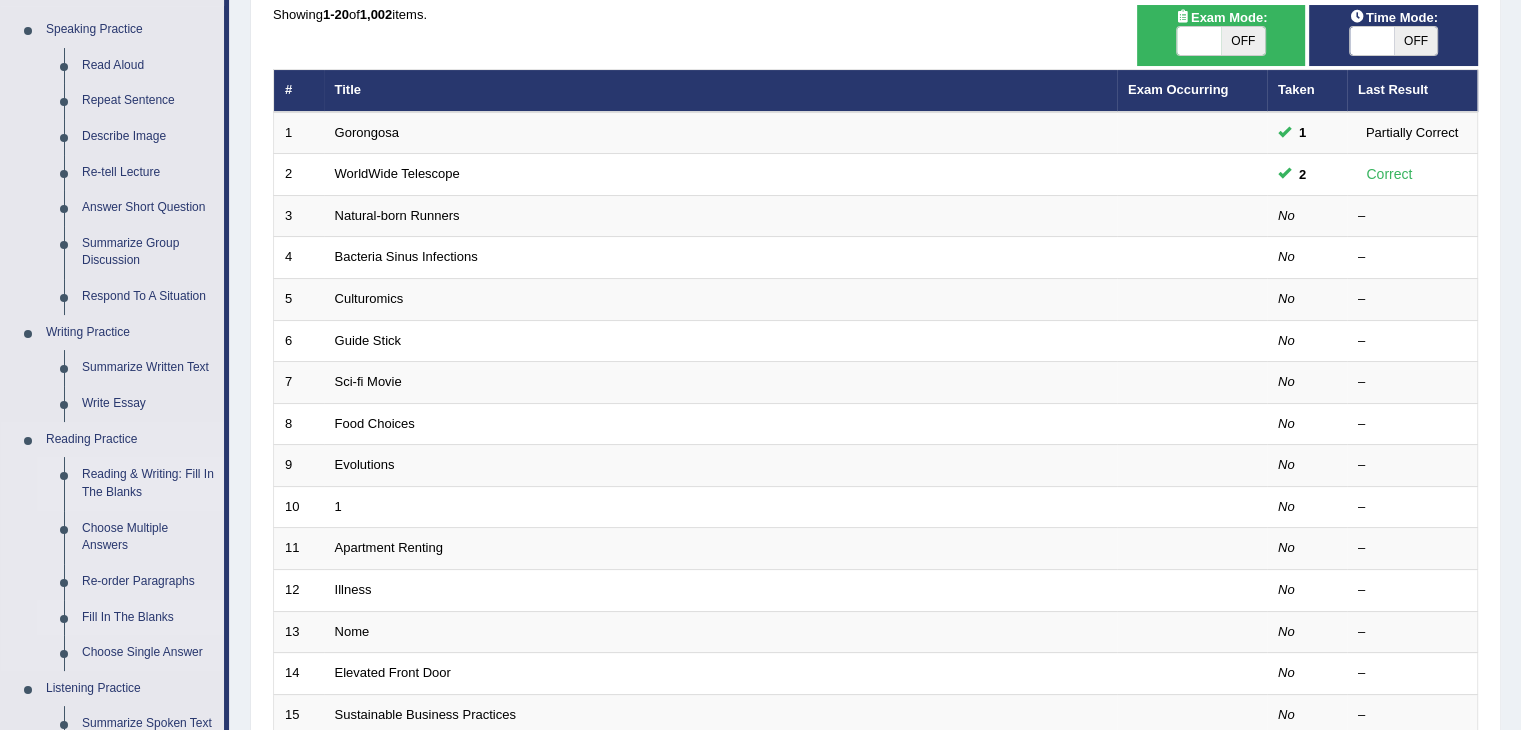 click on "Fill In The Blanks" at bounding box center [148, 618] 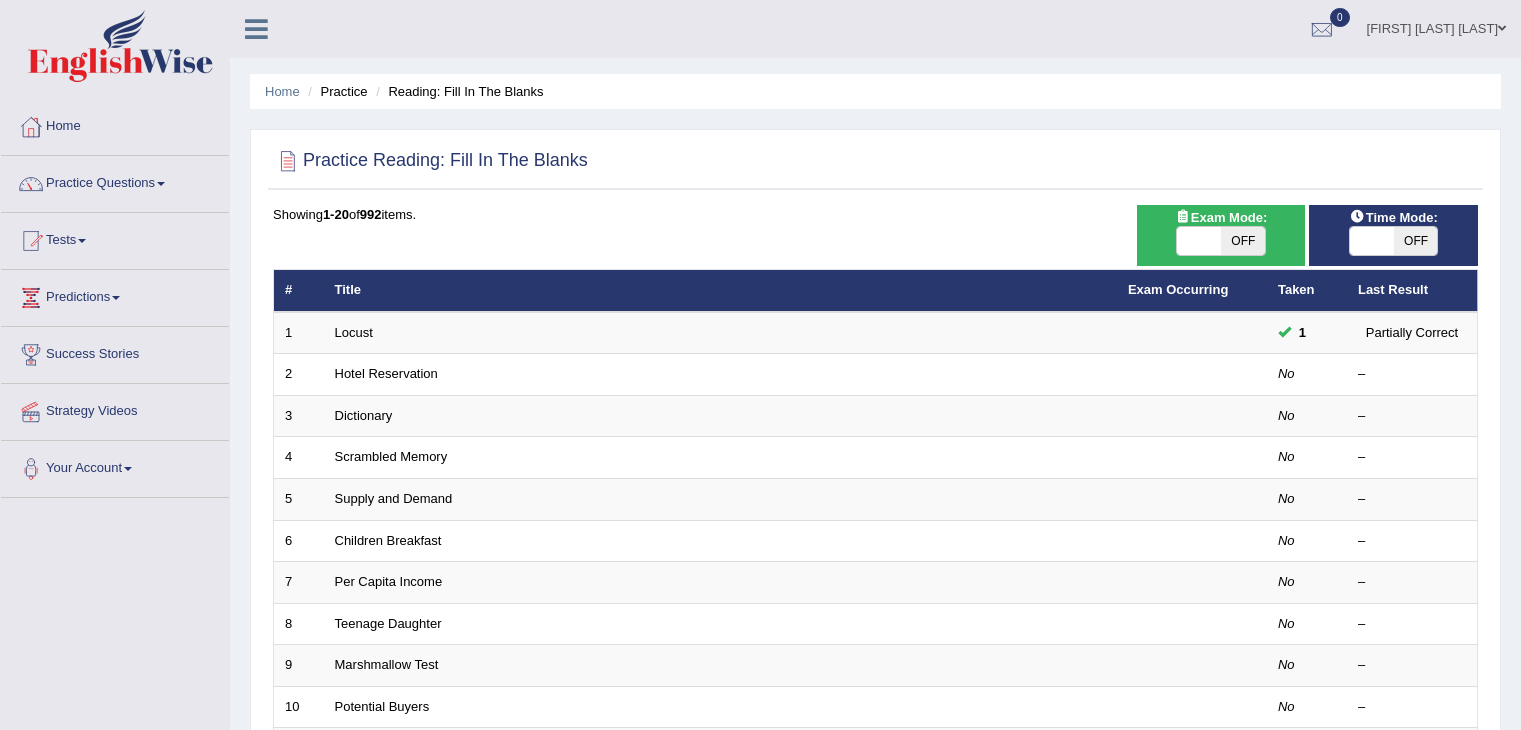 scroll, scrollTop: 0, scrollLeft: 0, axis: both 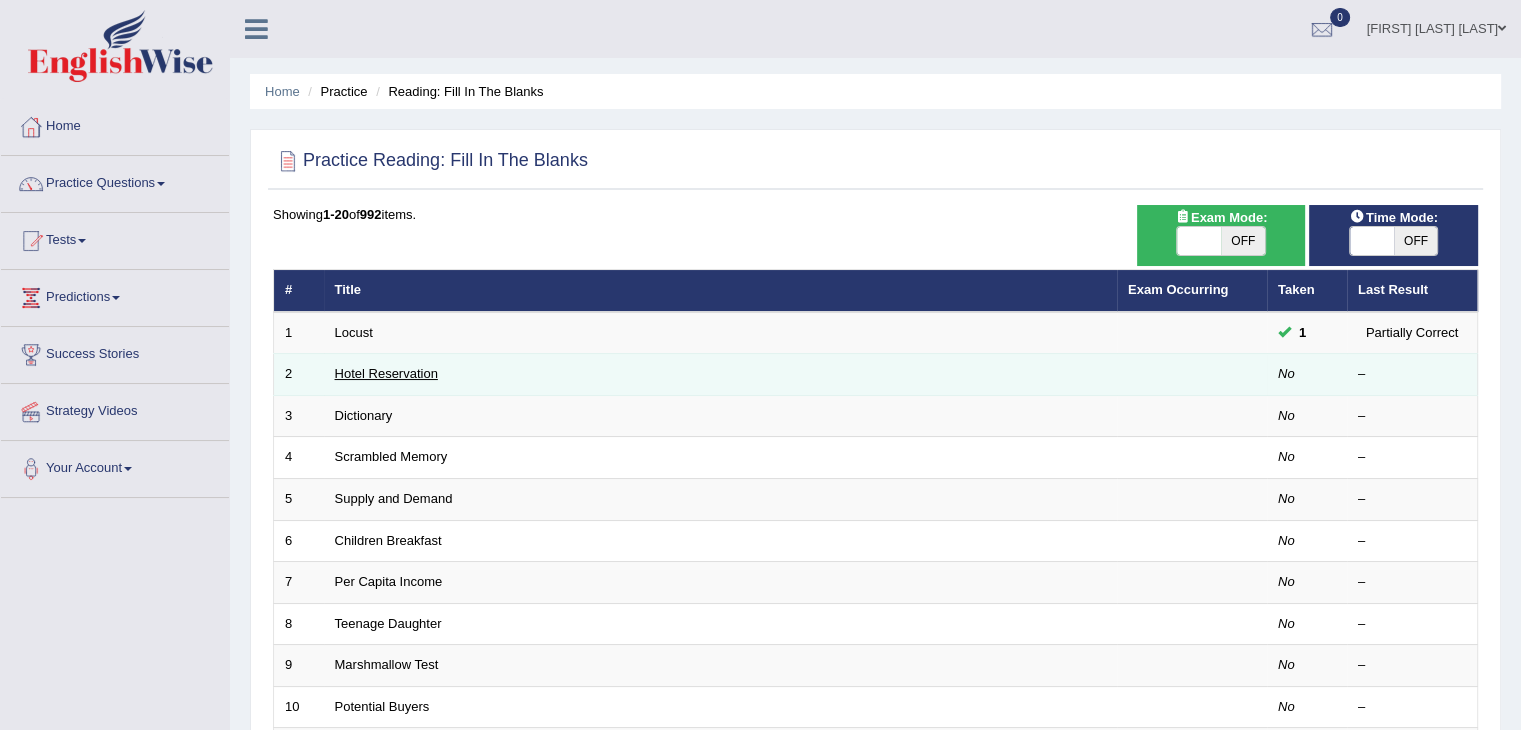 click on "Hotel Reservation" at bounding box center (386, 373) 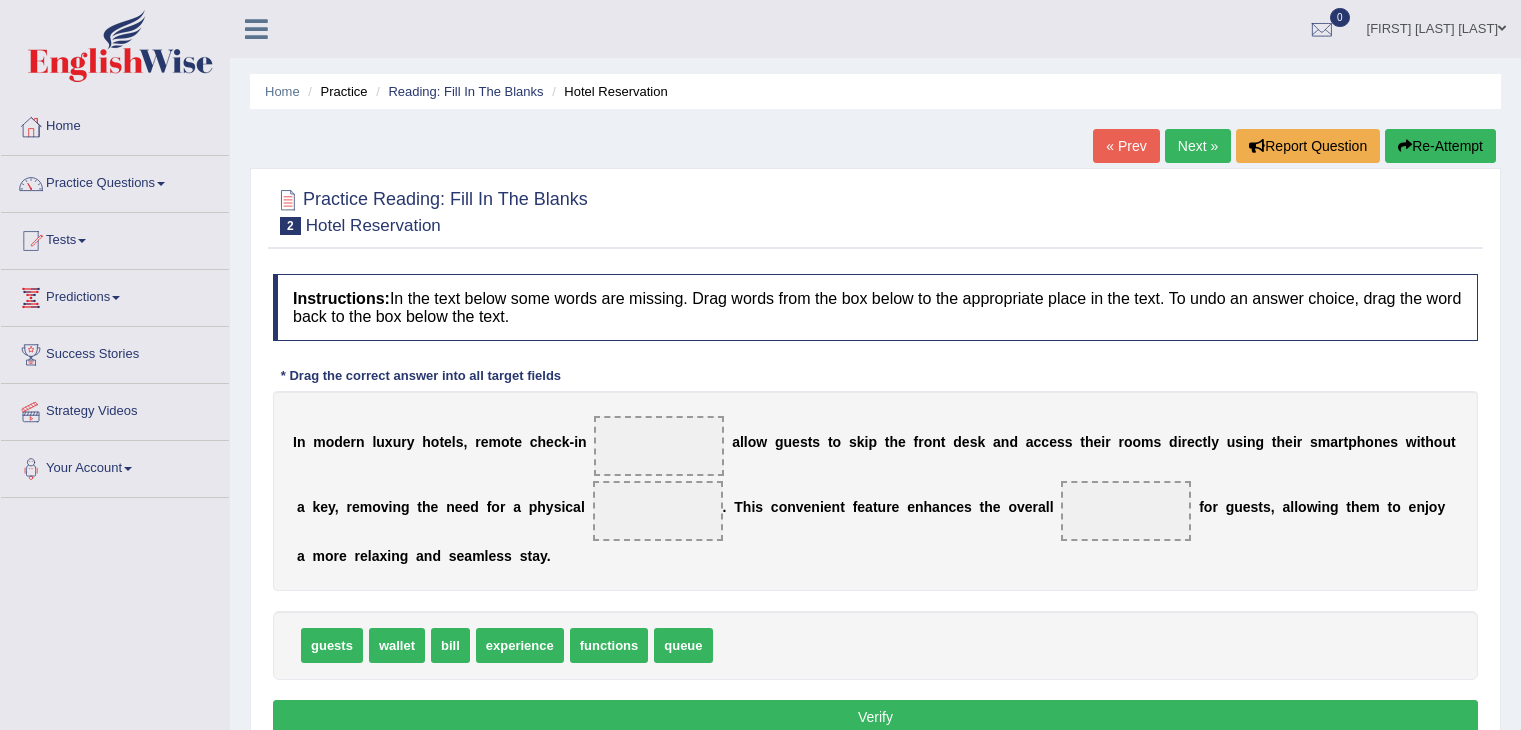 scroll, scrollTop: 0, scrollLeft: 0, axis: both 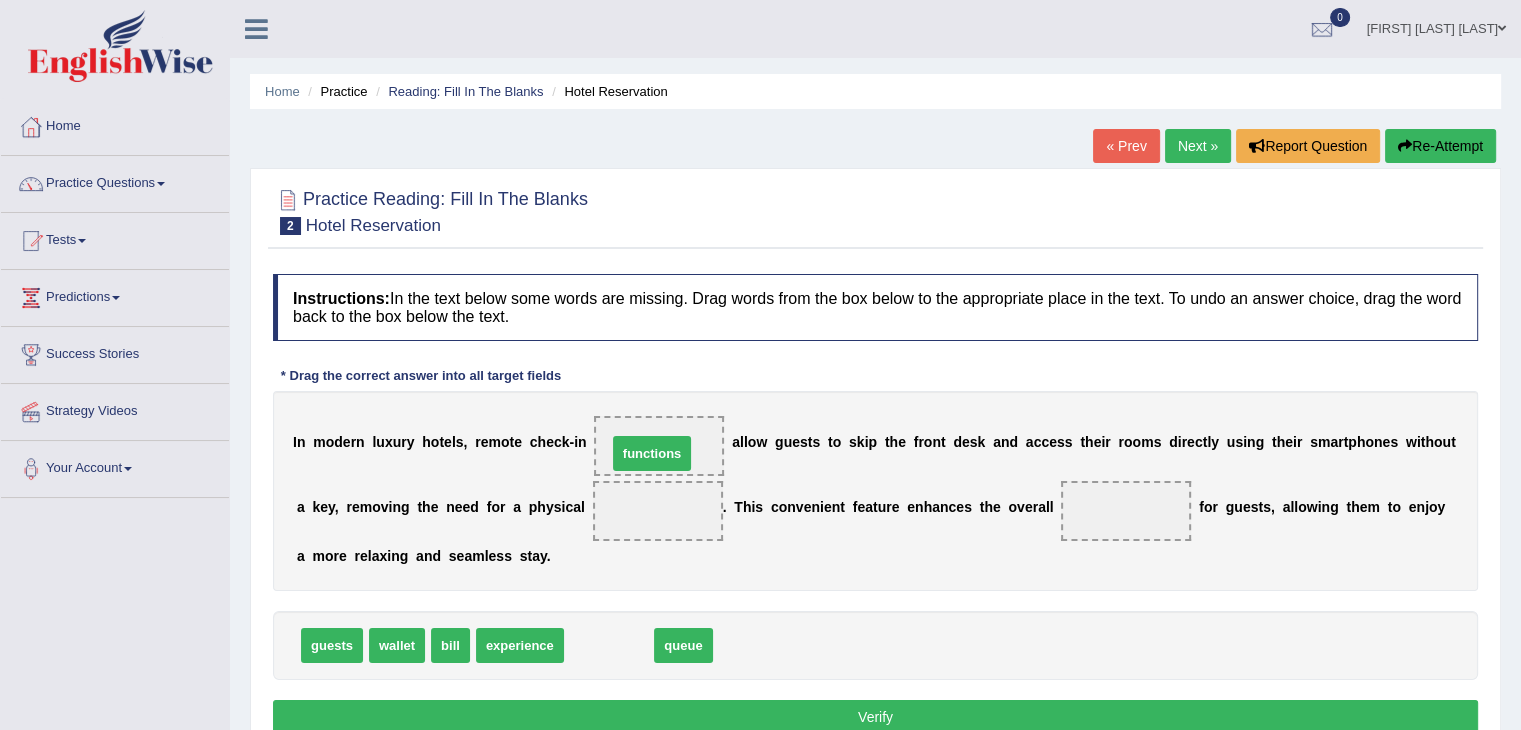 drag, startPoint x: 611, startPoint y: 642, endPoint x: 654, endPoint y: 450, distance: 196.7562 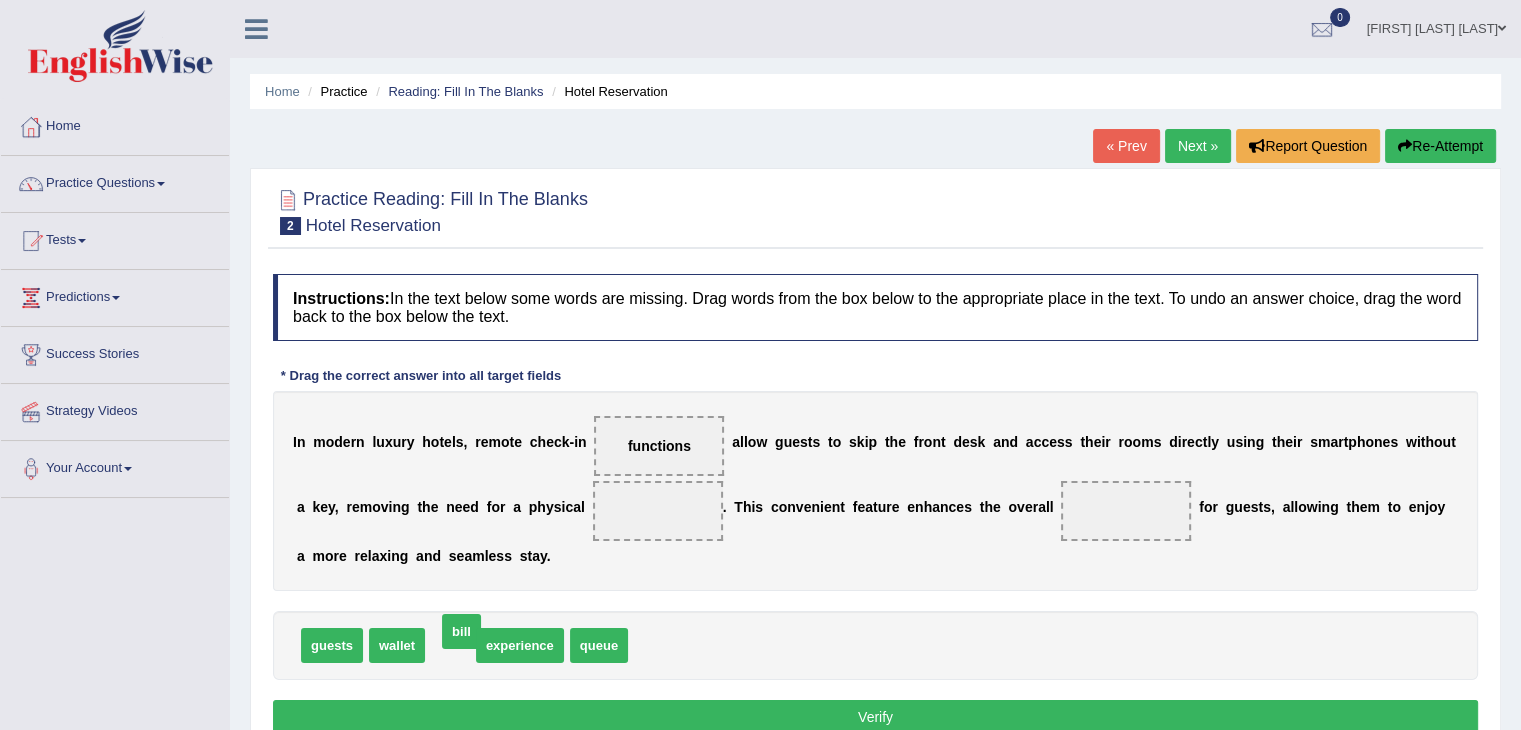 drag, startPoint x: 451, startPoint y: 645, endPoint x: 462, endPoint y: 631, distance: 17.804493 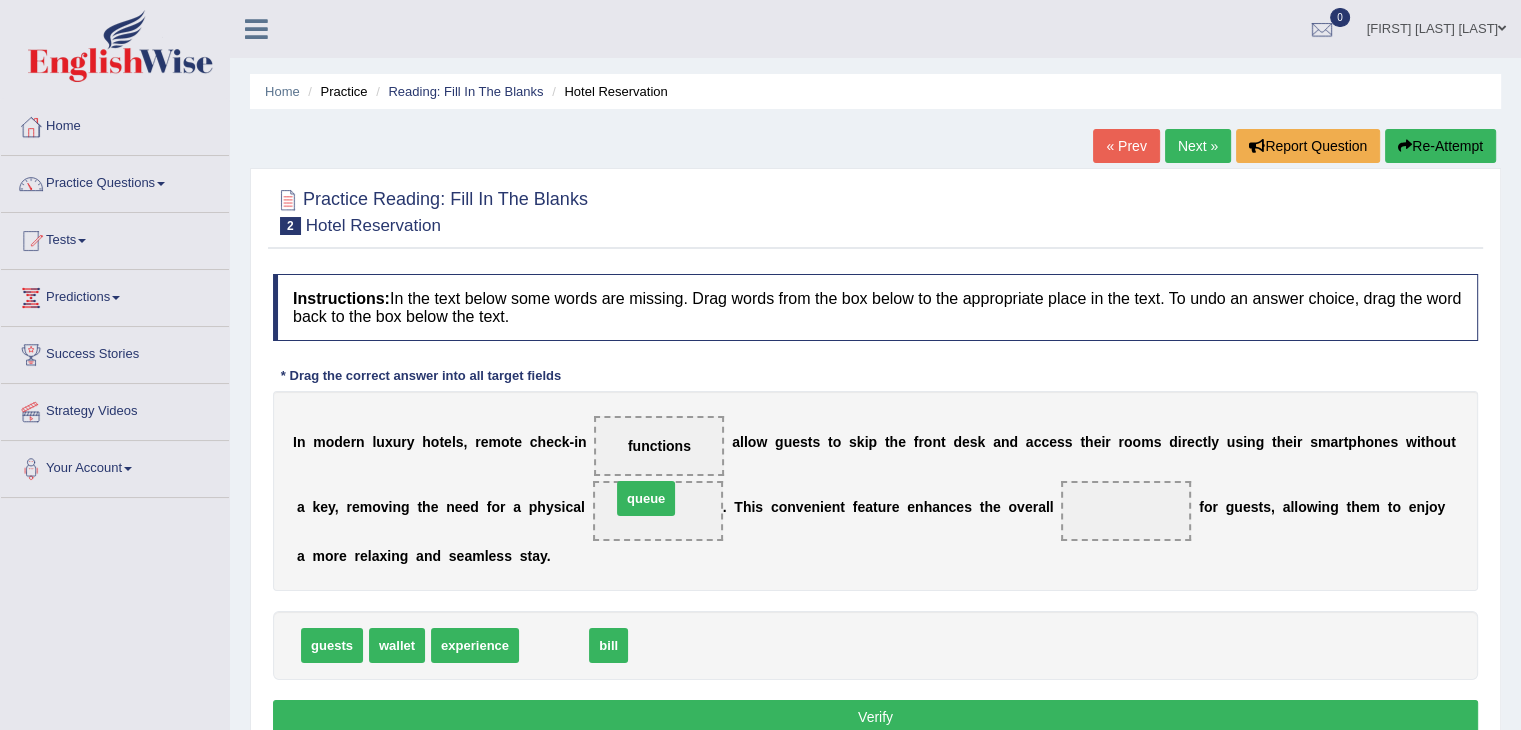 drag, startPoint x: 543, startPoint y: 642, endPoint x: 634, endPoint y: 495, distance: 172.88725 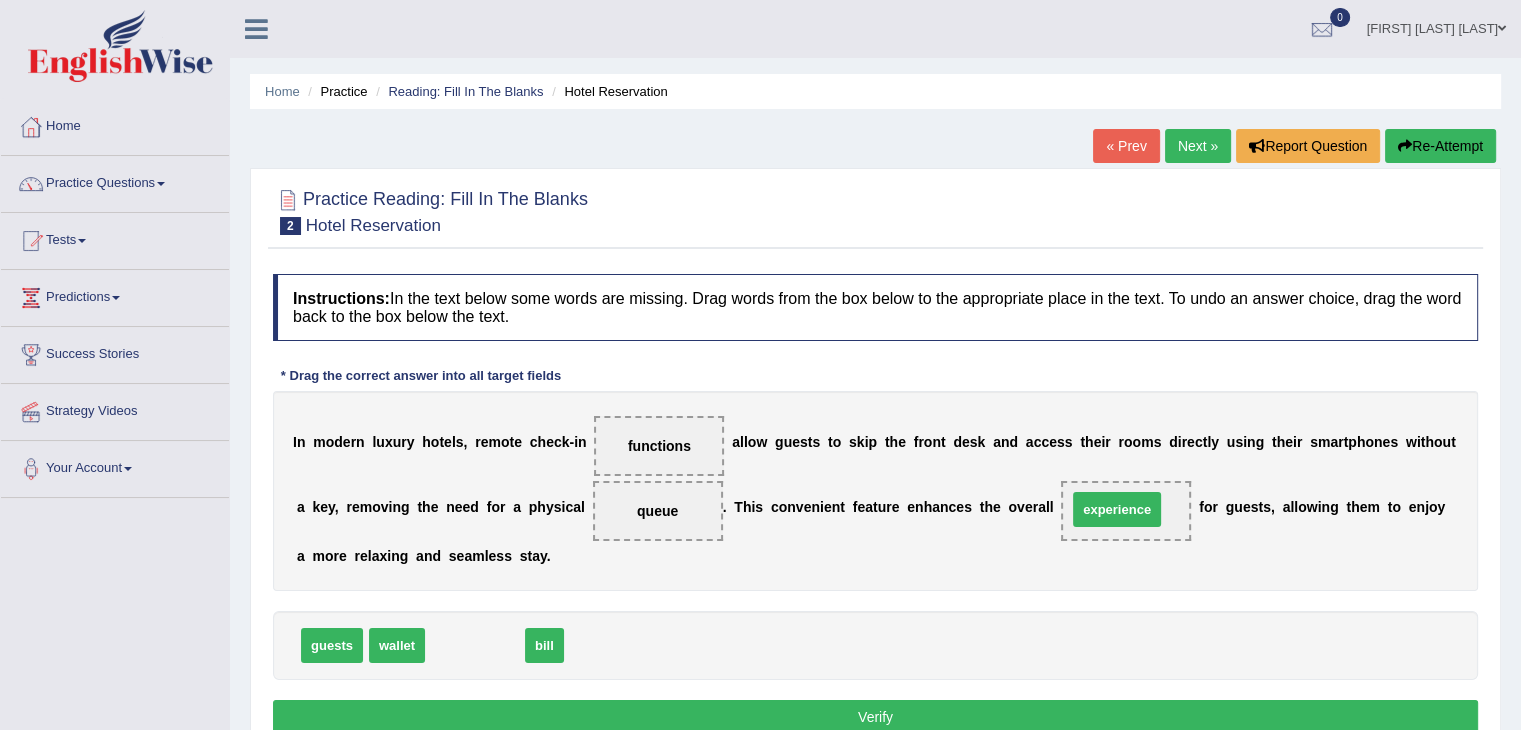drag, startPoint x: 470, startPoint y: 633, endPoint x: 1121, endPoint y: 497, distance: 665.05414 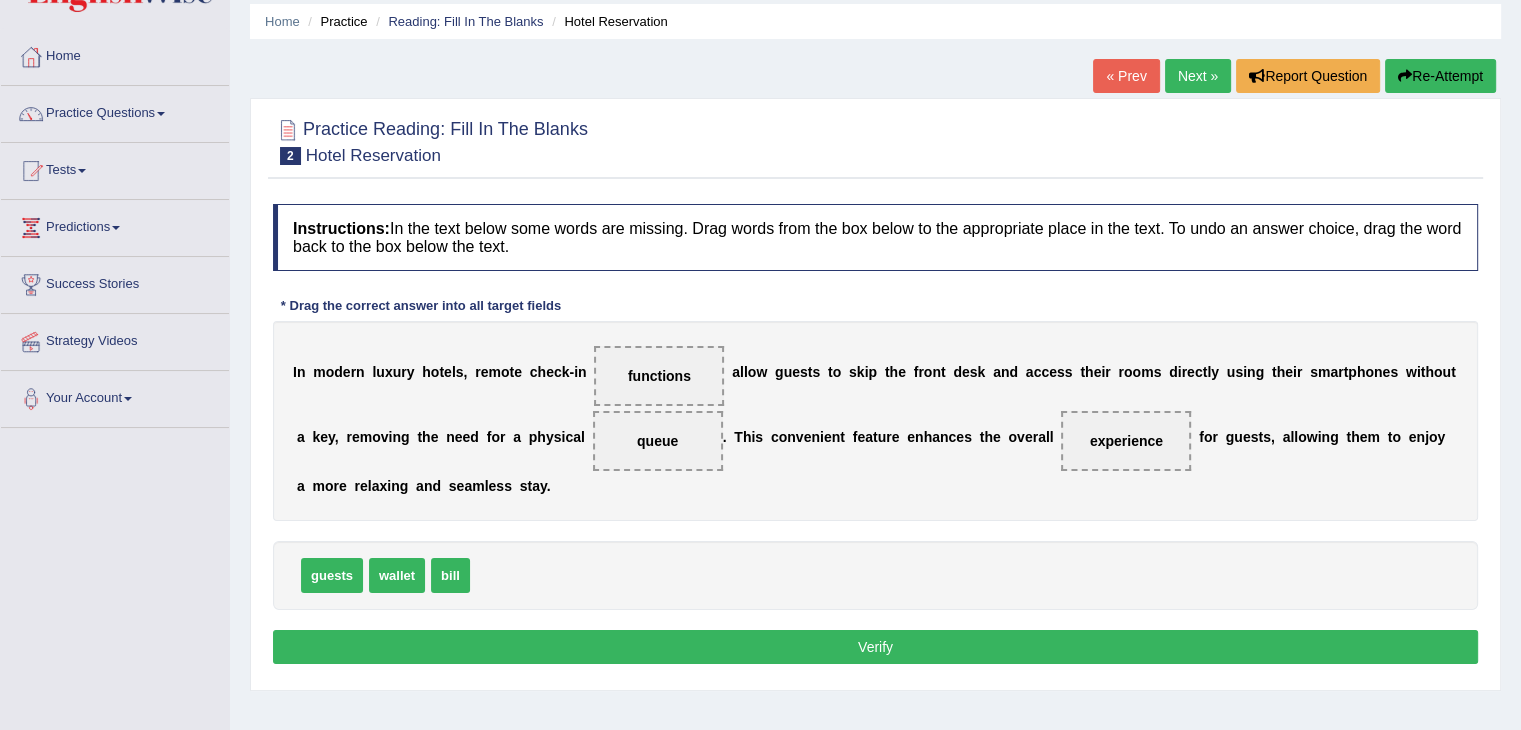 scroll, scrollTop: 100, scrollLeft: 0, axis: vertical 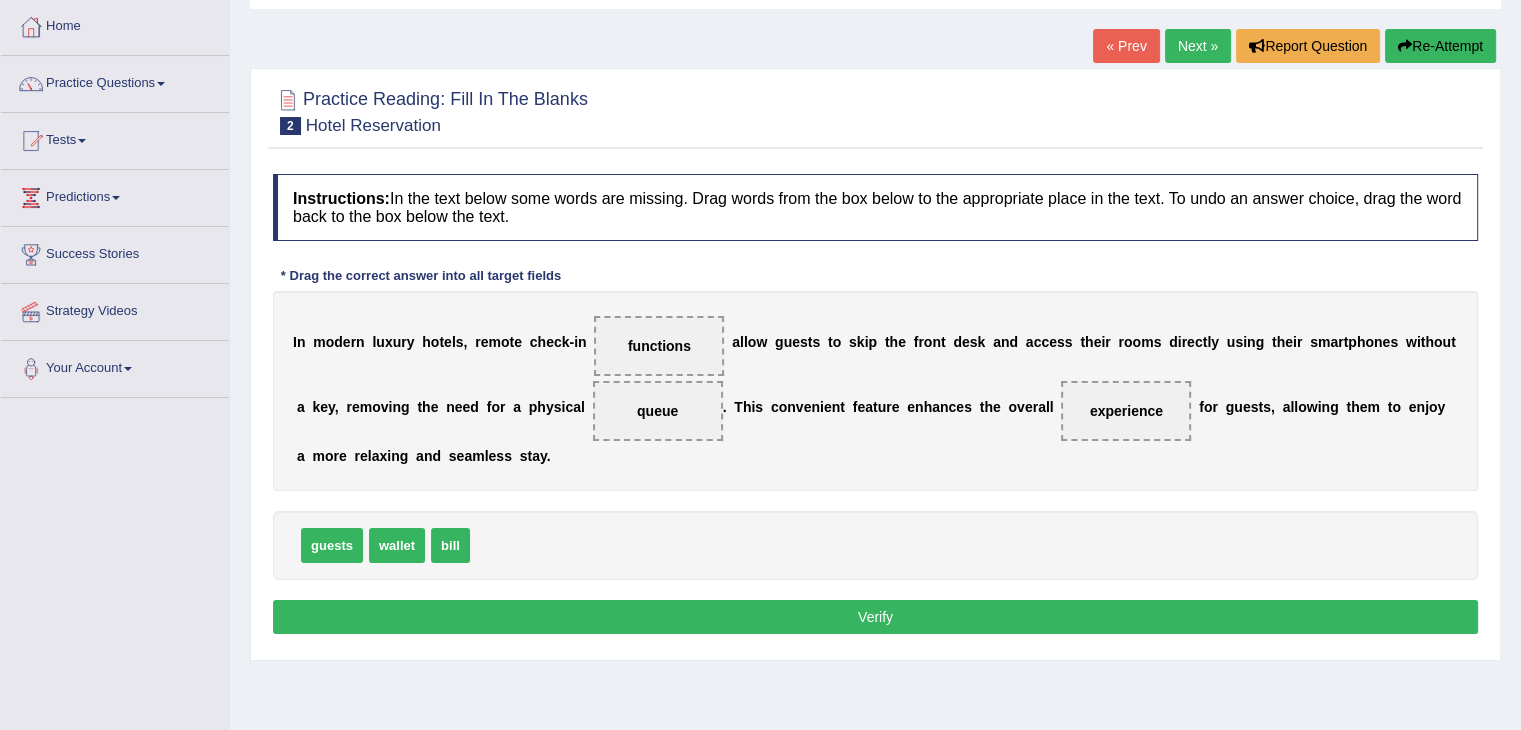click on "Verify" at bounding box center [875, 617] 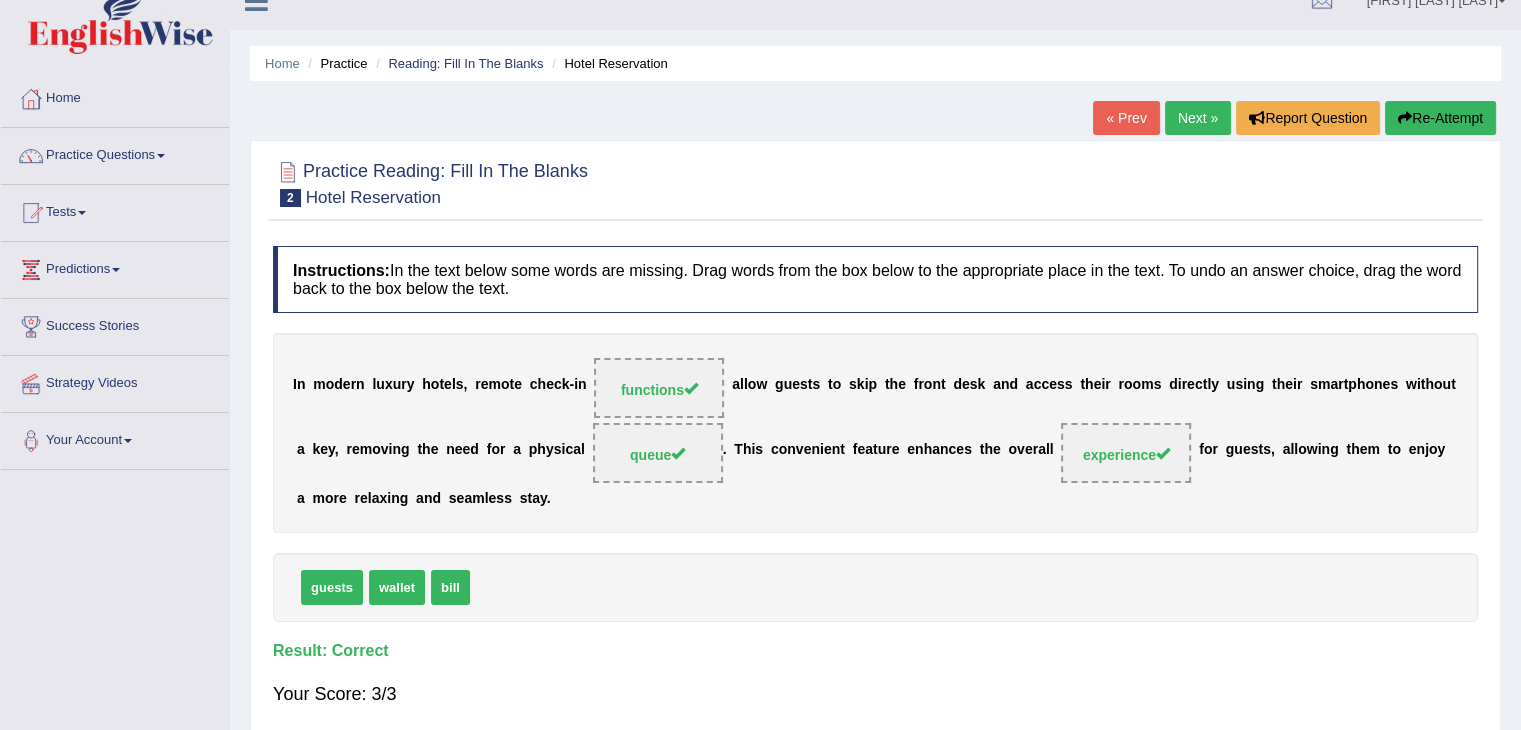 scroll, scrollTop: 0, scrollLeft: 0, axis: both 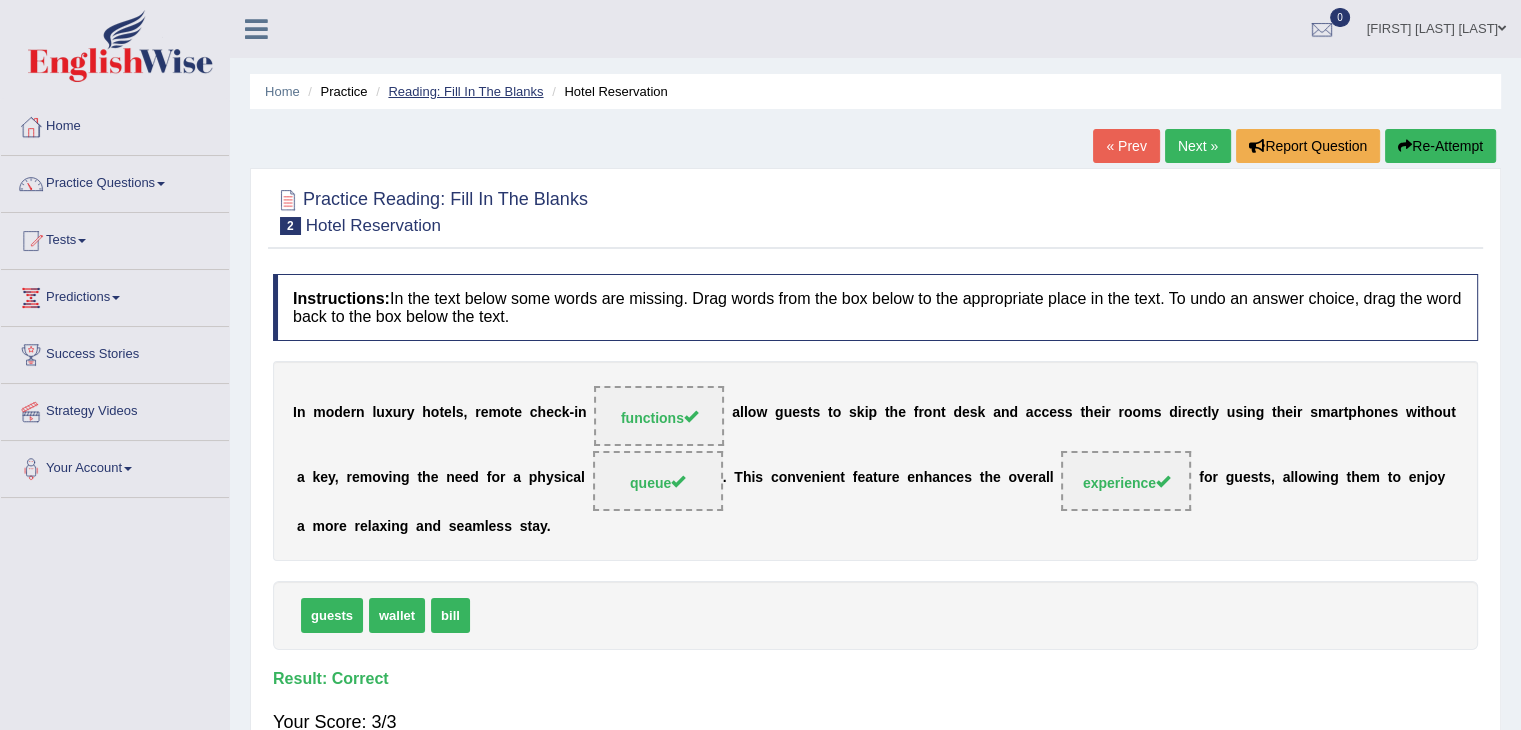 click on "Reading: Fill In The Blanks" at bounding box center [465, 91] 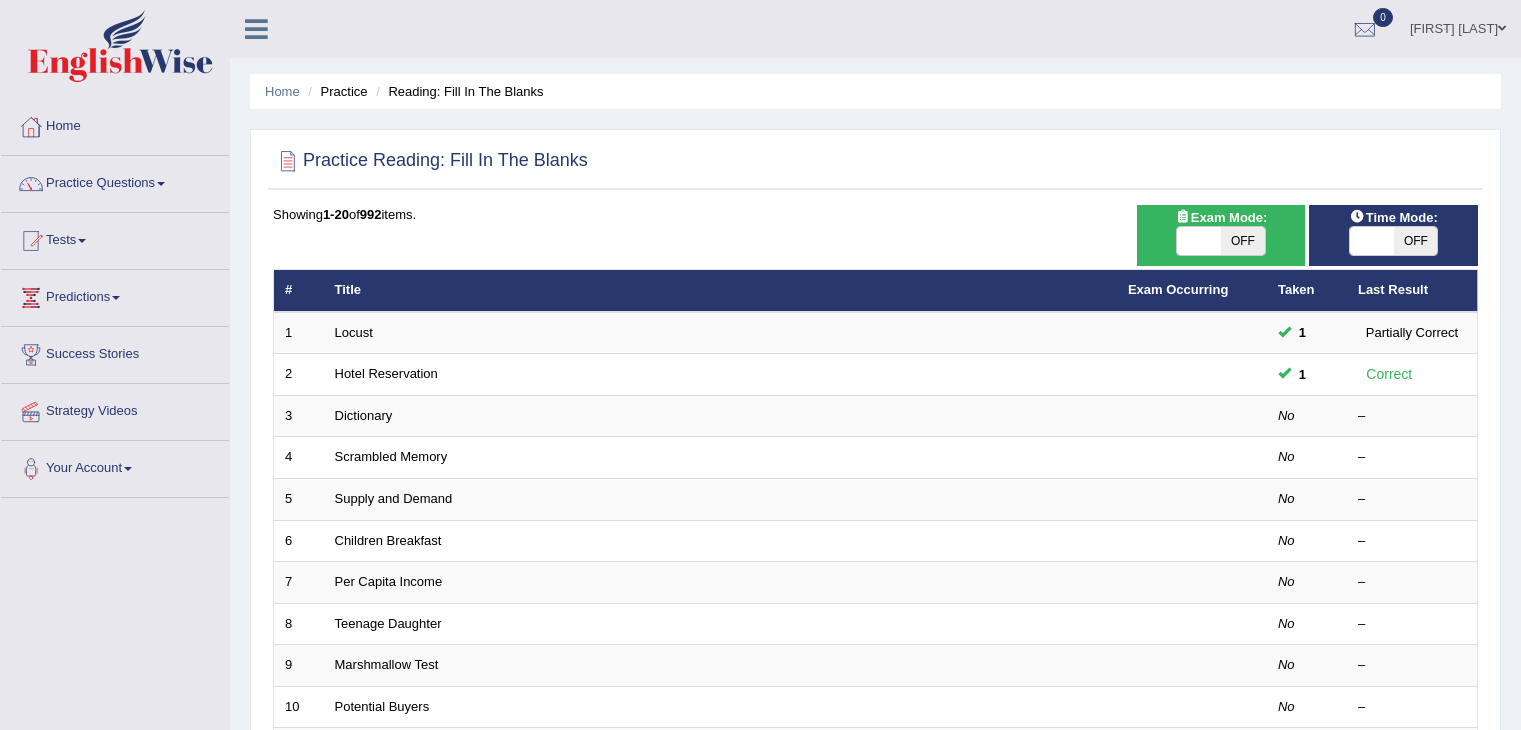 scroll, scrollTop: 0, scrollLeft: 0, axis: both 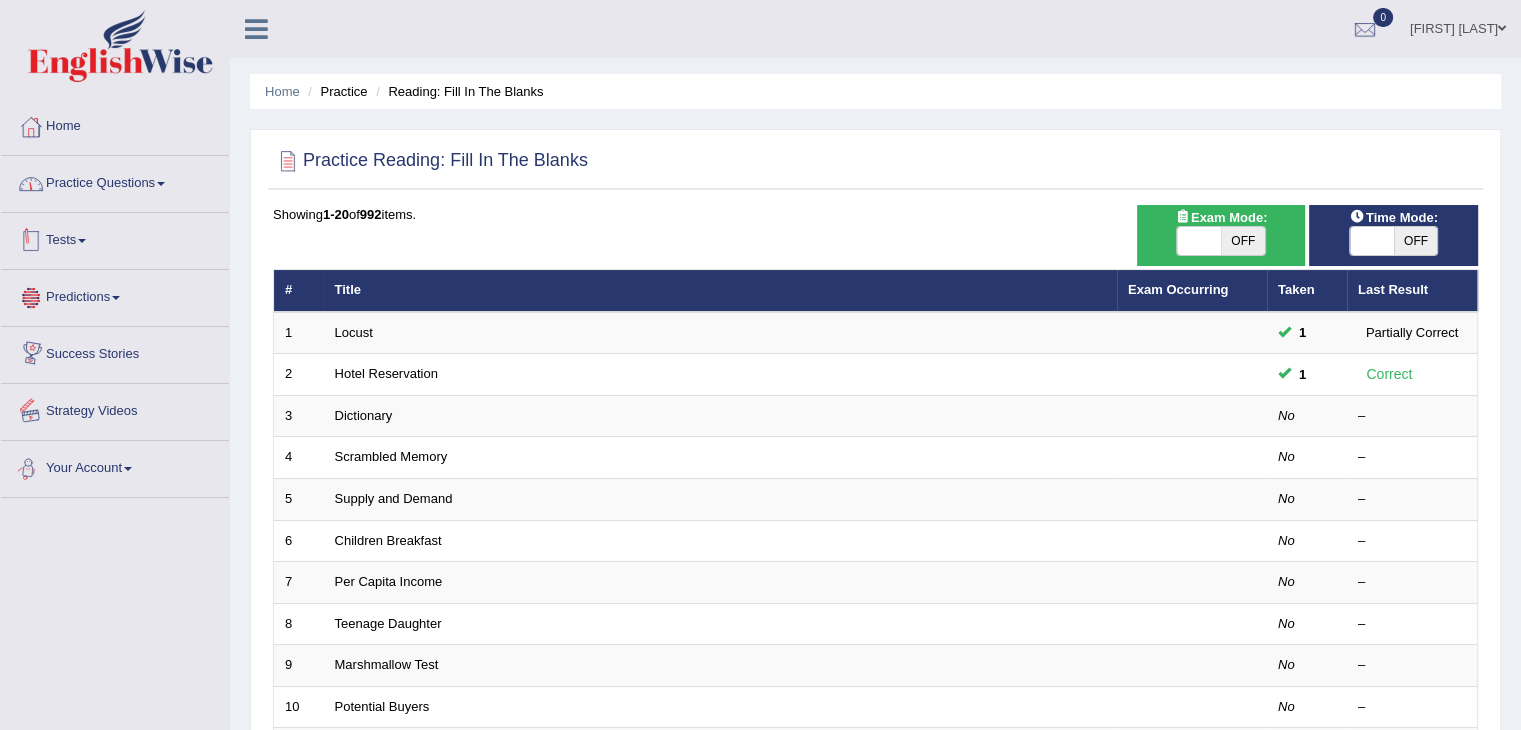 click on "Practice Questions" at bounding box center [115, 181] 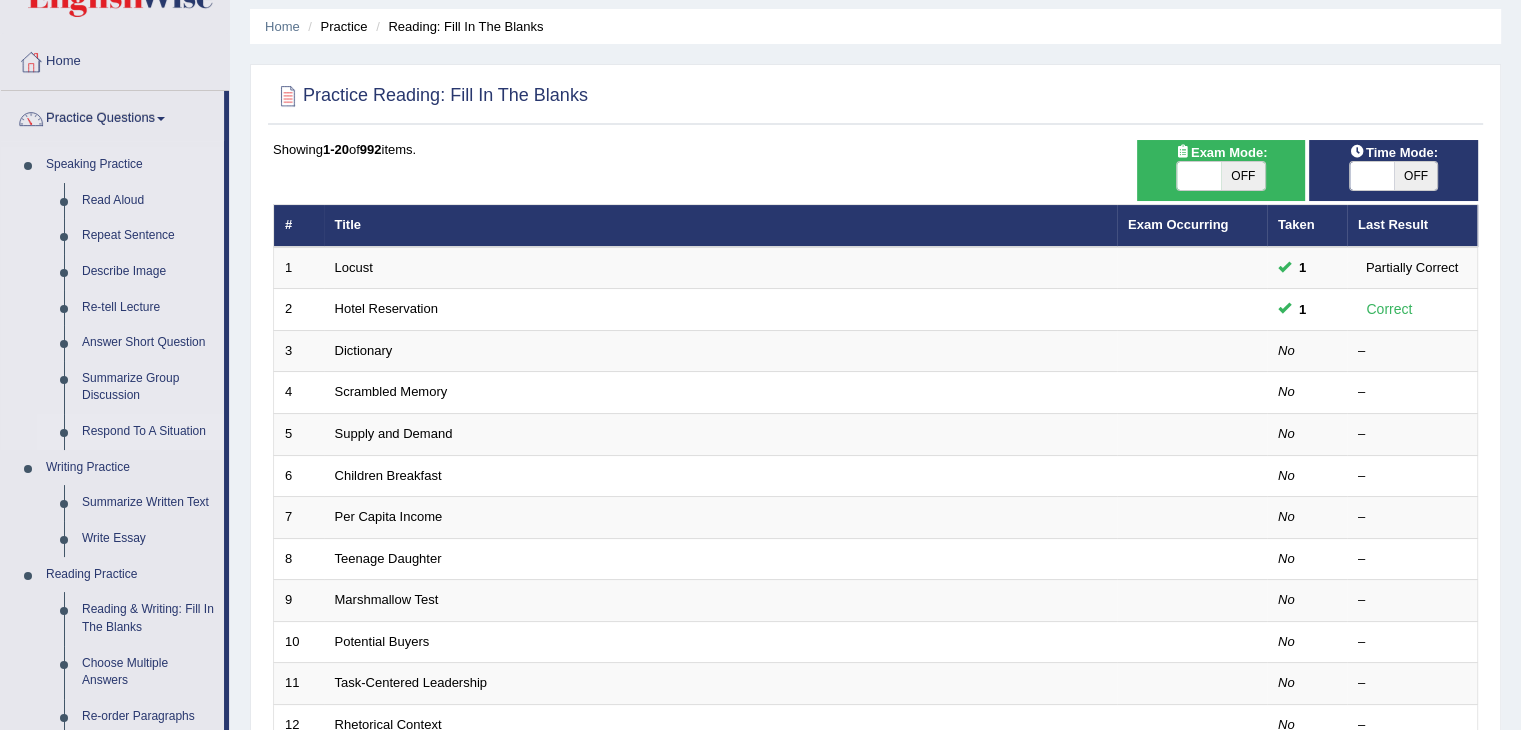 scroll, scrollTop: 100, scrollLeft: 0, axis: vertical 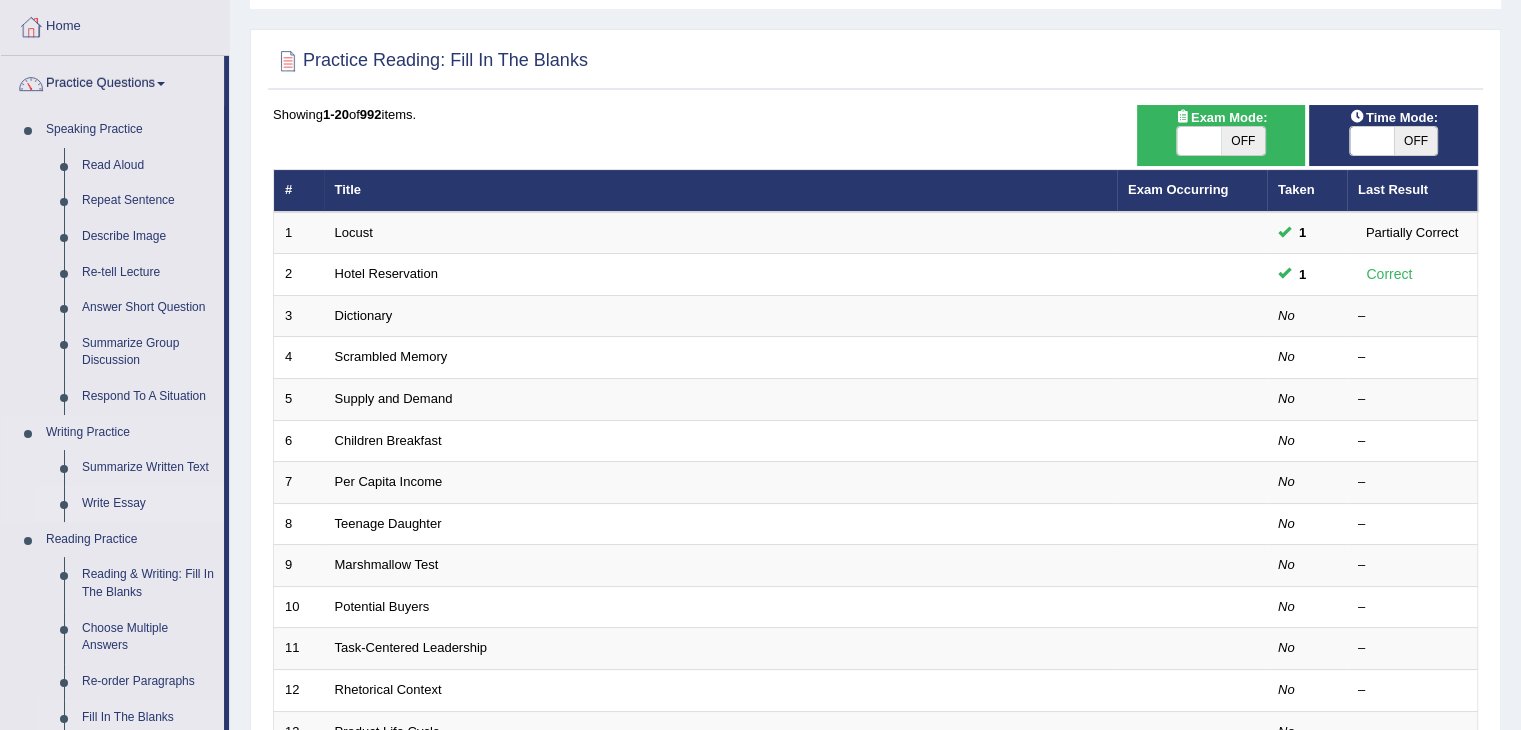 click on "Write Essay" at bounding box center (148, 504) 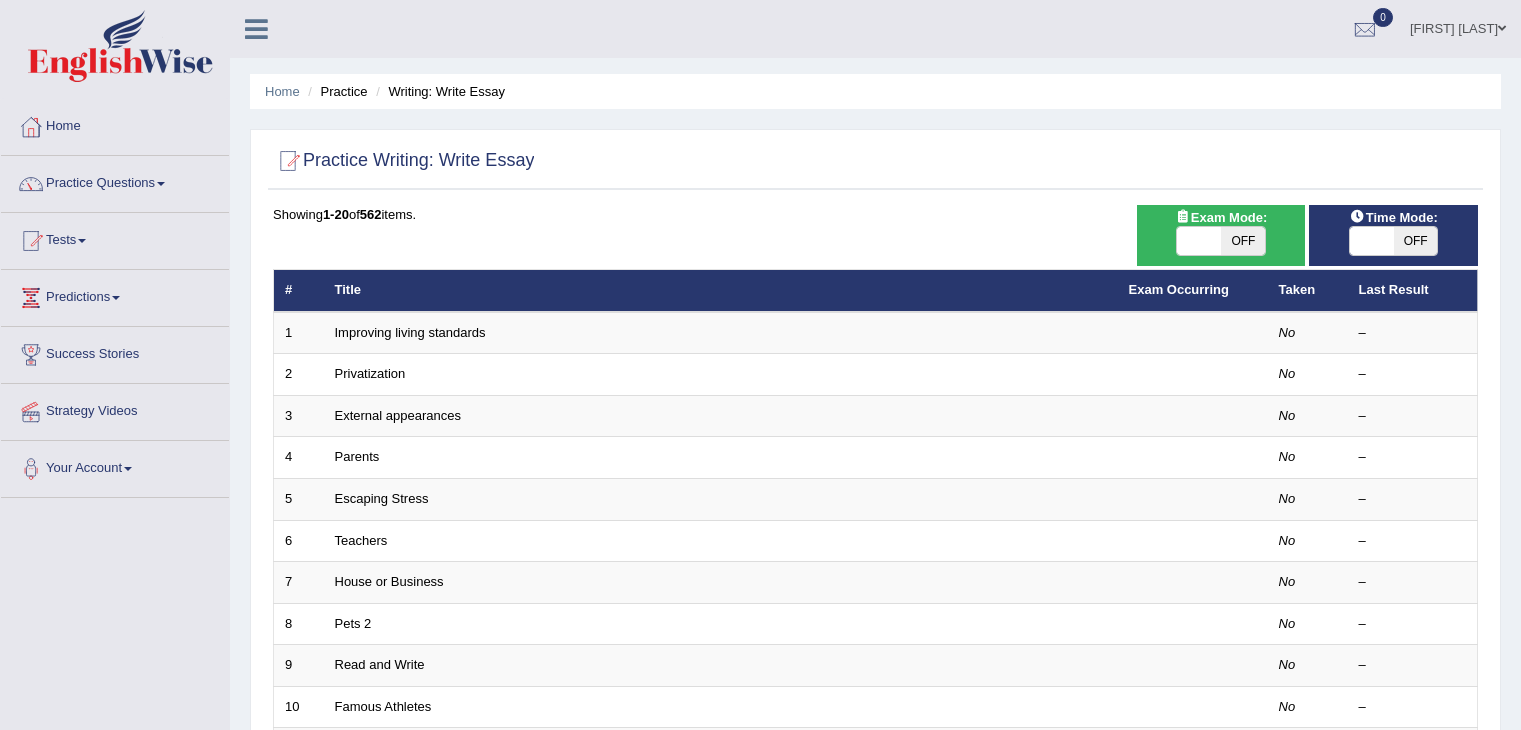 scroll, scrollTop: 0, scrollLeft: 0, axis: both 